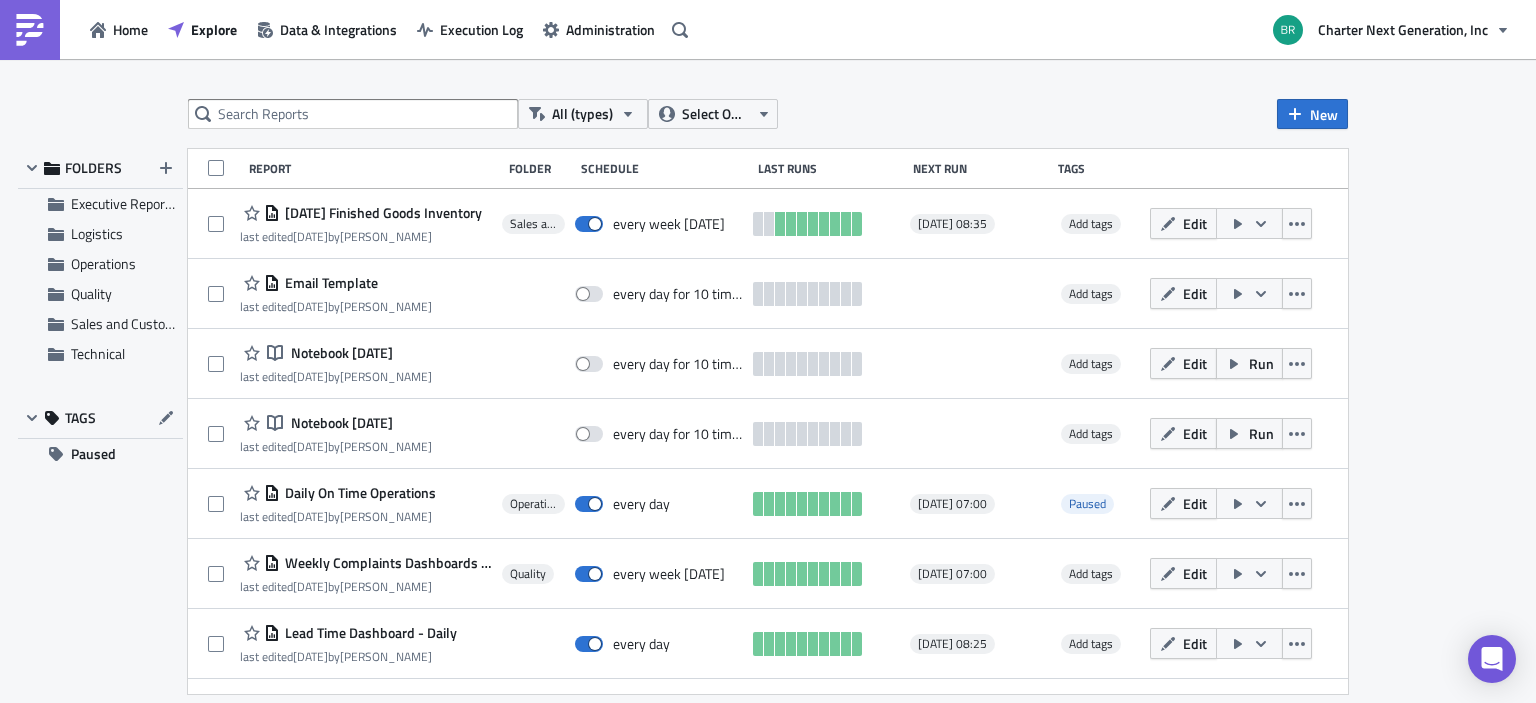 scroll, scrollTop: 0, scrollLeft: 0, axis: both 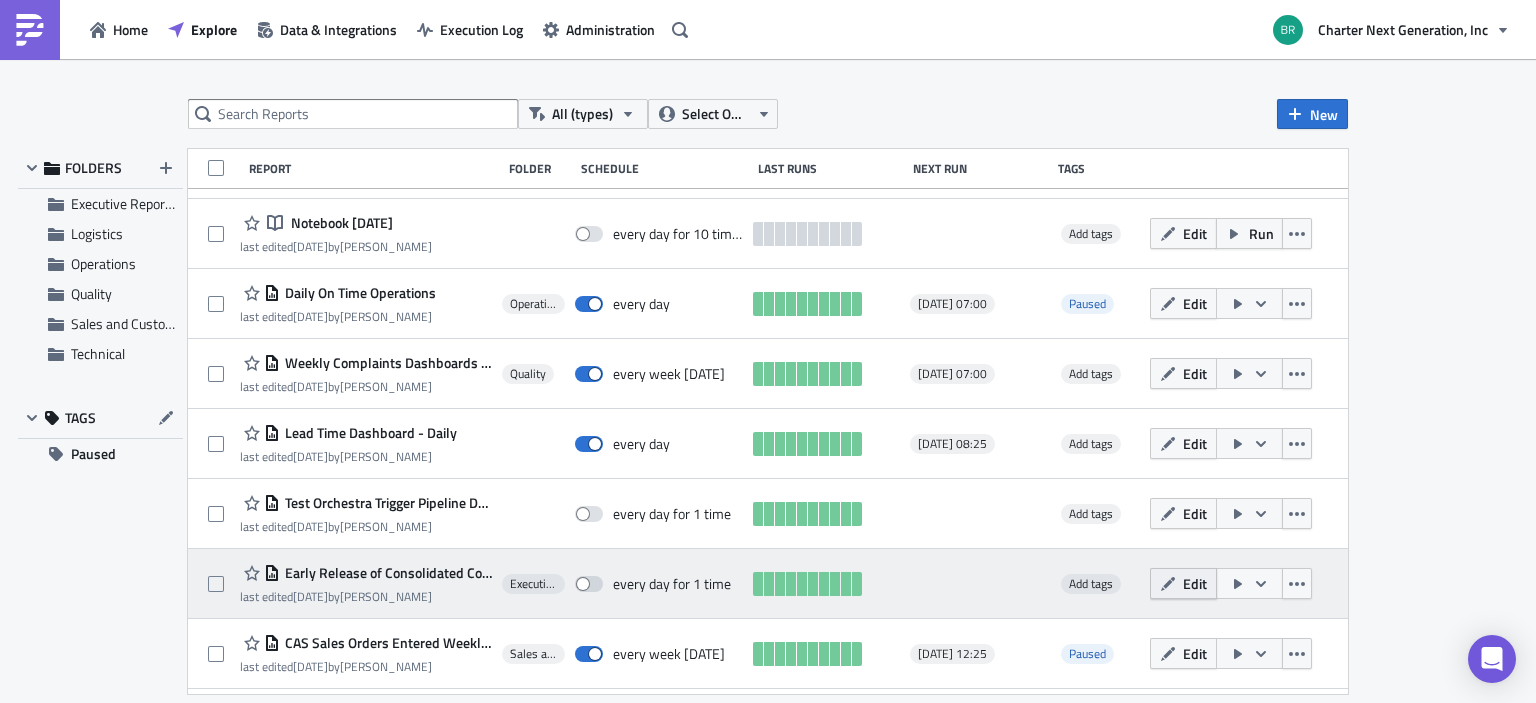 click on "Edit" at bounding box center [1195, 583] 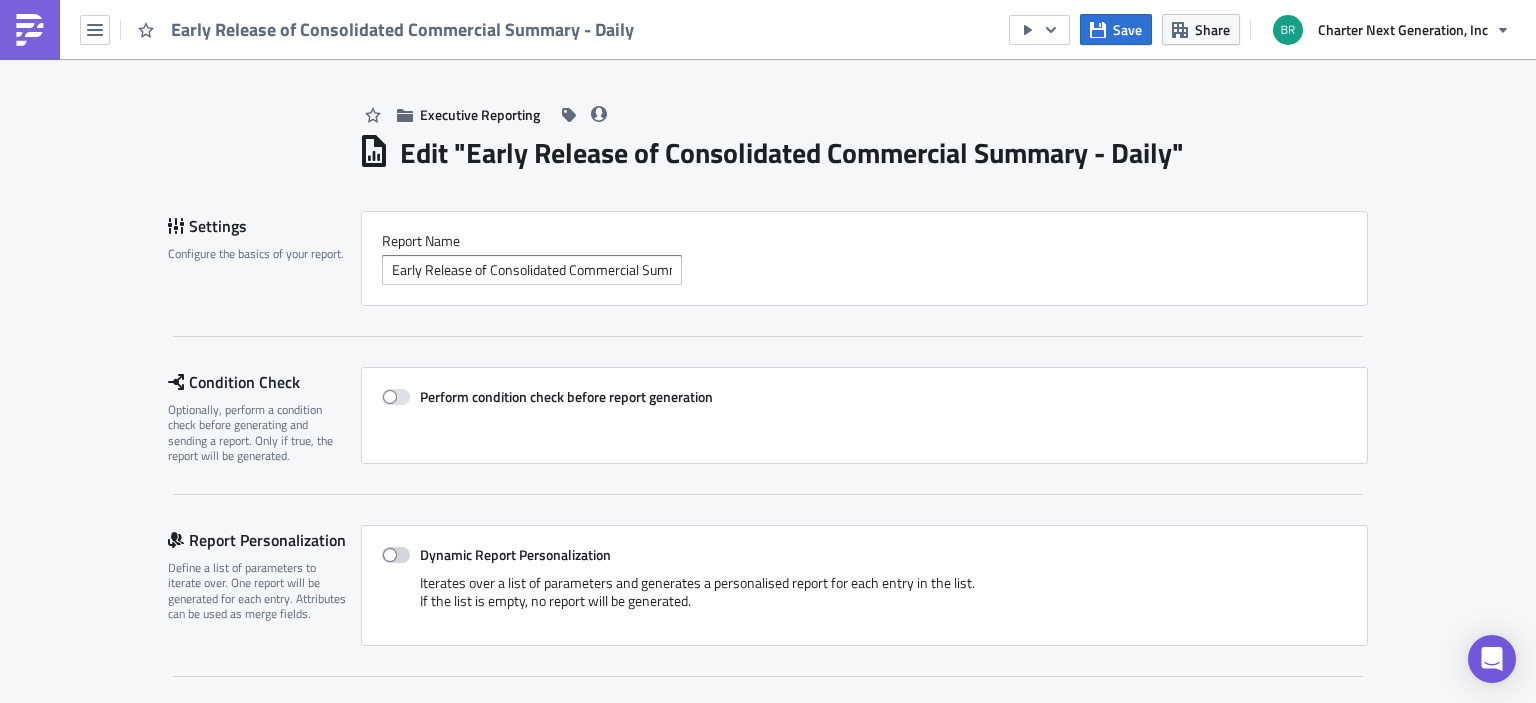 scroll, scrollTop: 0, scrollLeft: 0, axis: both 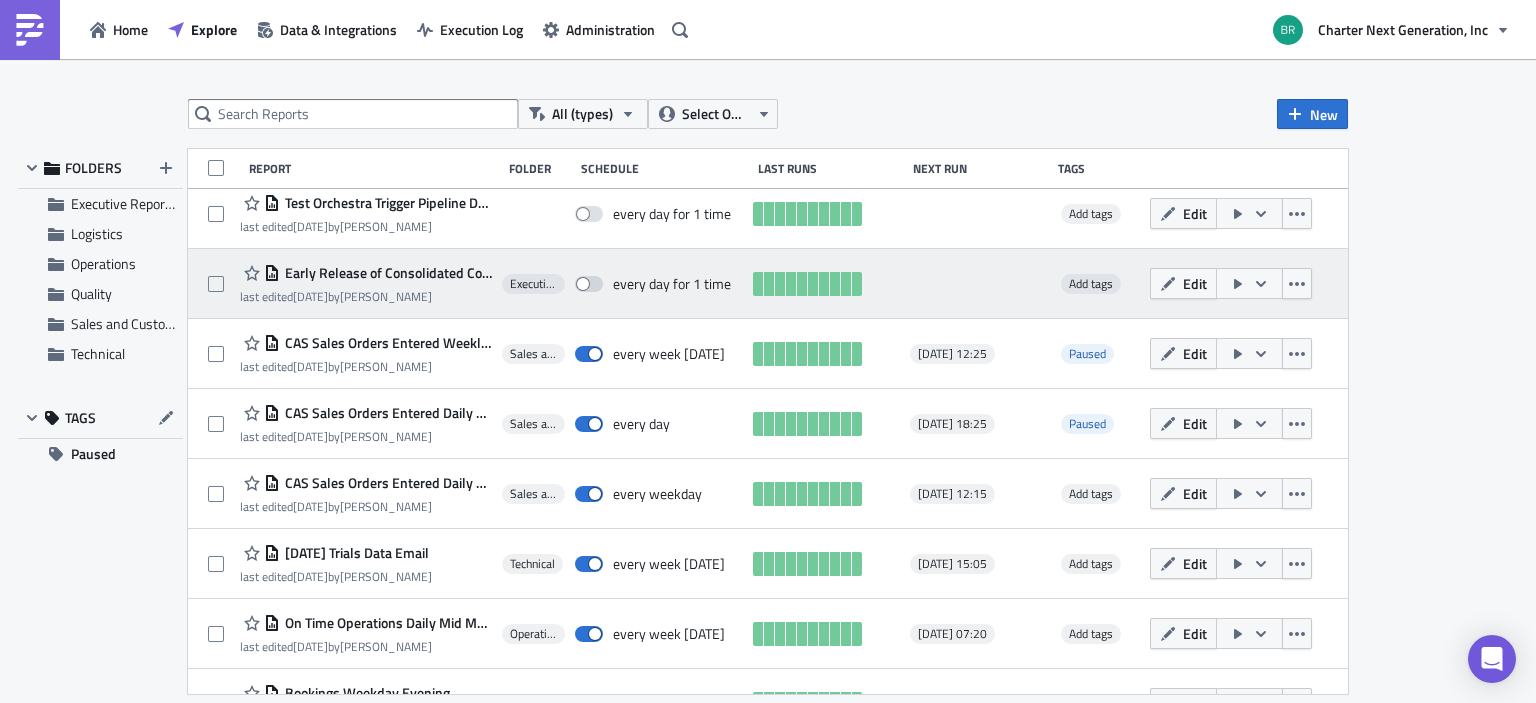 click on "Early Release of Consolidated Commercial Summary - Daily" at bounding box center [386, 273] 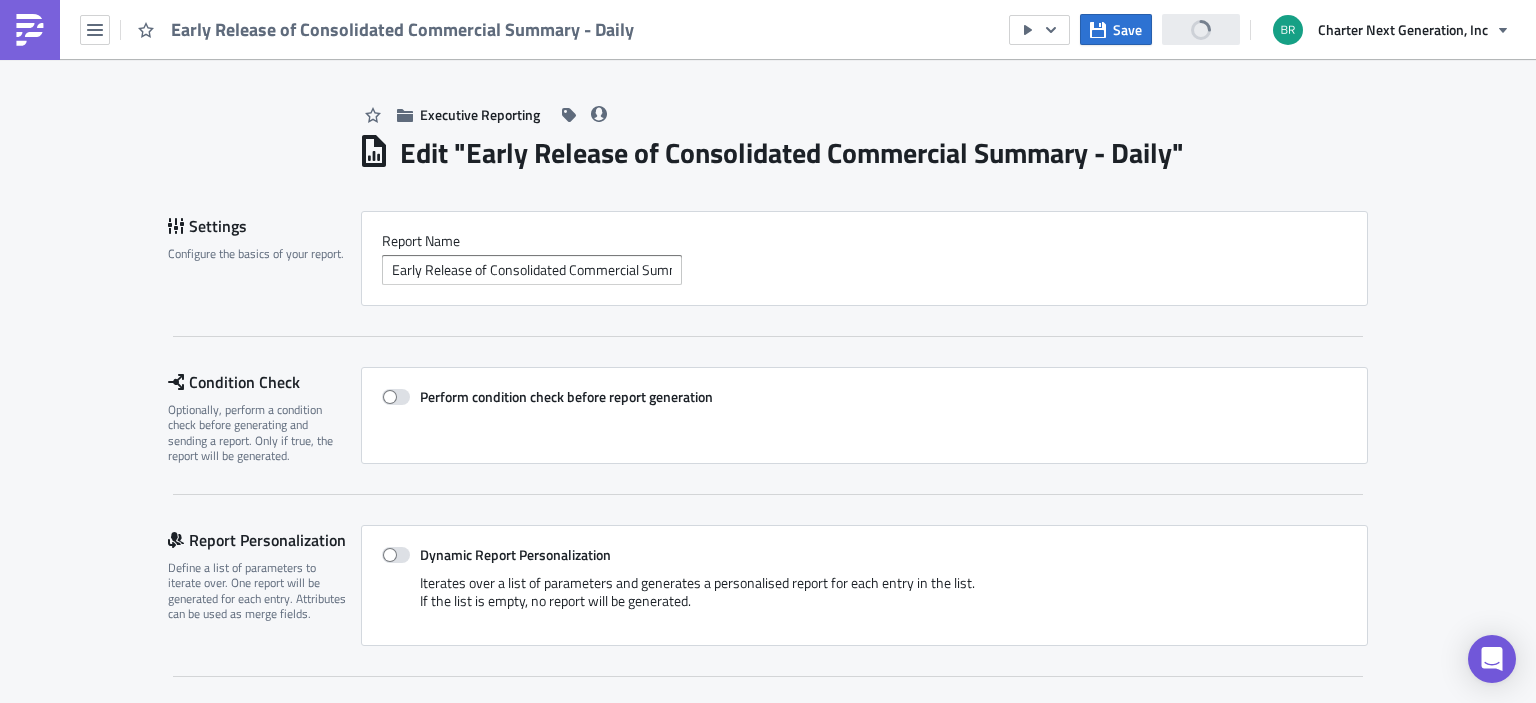 scroll, scrollTop: 0, scrollLeft: 0, axis: both 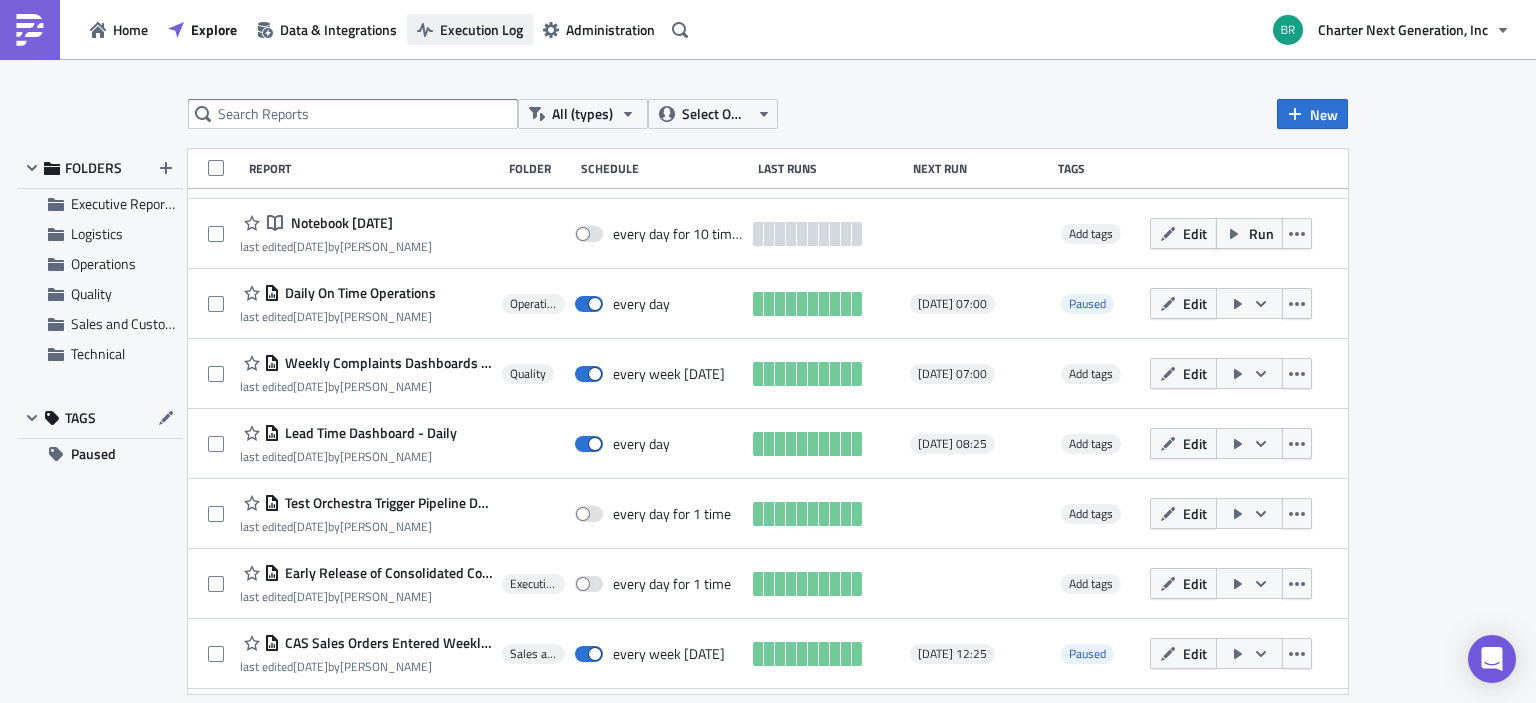 click on "Execution Log" at bounding box center (481, 29) 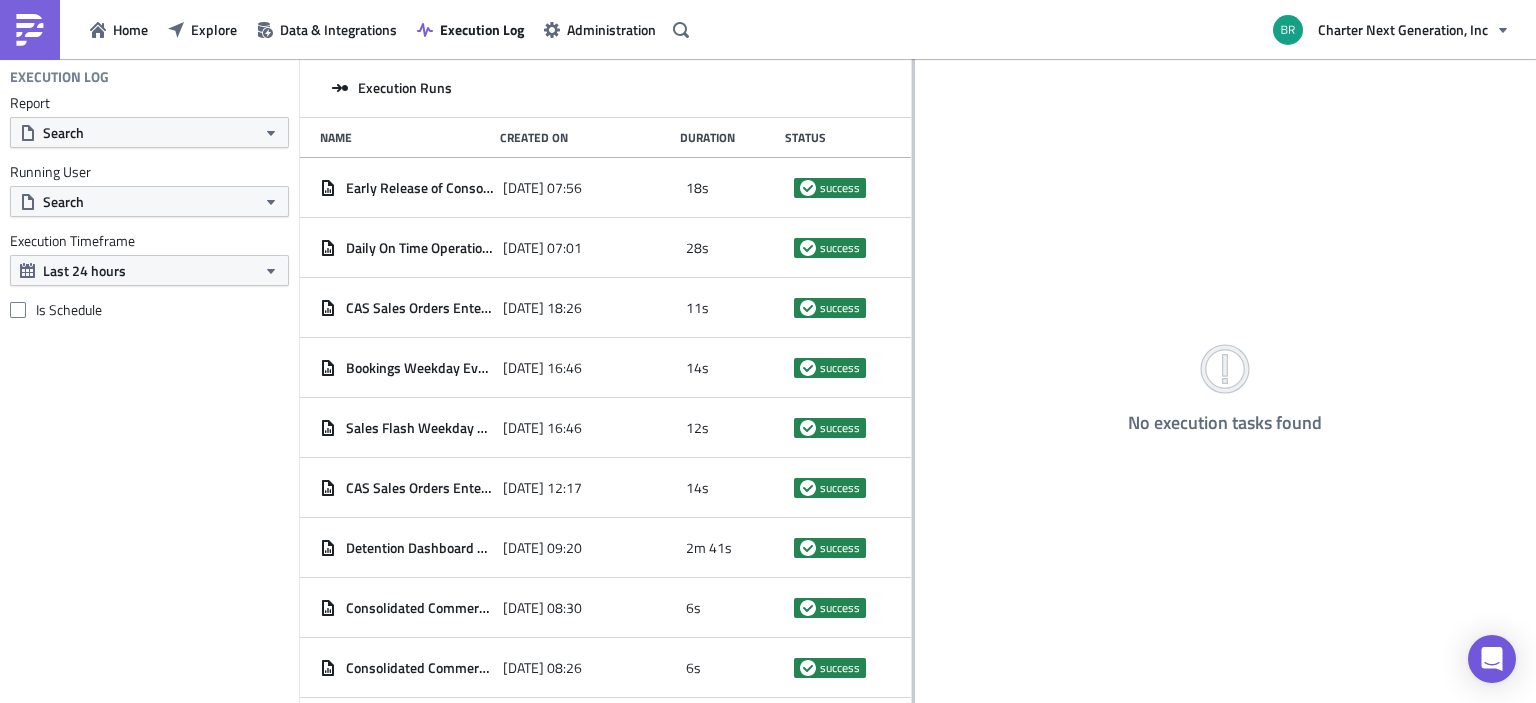 drag, startPoint x: 548, startPoint y: 236, endPoint x: 912, endPoint y: 234, distance: 364.0055 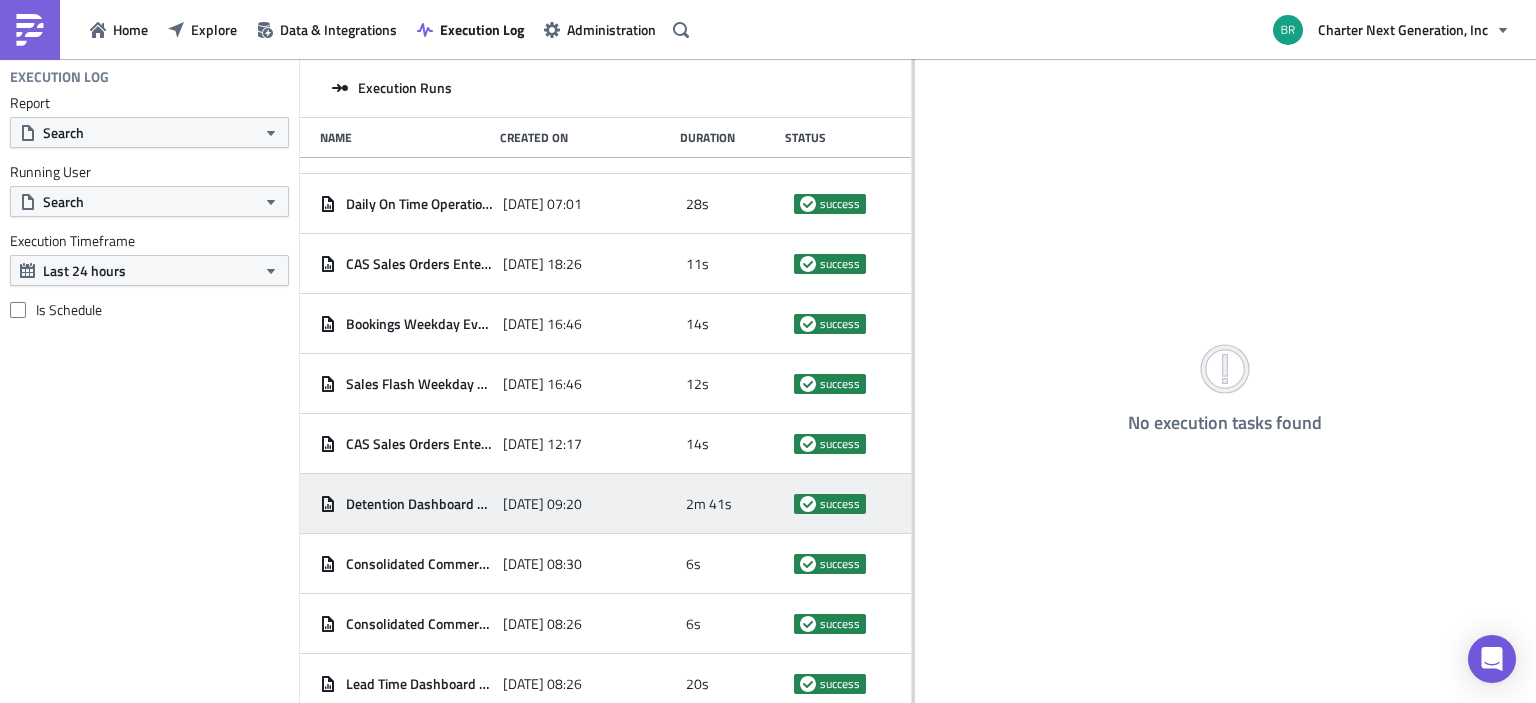 scroll, scrollTop: 0, scrollLeft: 0, axis: both 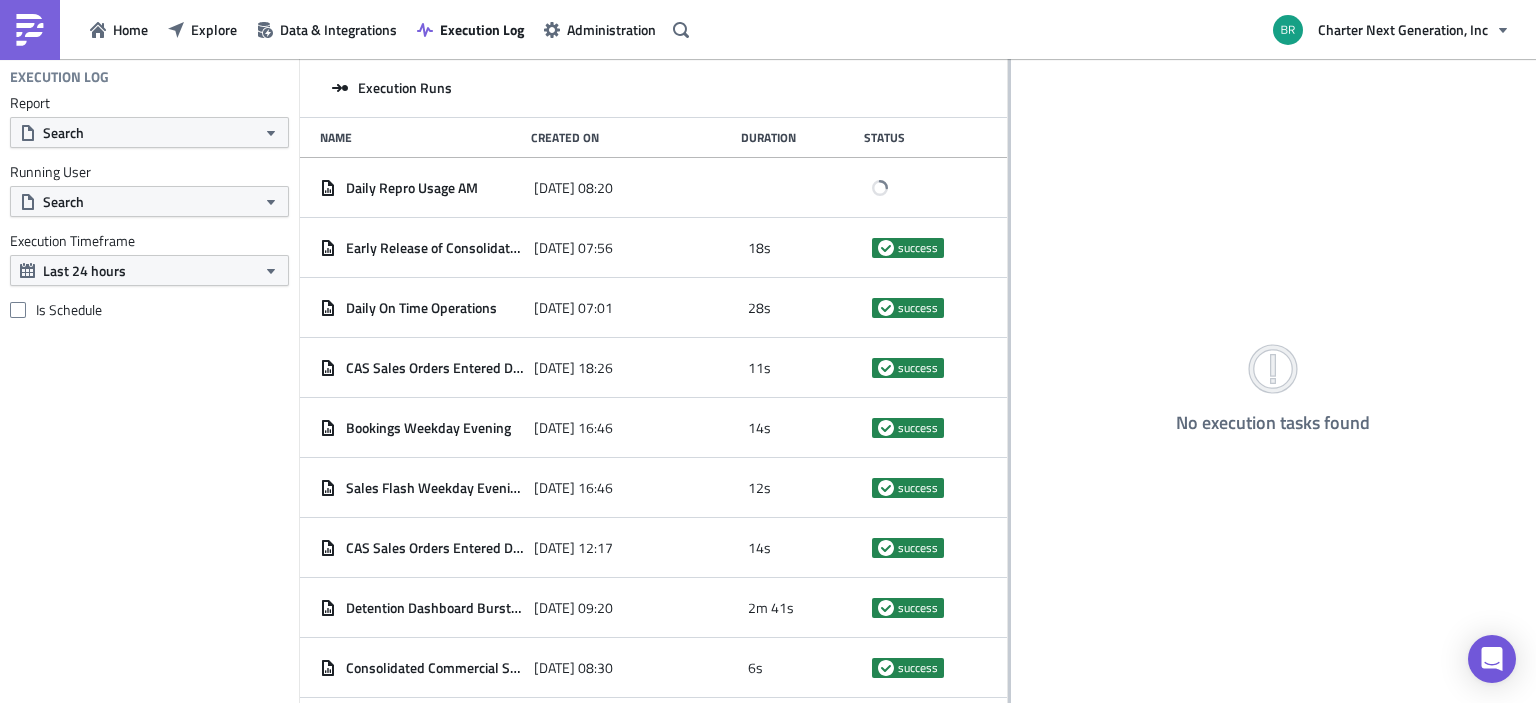 drag, startPoint x: 548, startPoint y: 215, endPoint x: 1008, endPoint y: 211, distance: 460.0174 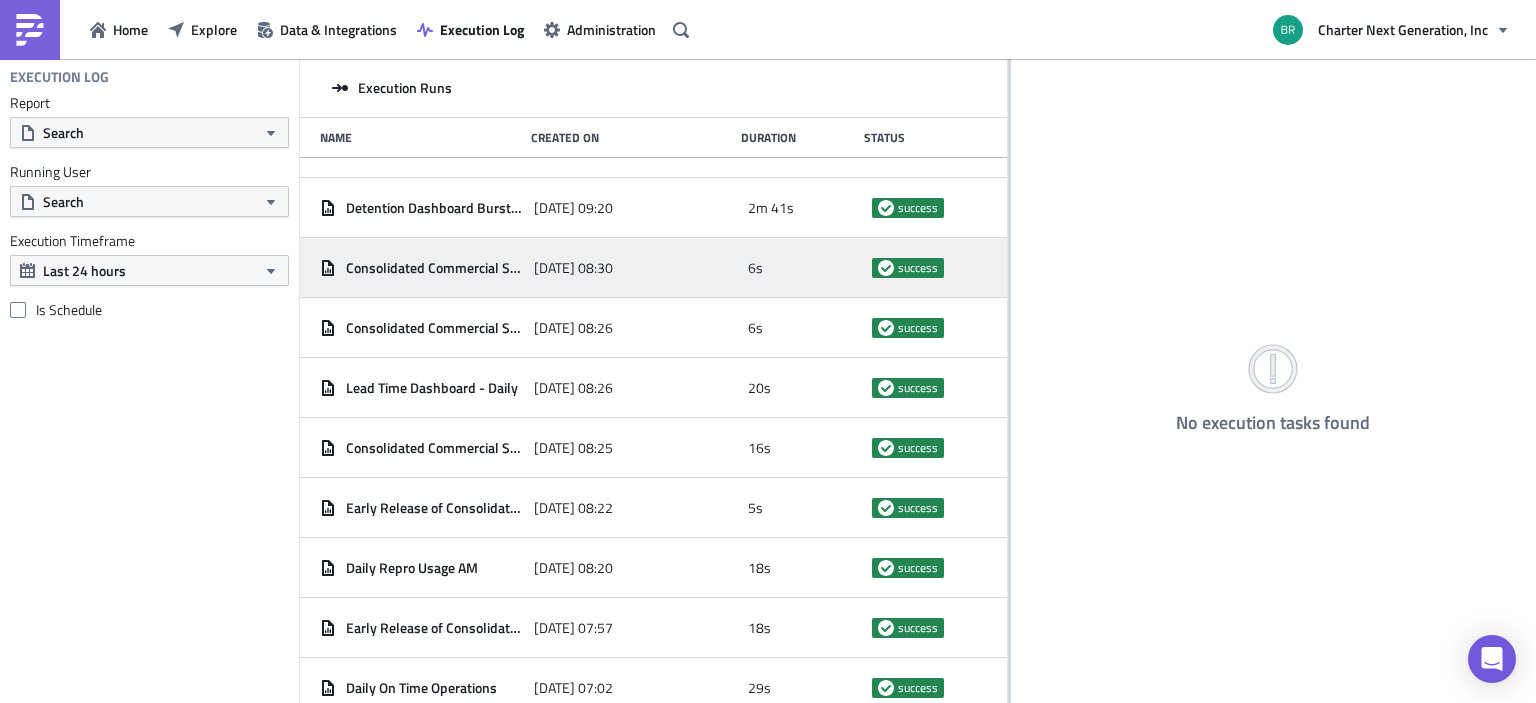 scroll, scrollTop: 0, scrollLeft: 0, axis: both 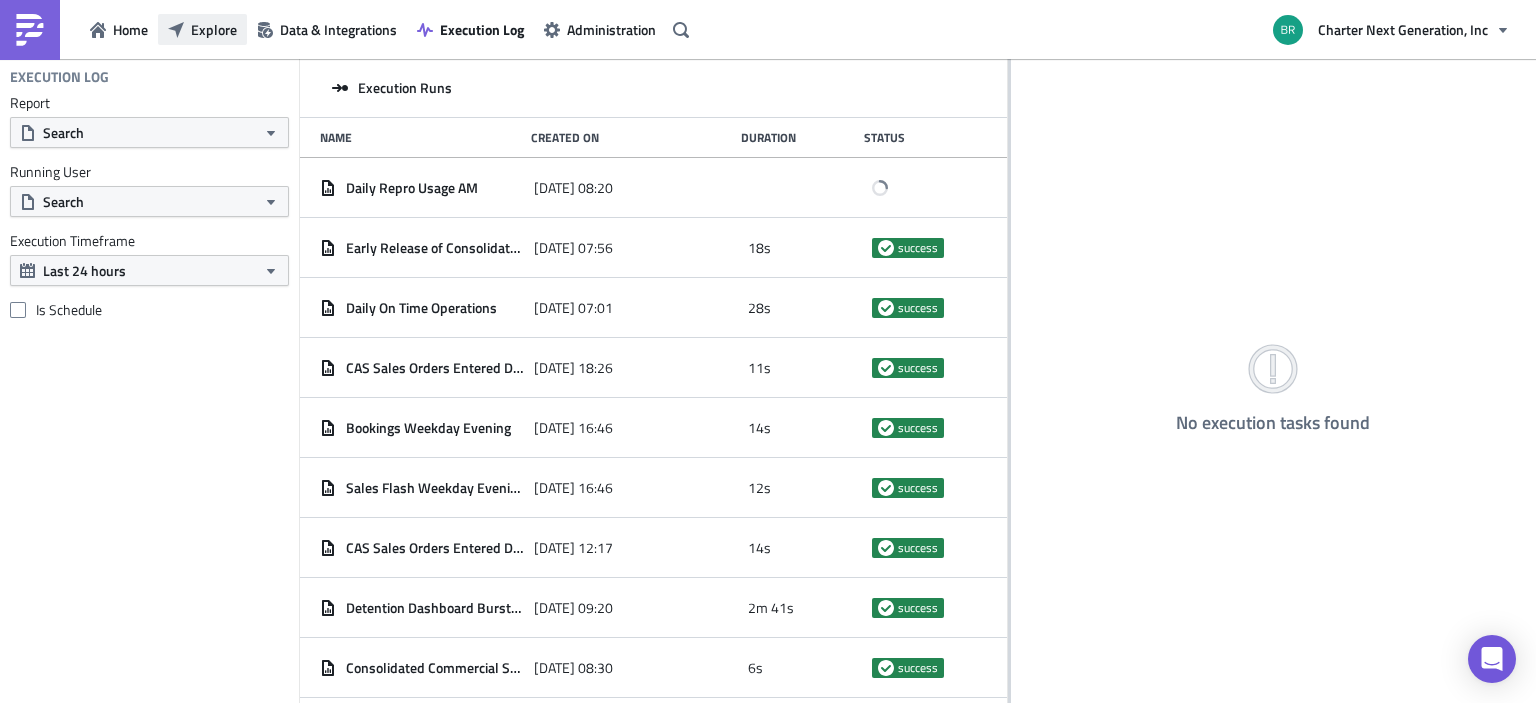click on "Explore" at bounding box center [214, 29] 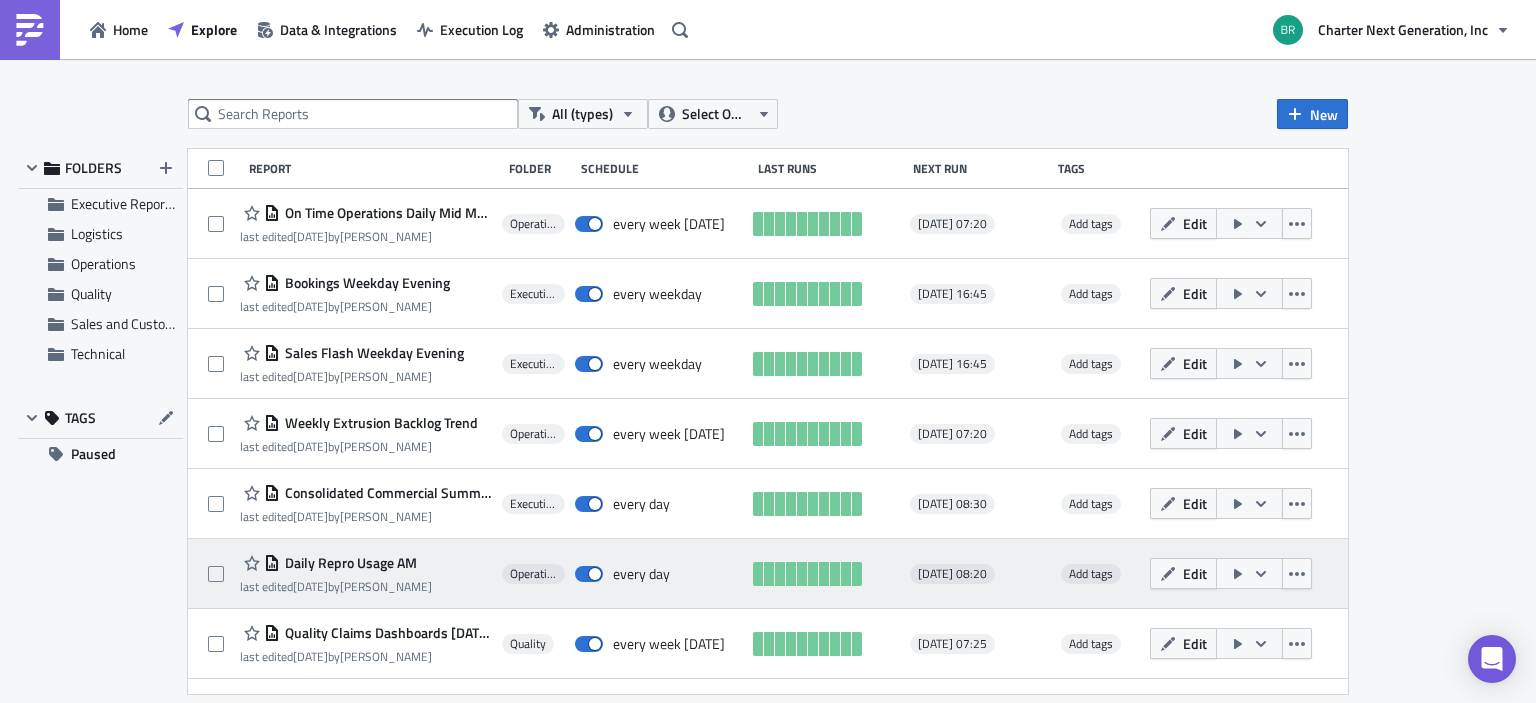 scroll, scrollTop: 964, scrollLeft: 0, axis: vertical 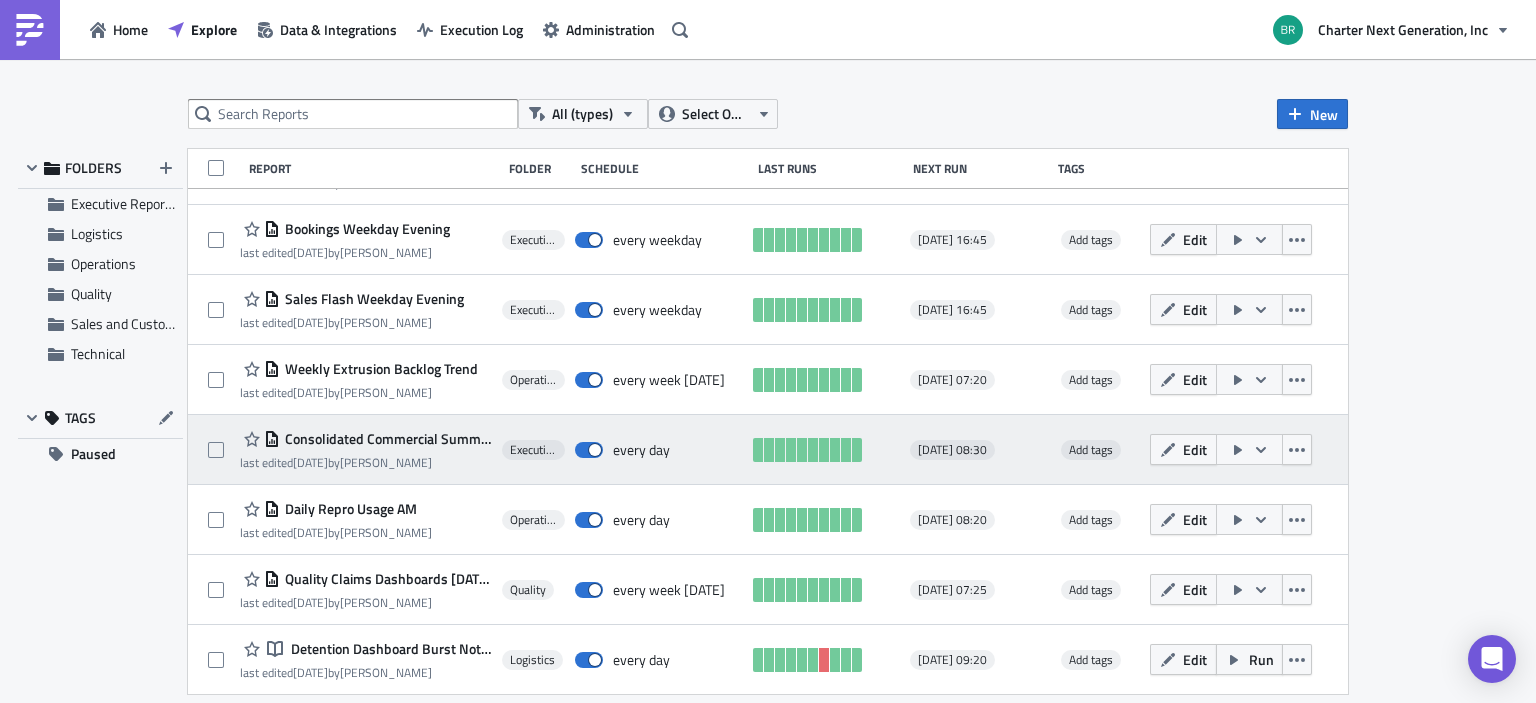 click 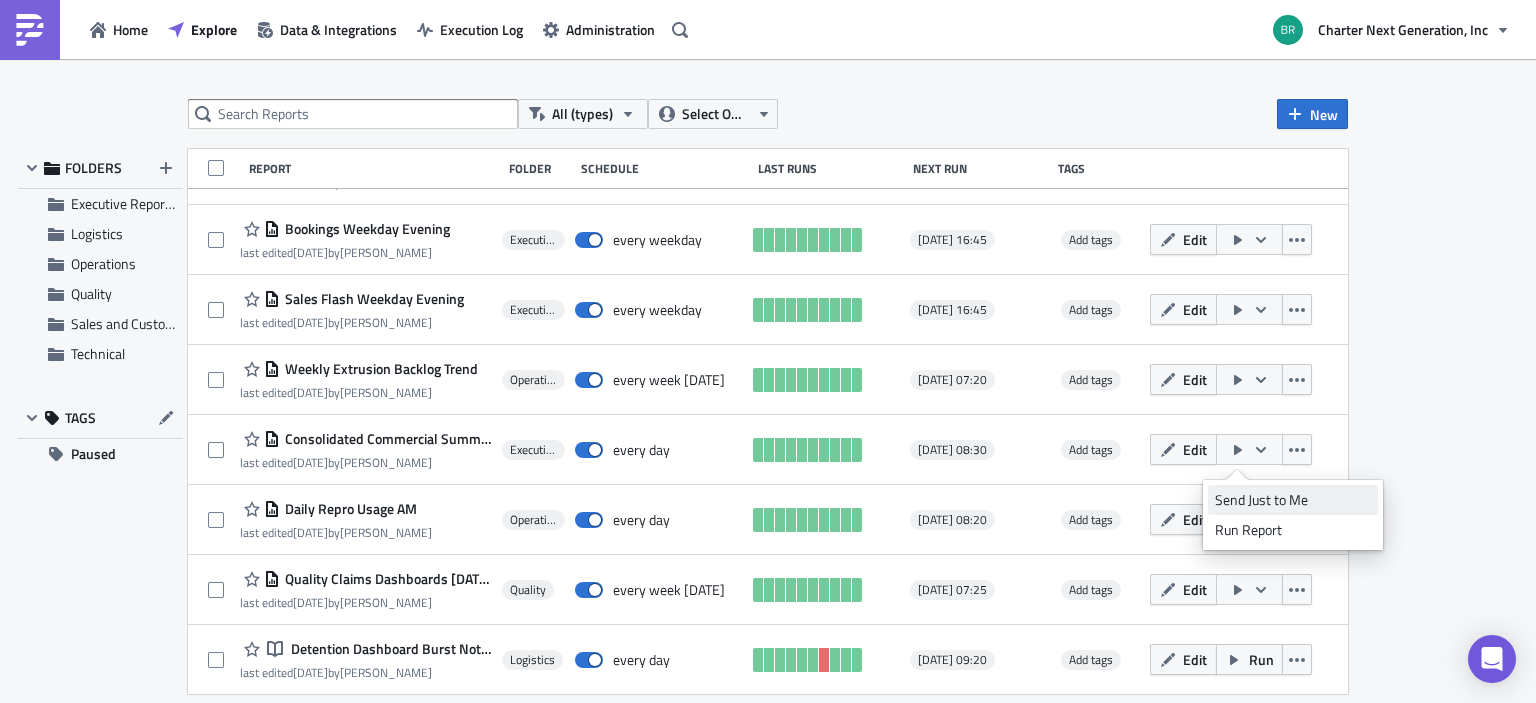 click on "Send Just to Me" at bounding box center [1293, 500] 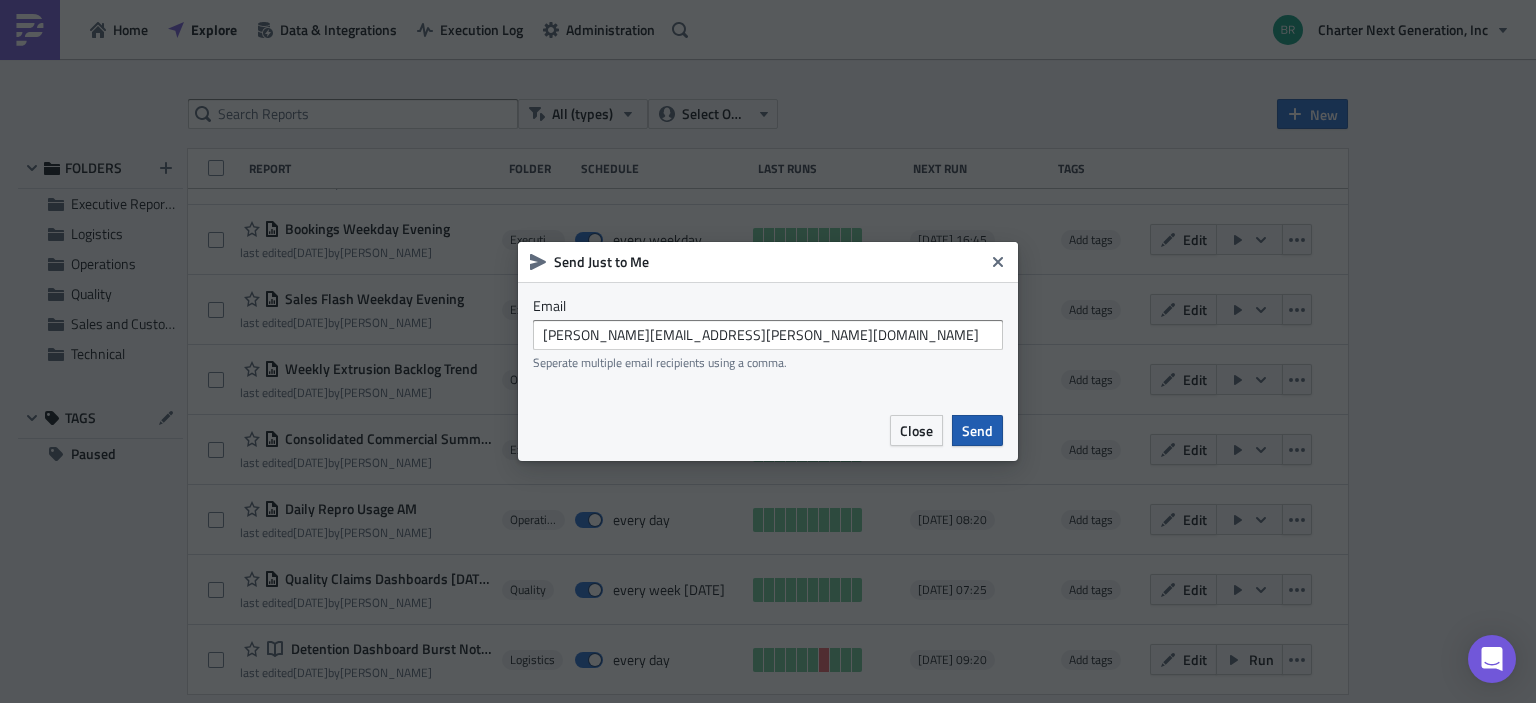 click on "Send" at bounding box center [977, 430] 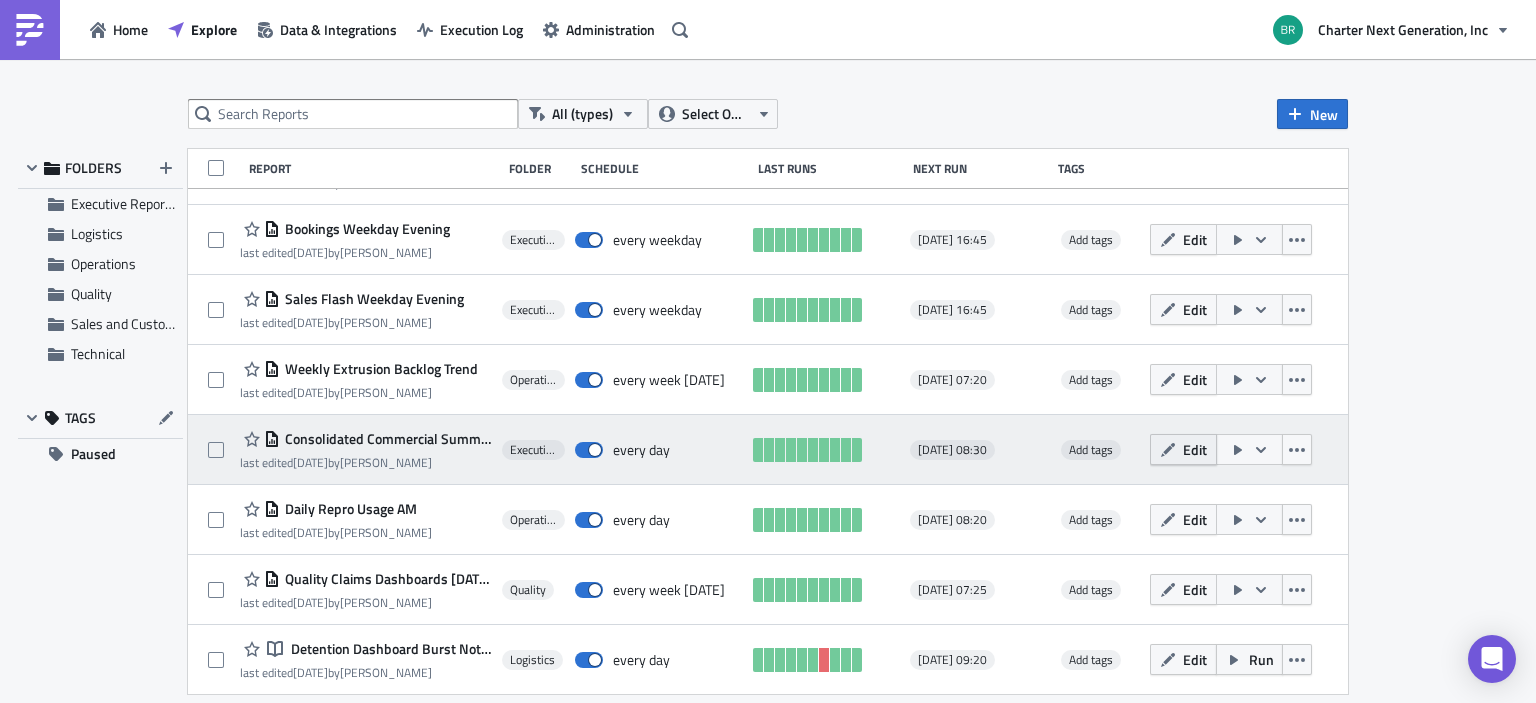 click on "Edit" at bounding box center [1195, 449] 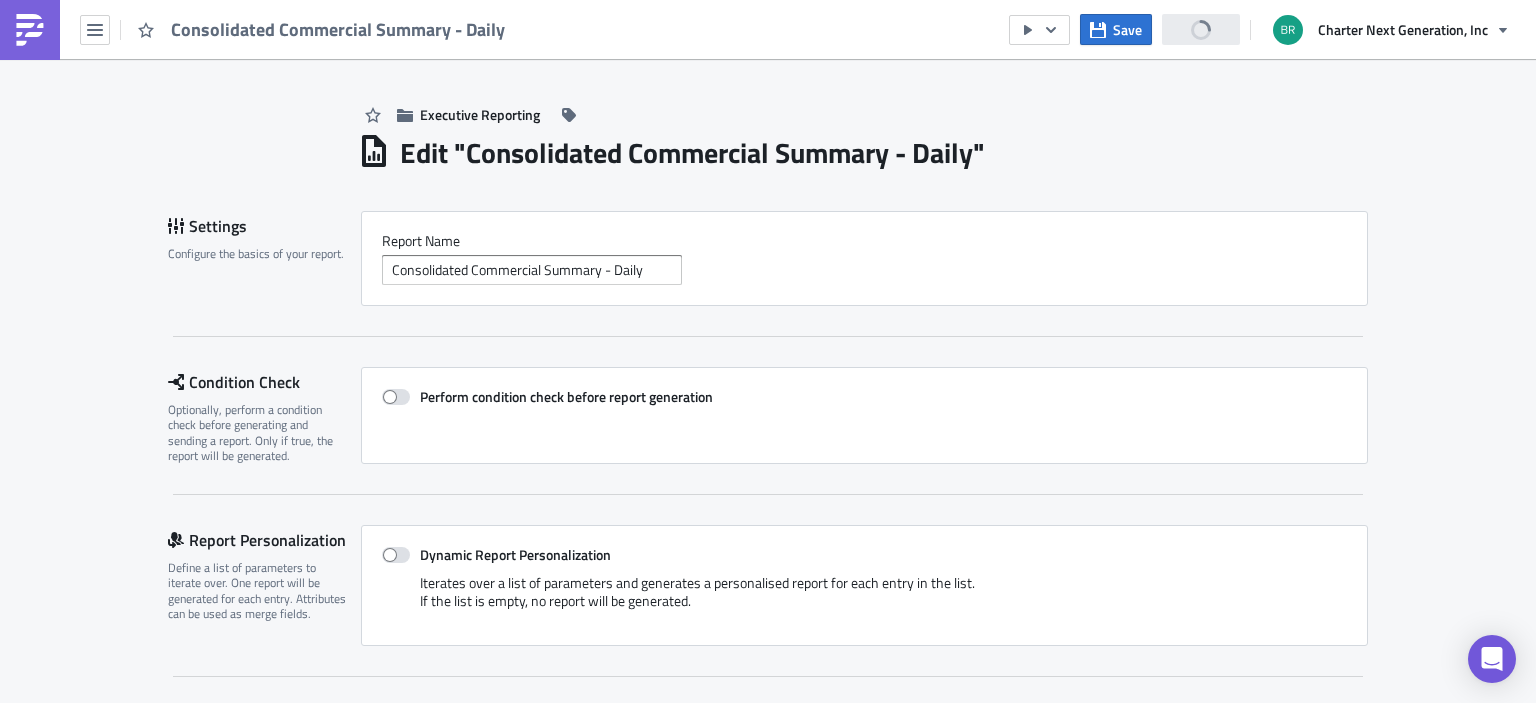 scroll, scrollTop: 0, scrollLeft: 0, axis: both 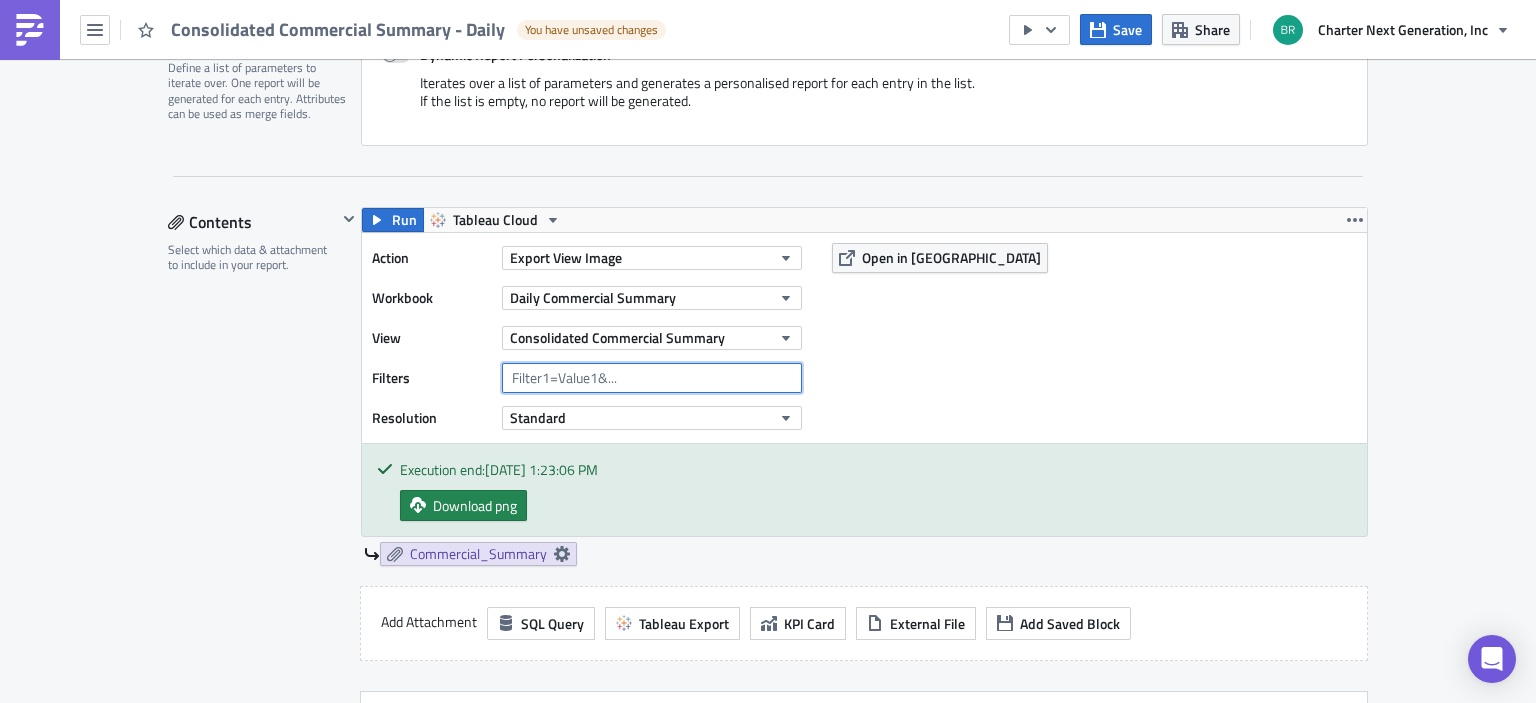 click at bounding box center [652, 378] 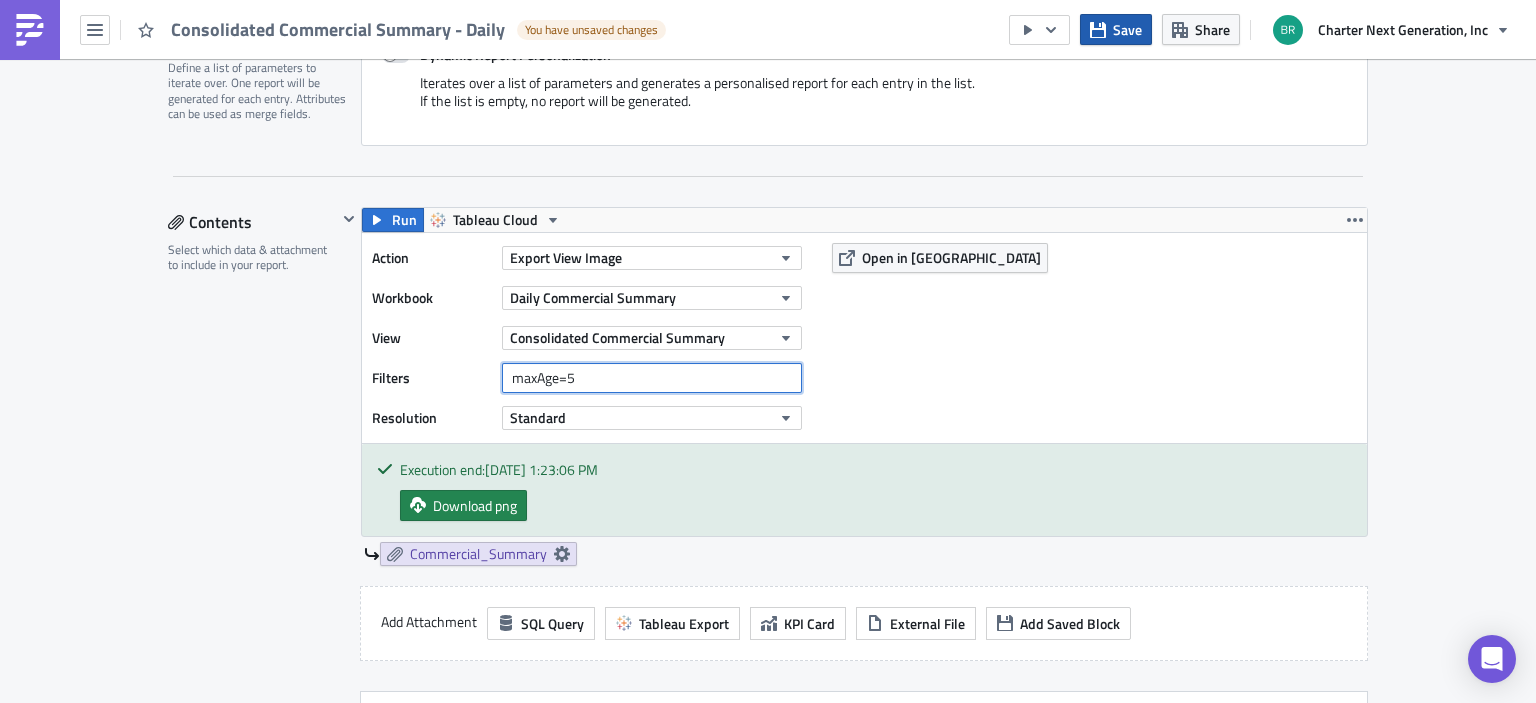 type on "maxAge=5" 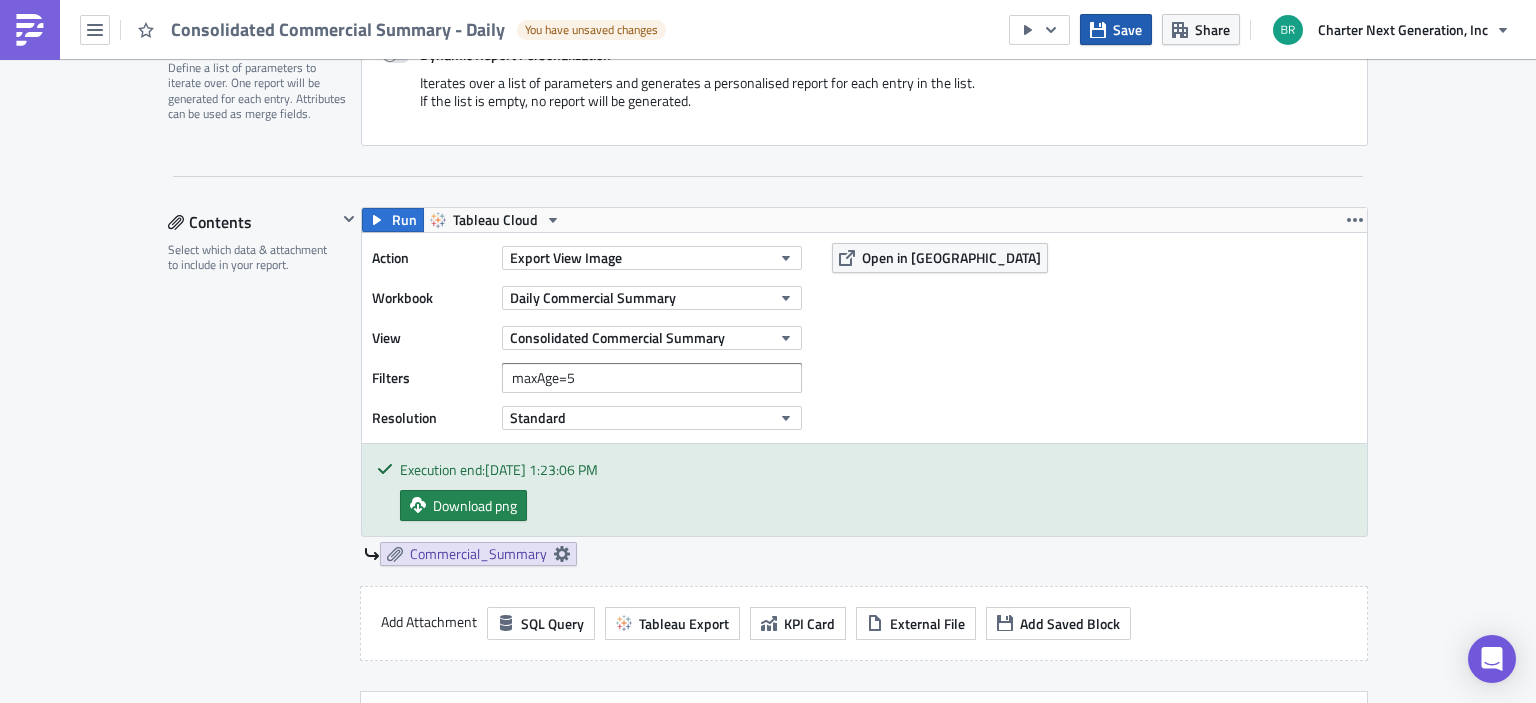 click on "Save" at bounding box center (1127, 29) 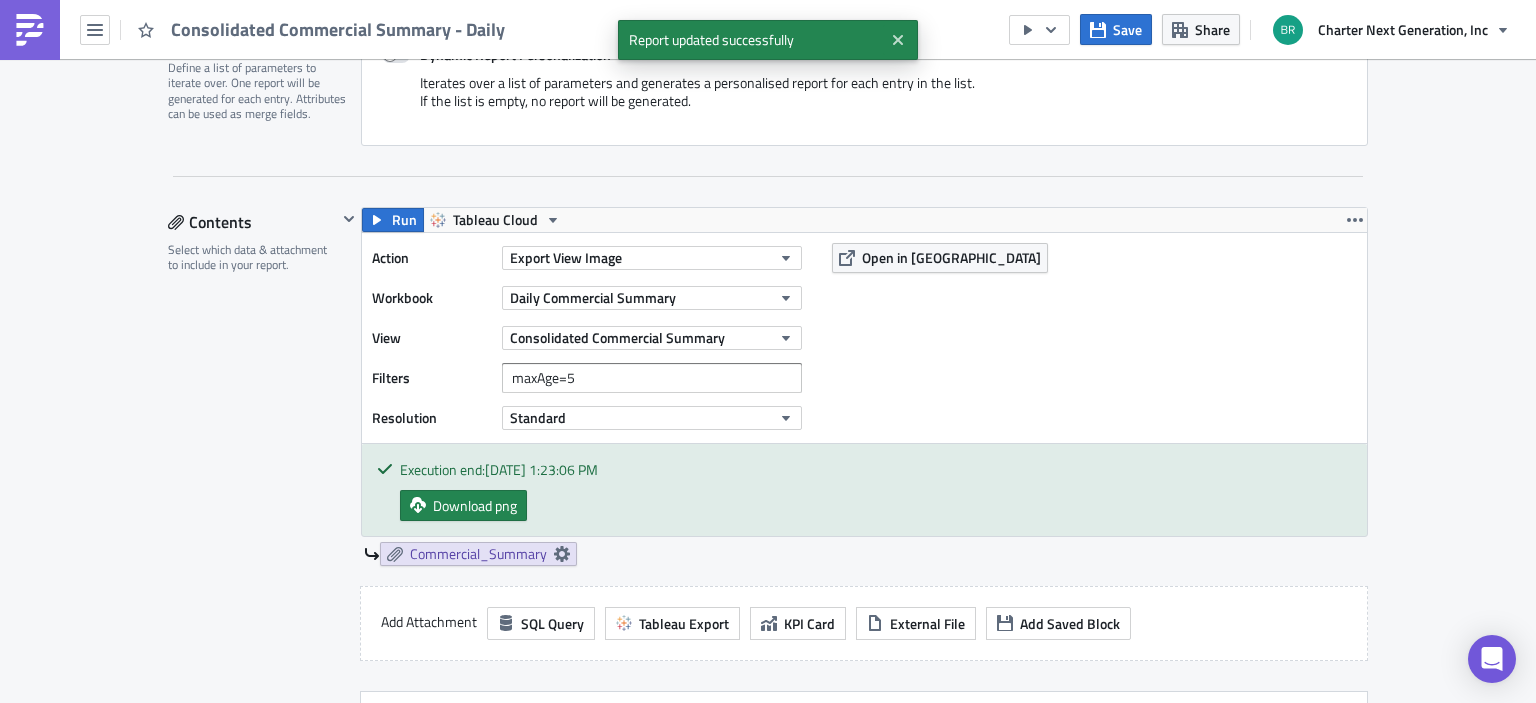 scroll, scrollTop: 0, scrollLeft: 0, axis: both 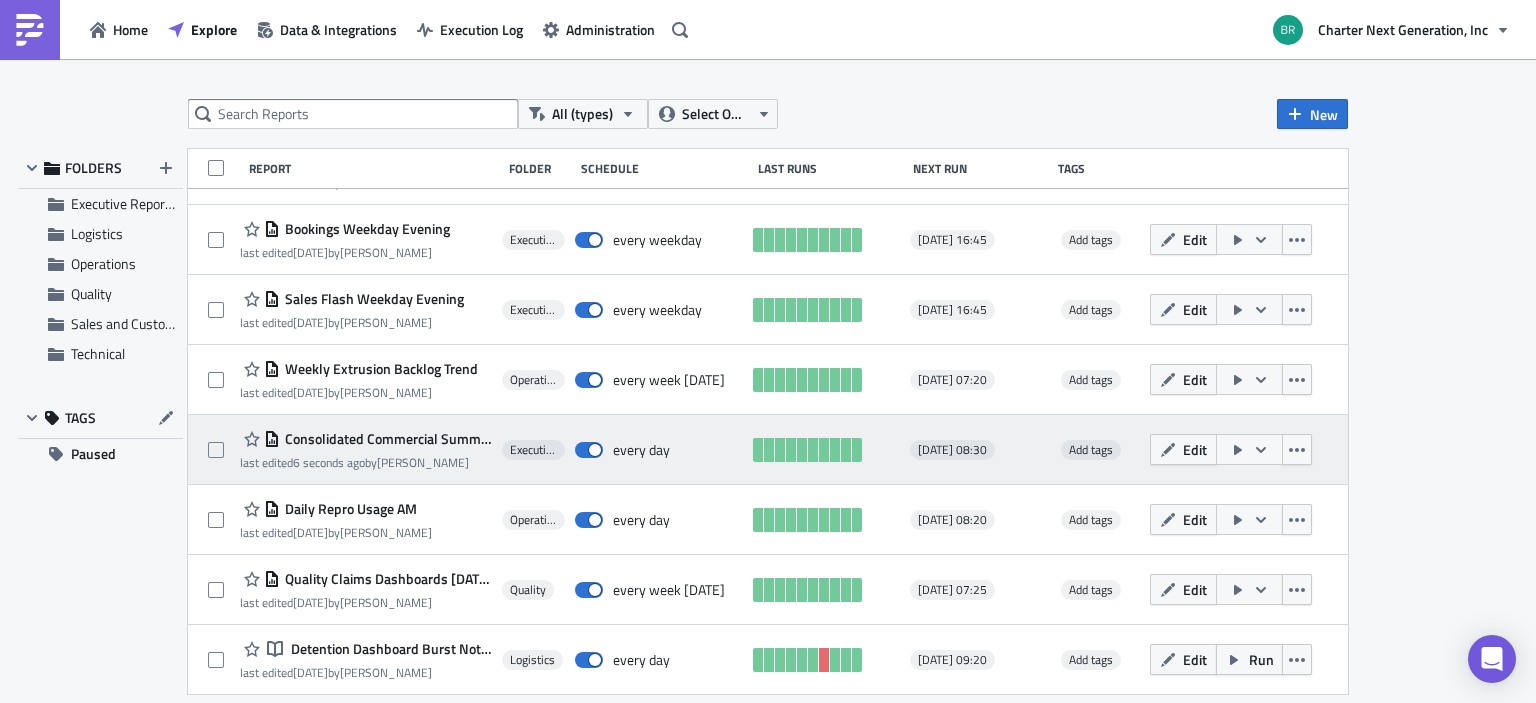 click 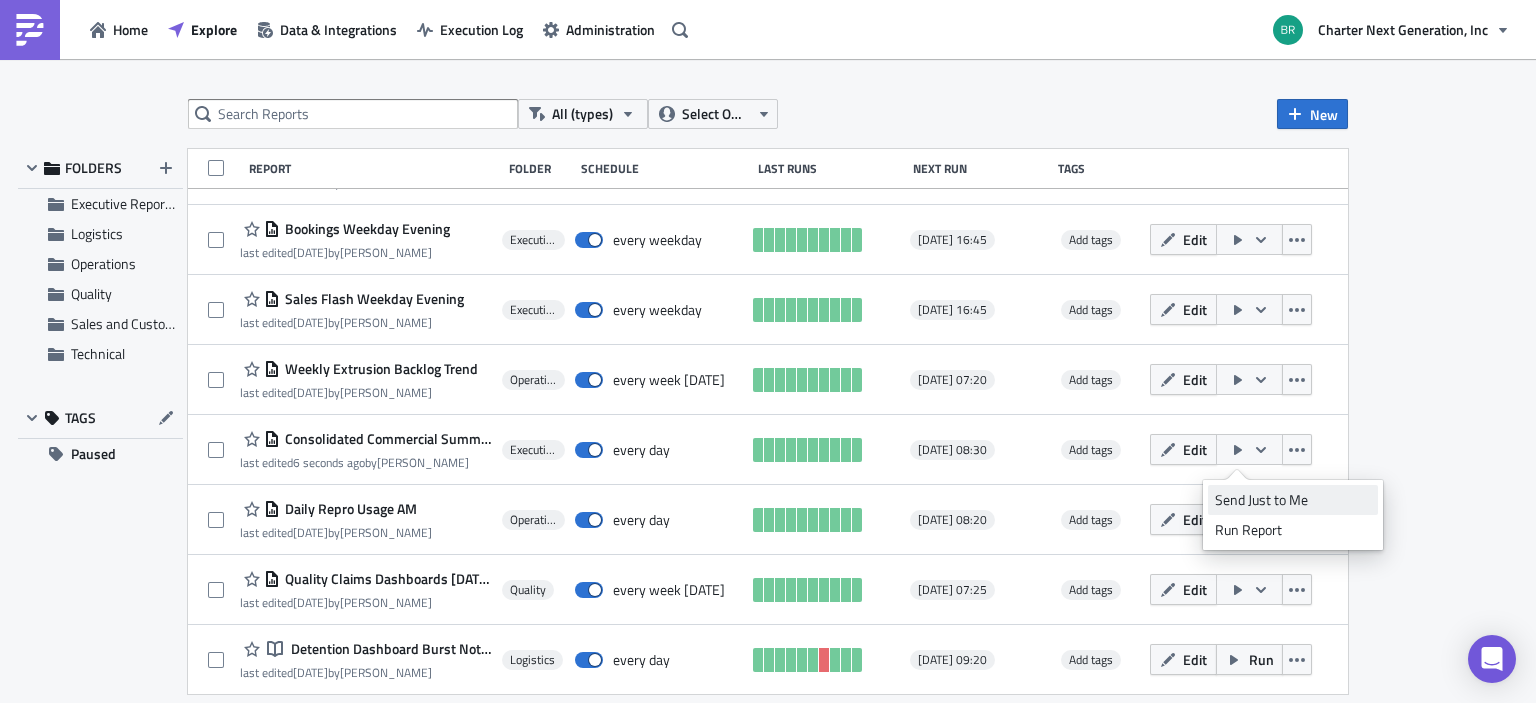 click on "Send Just to Me" at bounding box center (1293, 500) 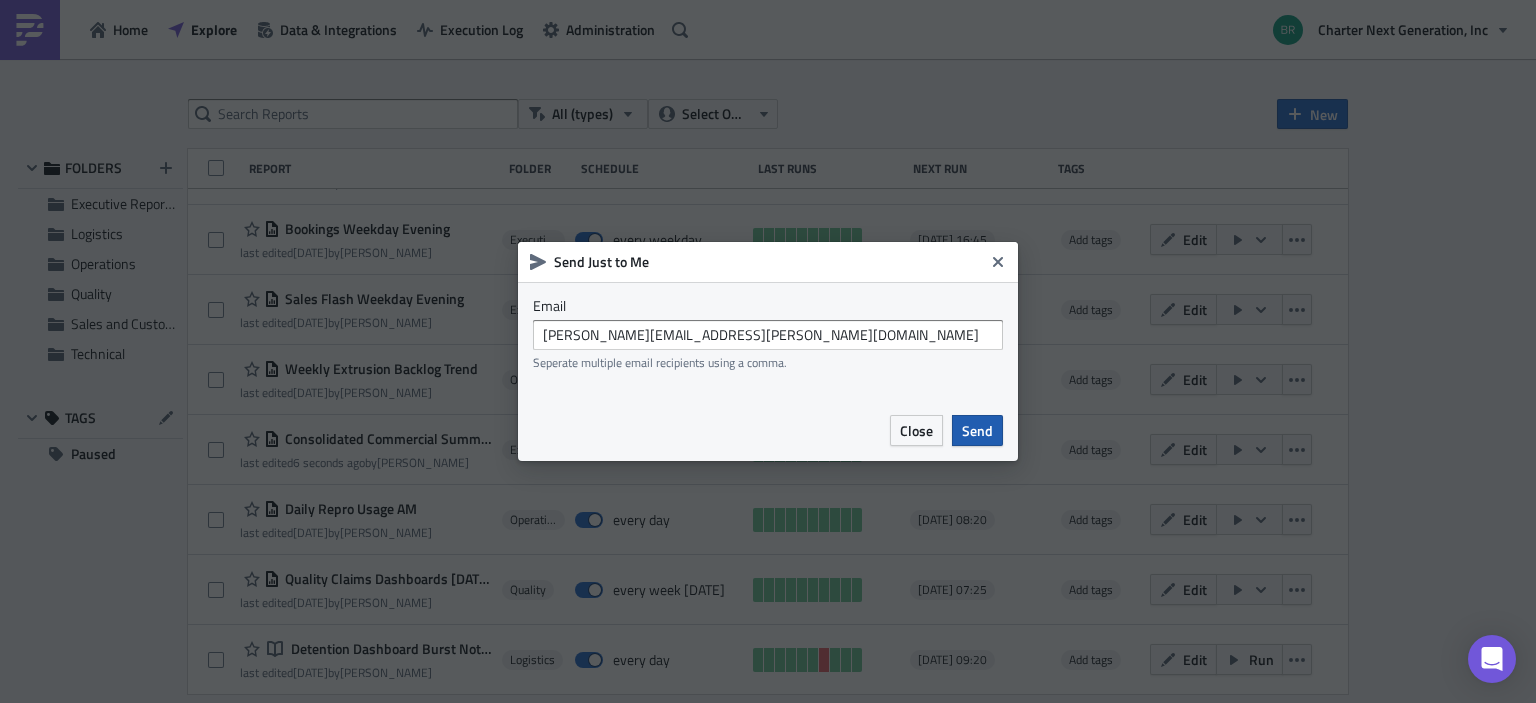 click on "Send" at bounding box center [977, 430] 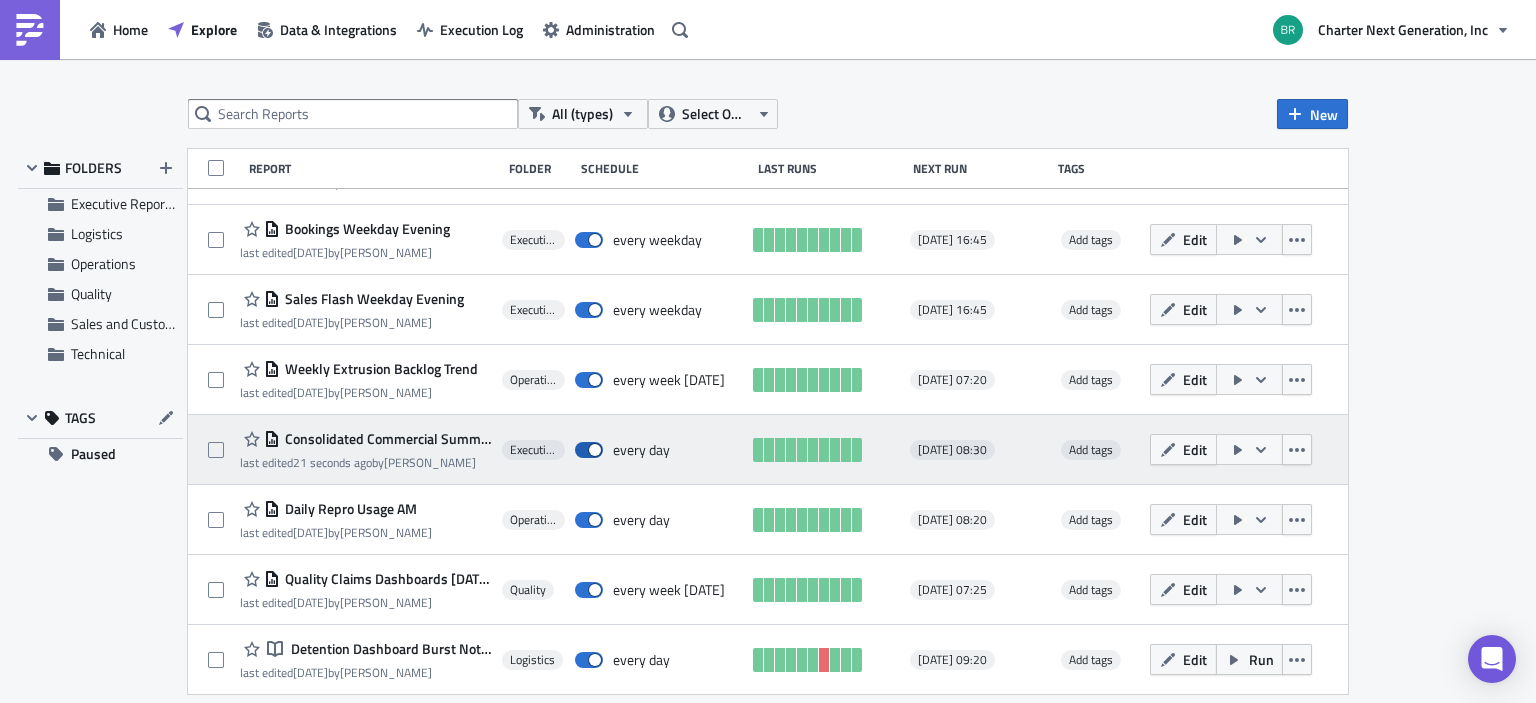 click at bounding box center [589, 450] 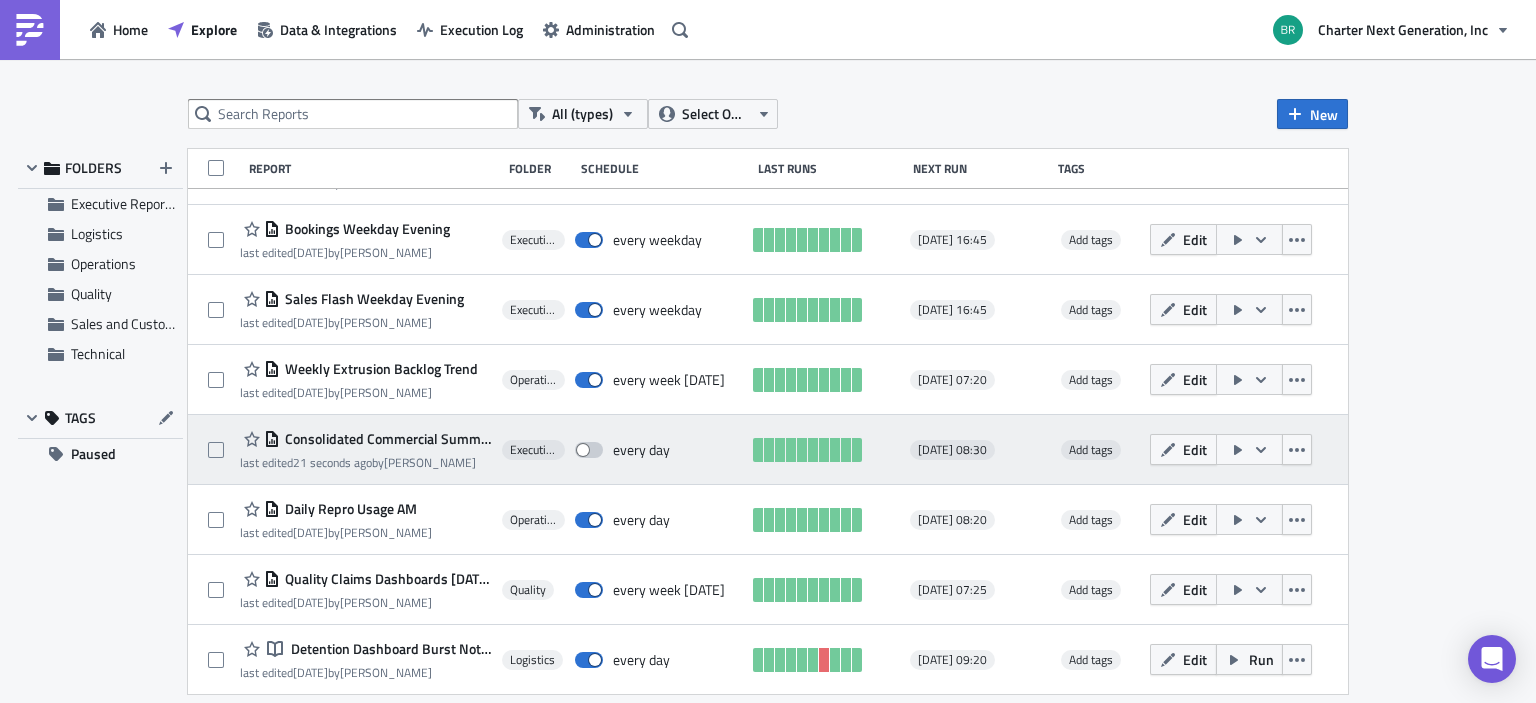 checkbox on "false" 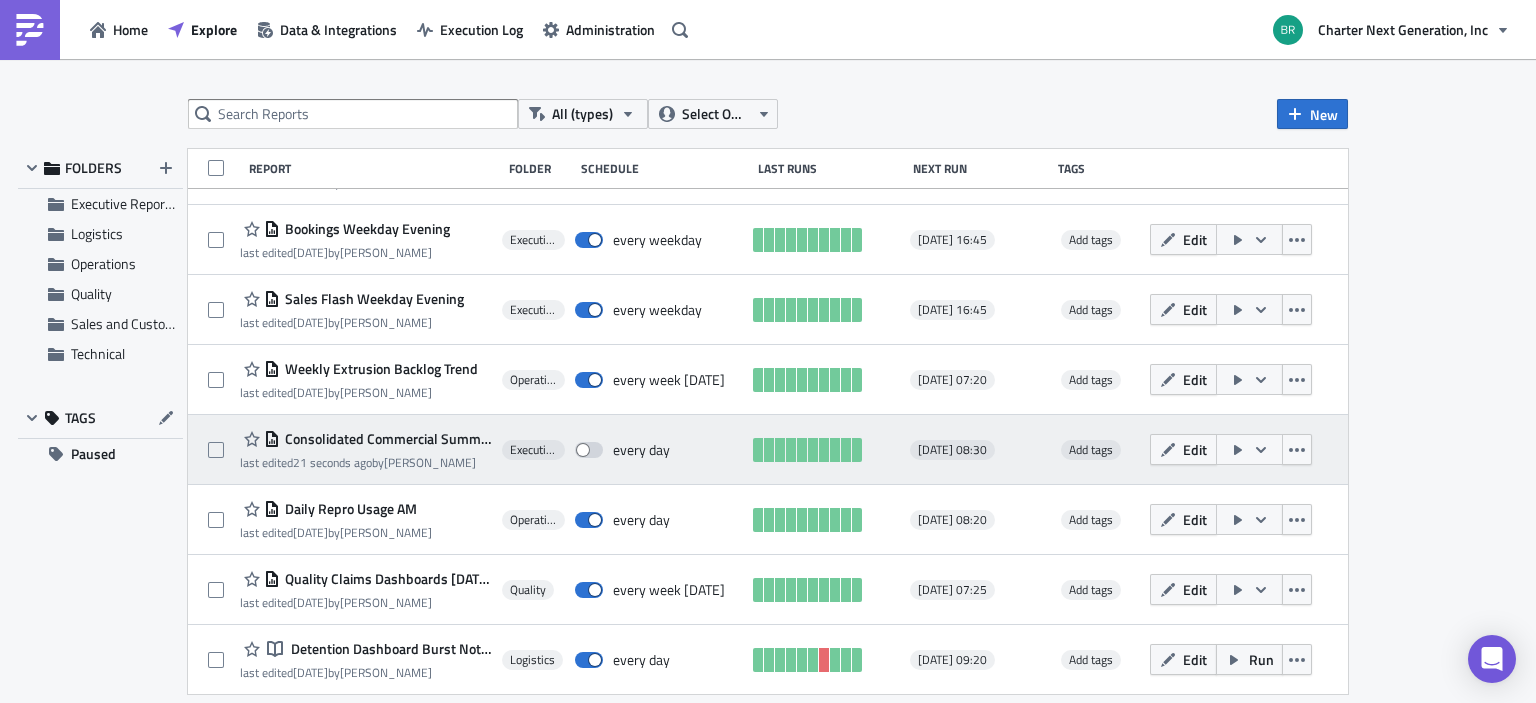 click 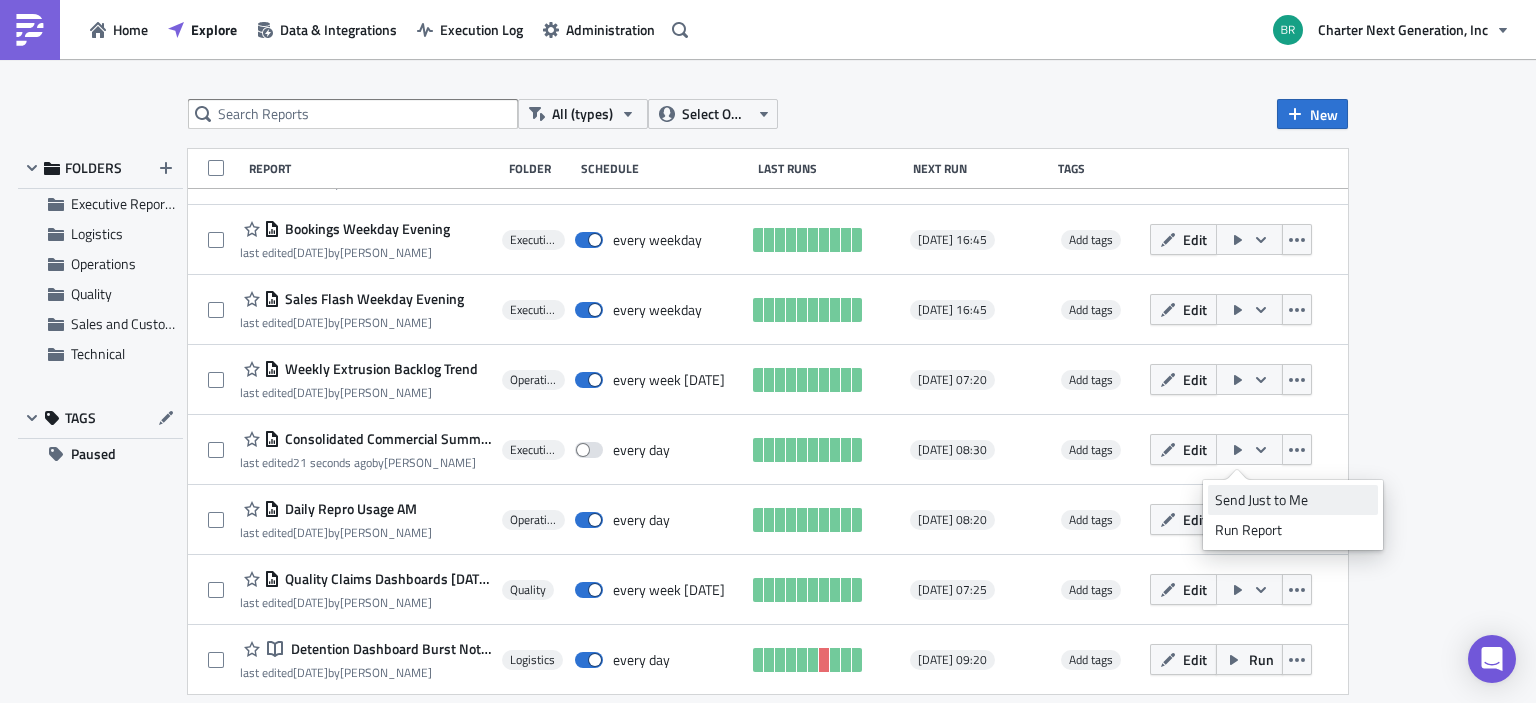 click on "Send Just to Me" at bounding box center [1293, 500] 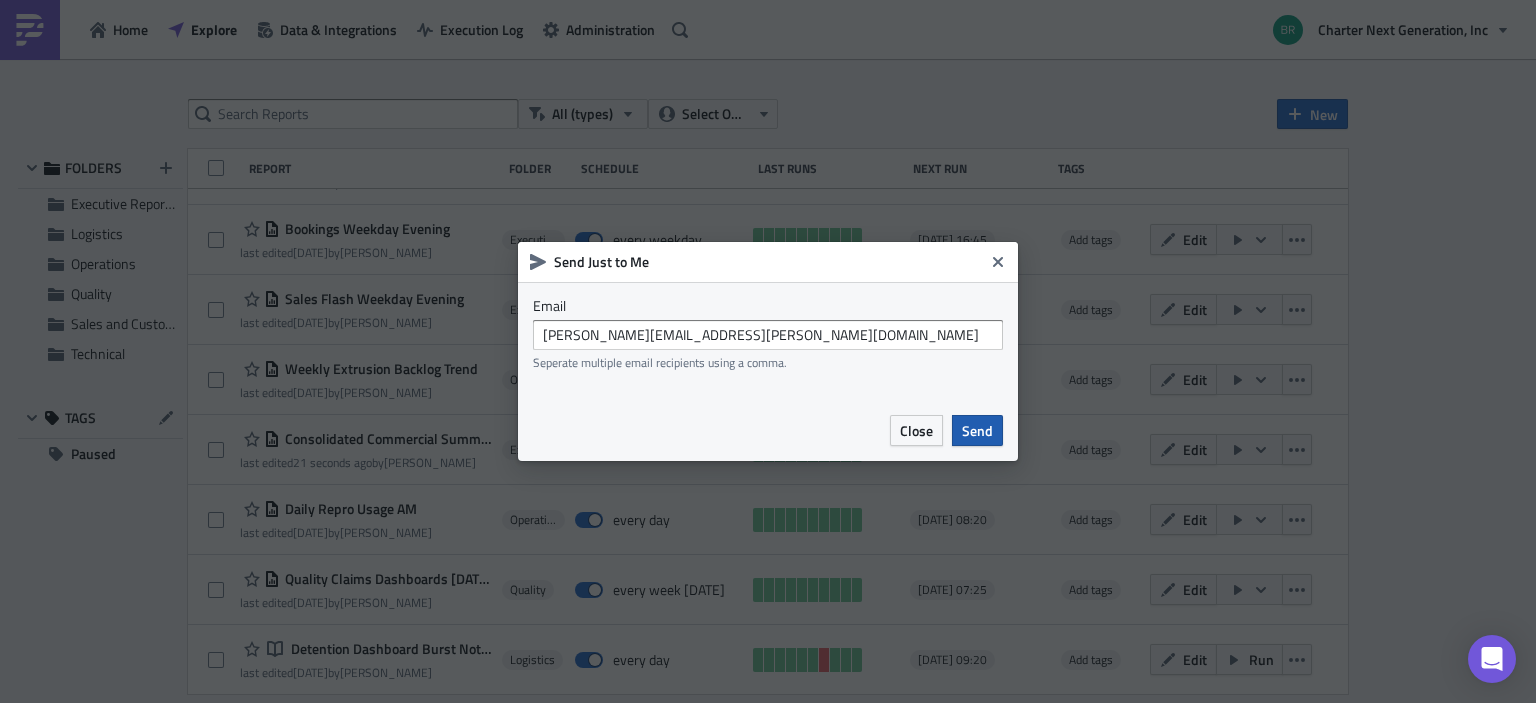 click on "Send" at bounding box center (977, 430) 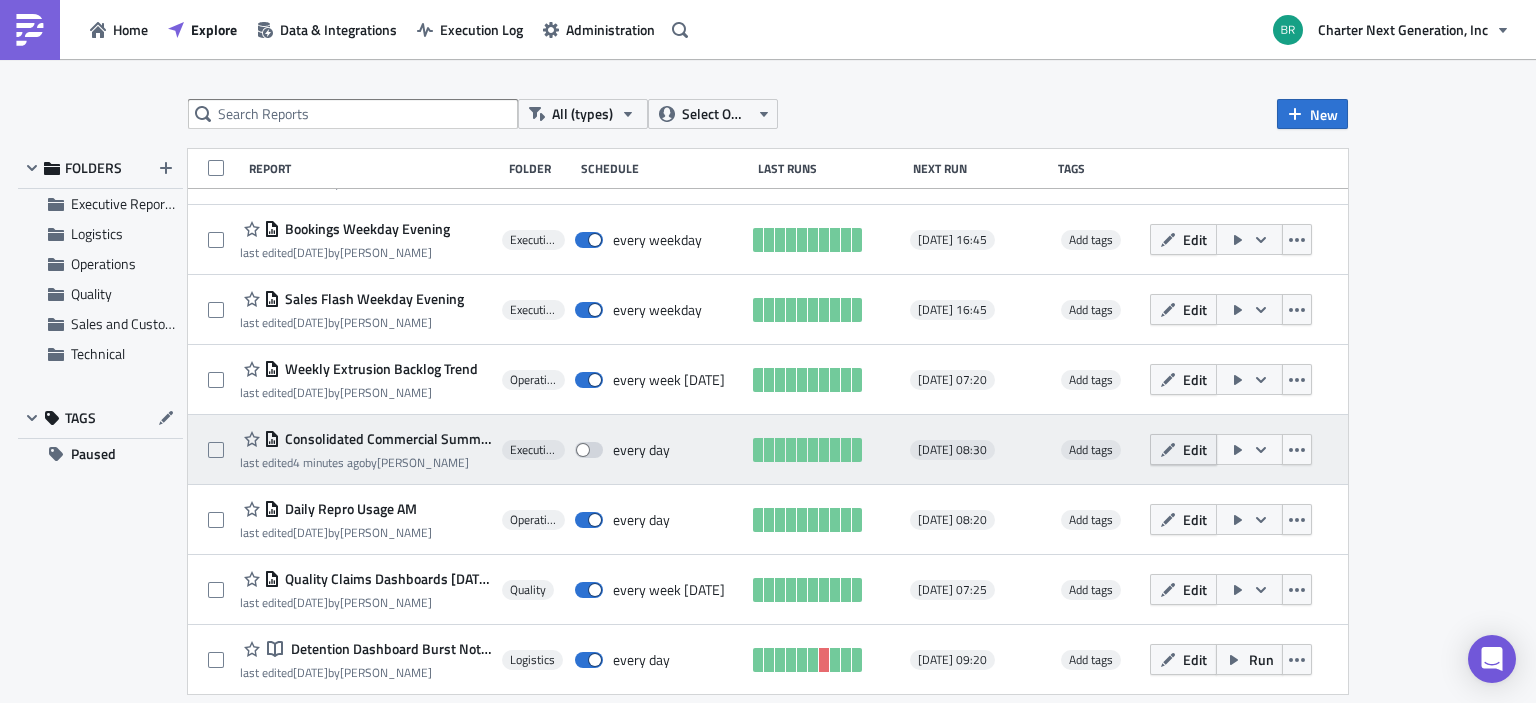 click on "Edit" at bounding box center [1195, 449] 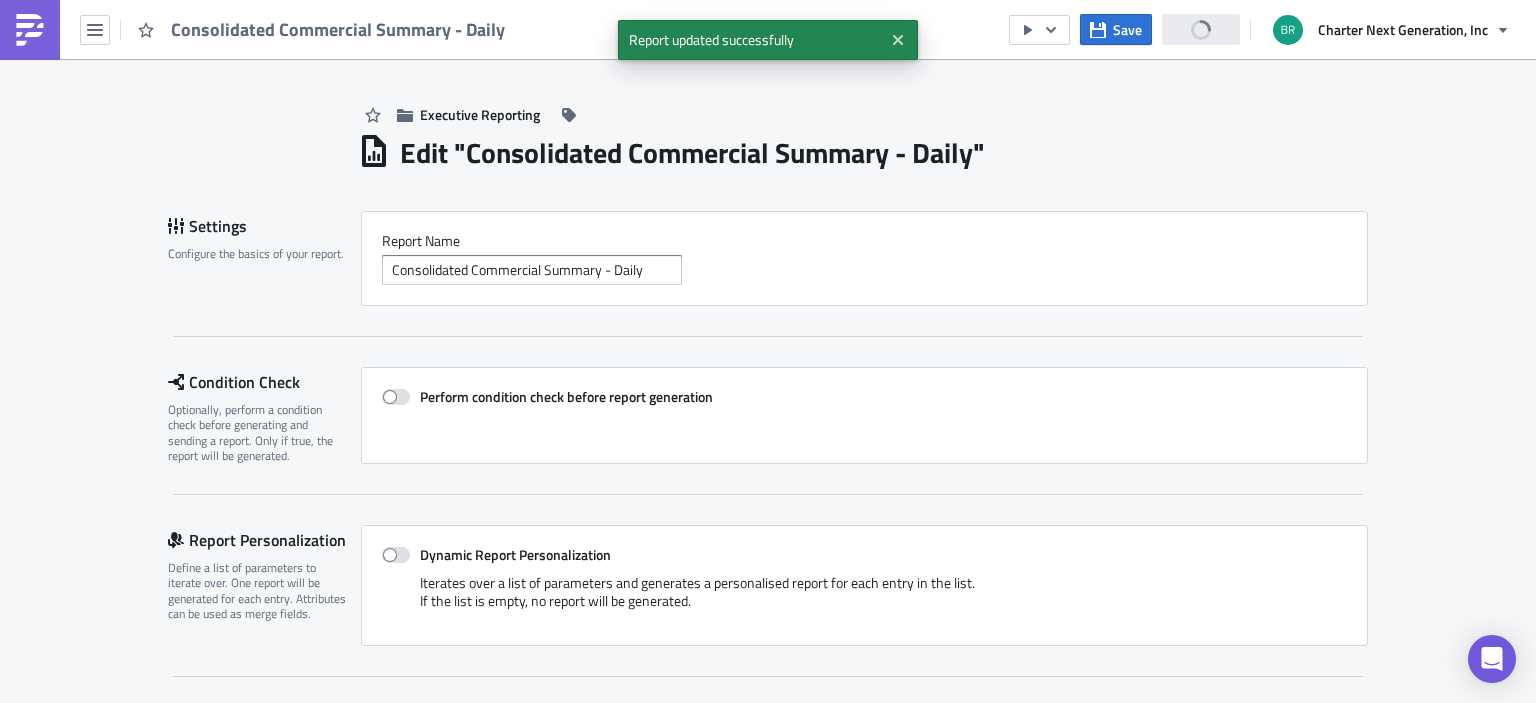 scroll, scrollTop: 0, scrollLeft: 0, axis: both 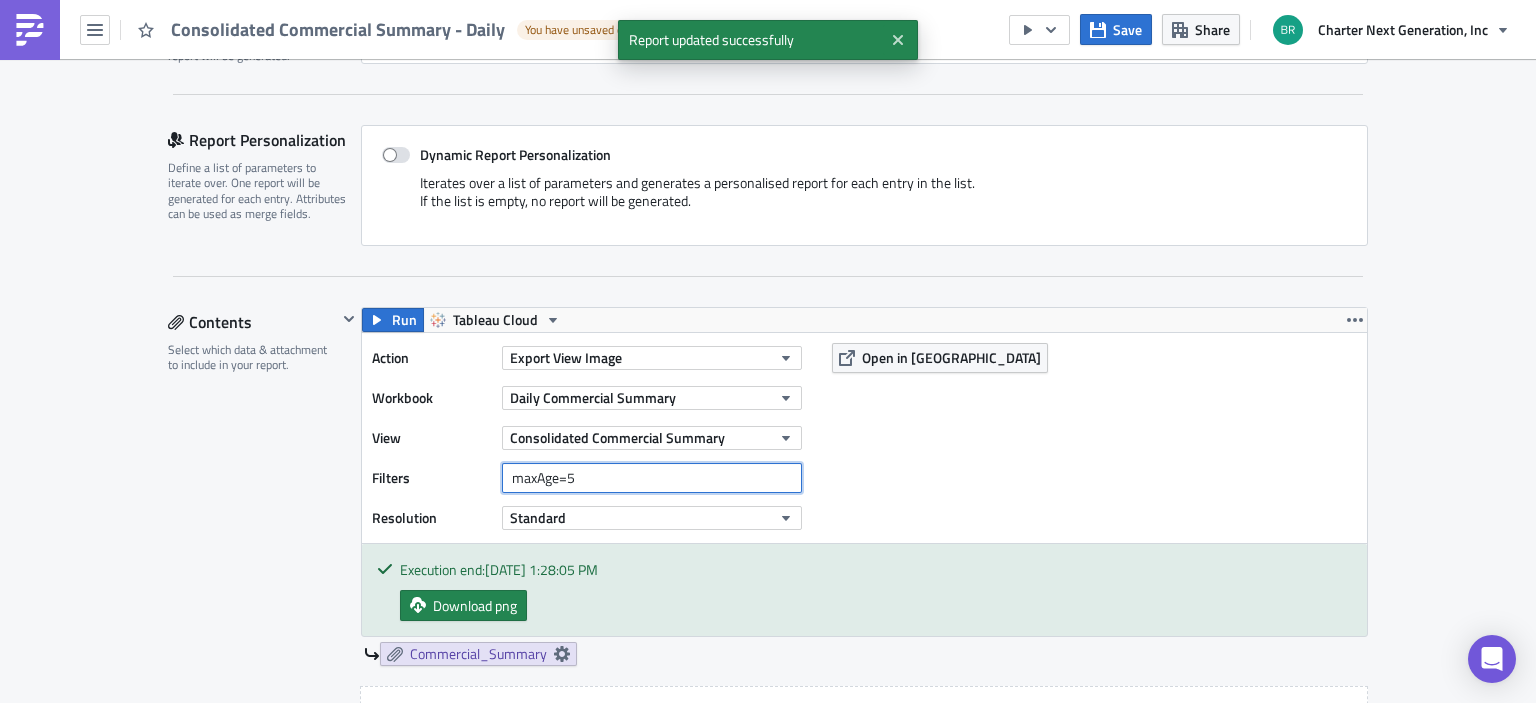drag, startPoint x: 613, startPoint y: 470, endPoint x: 428, endPoint y: 470, distance: 185 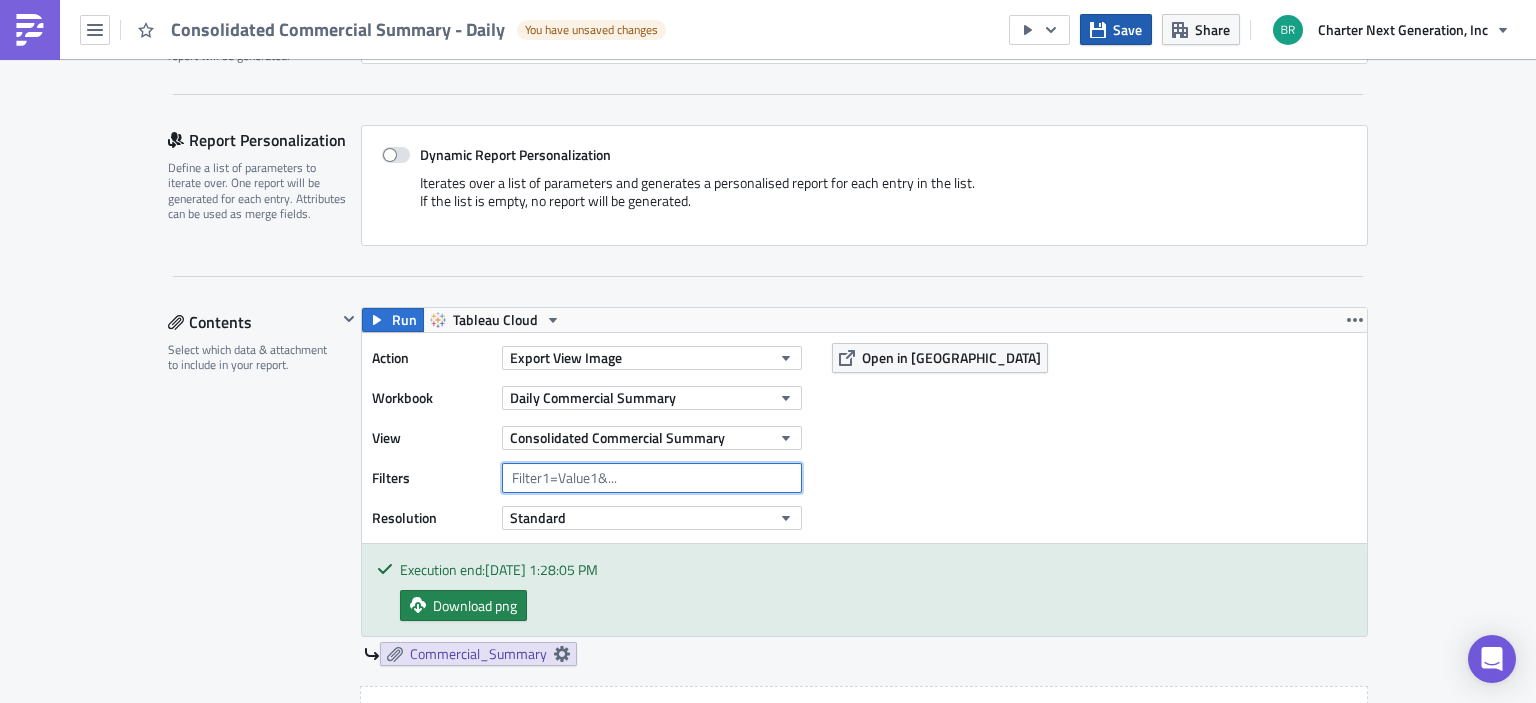 type 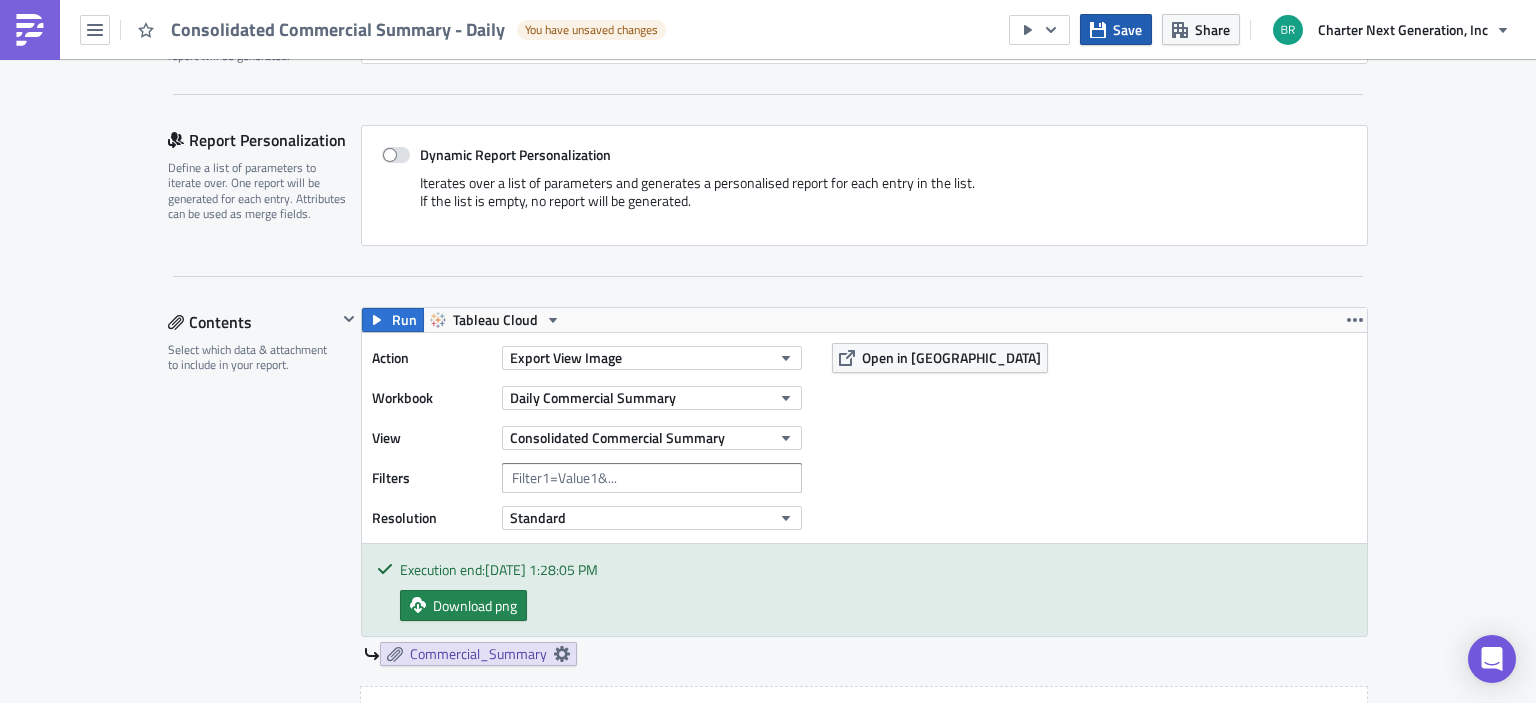 click 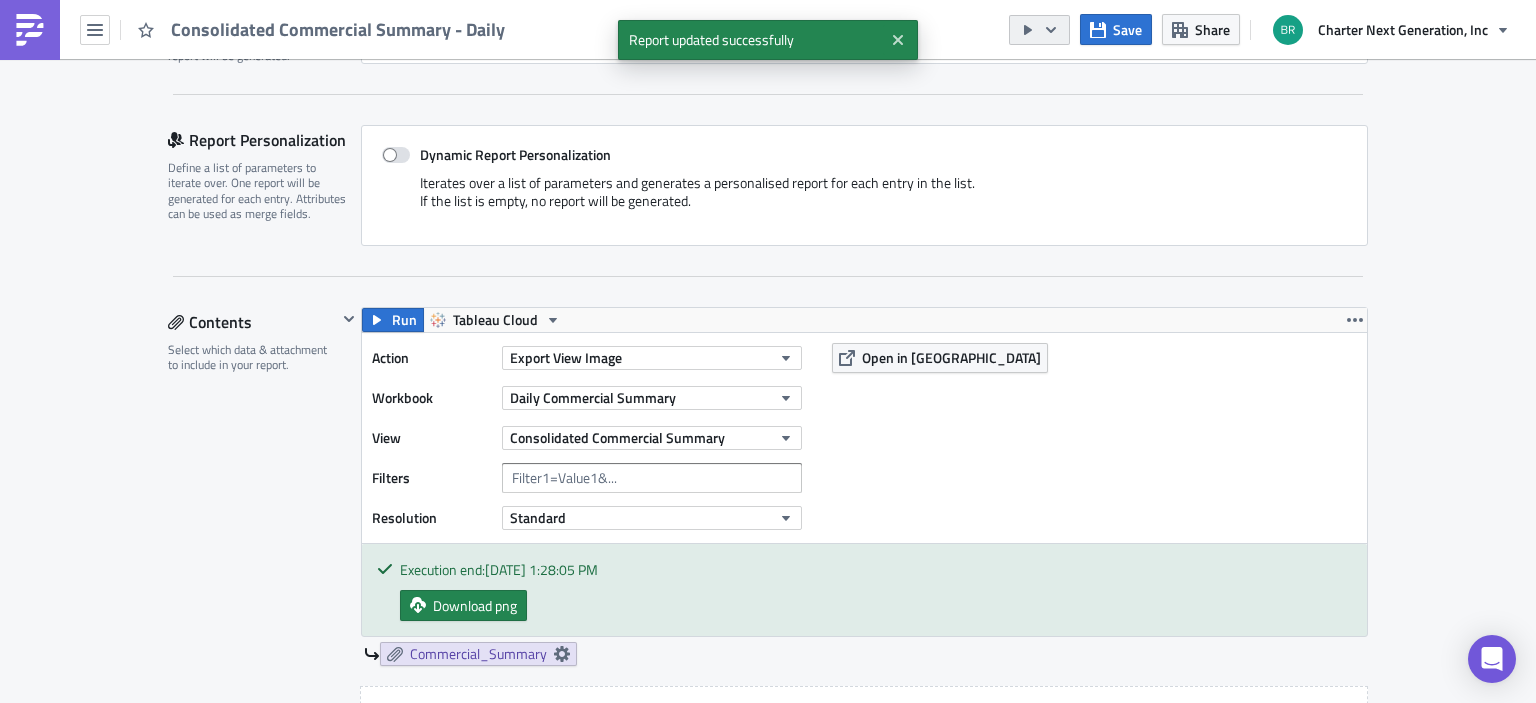 click 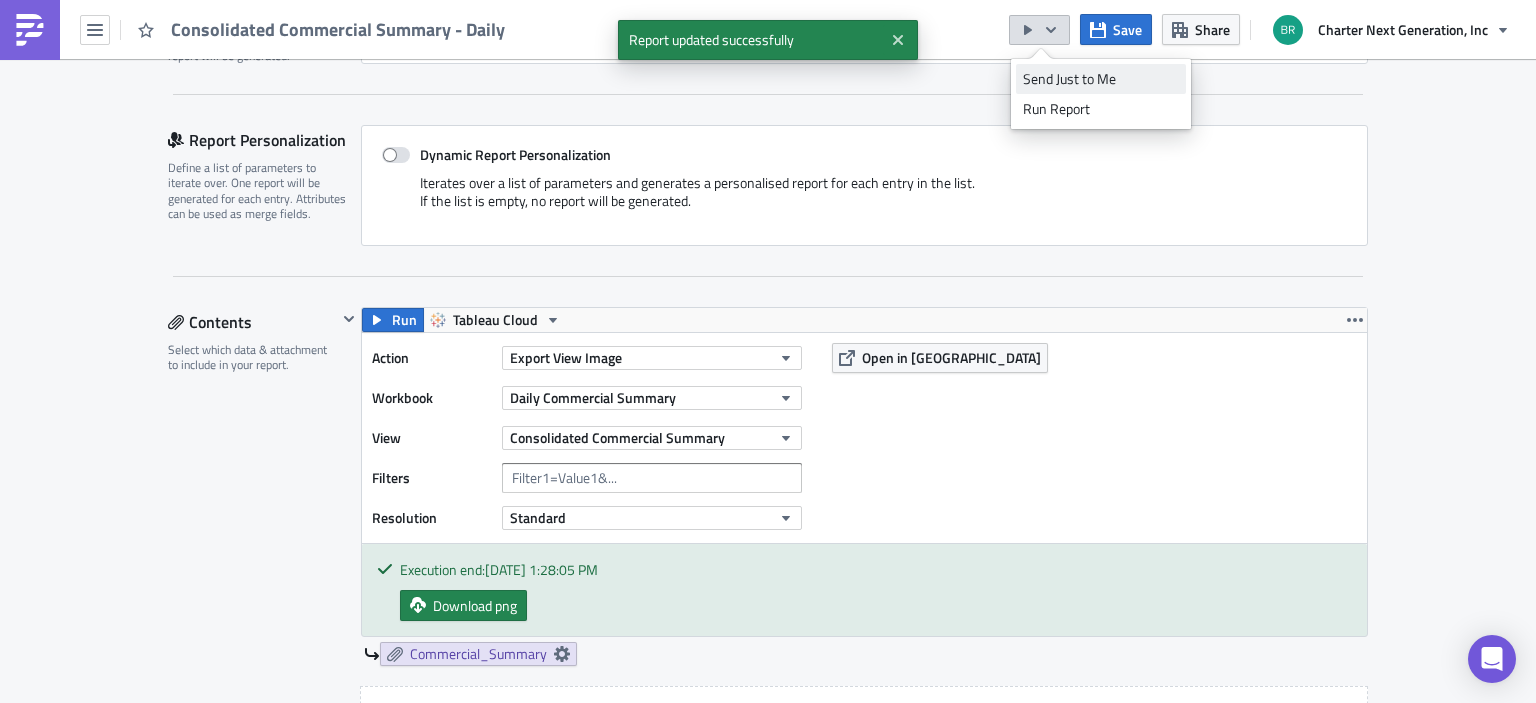 click on "Send Just to Me" at bounding box center (1101, 79) 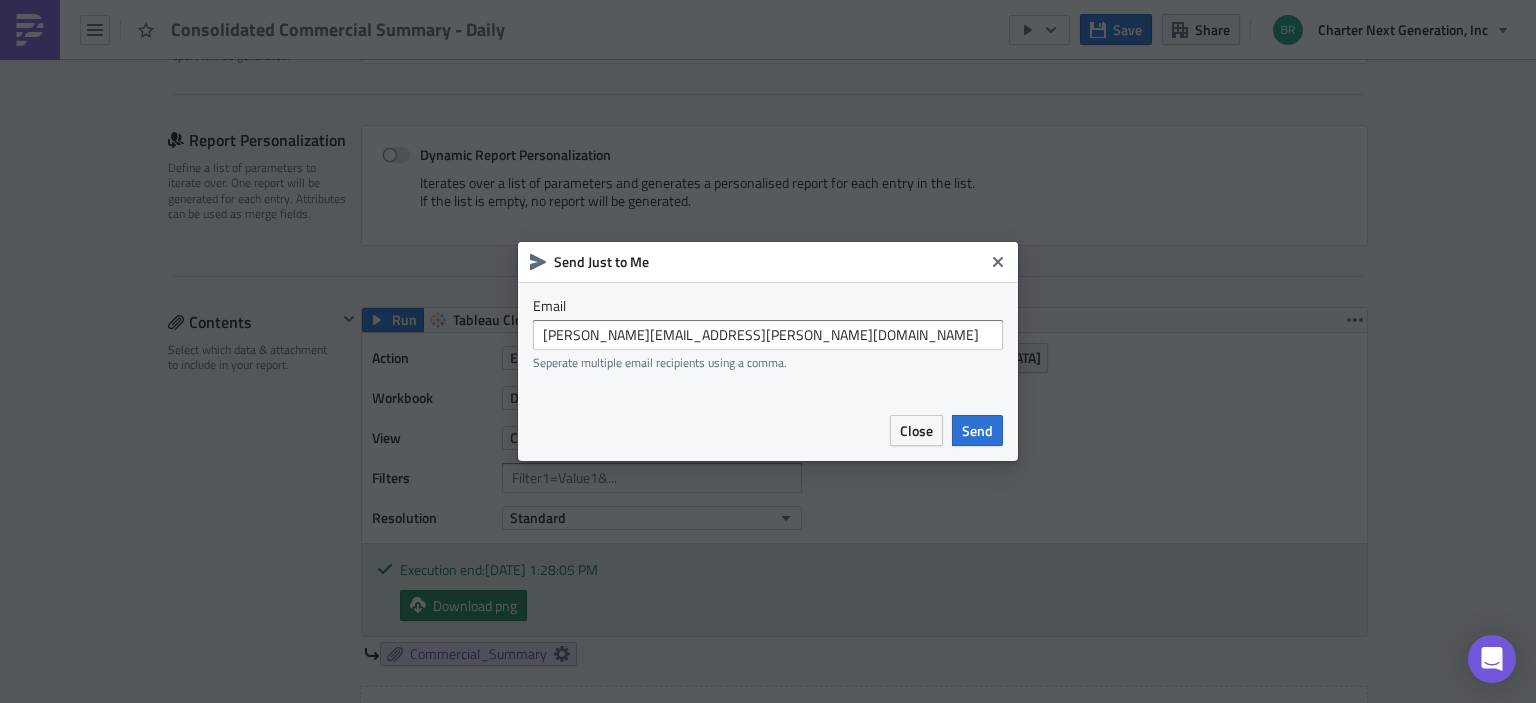 click on "Send" at bounding box center (977, 430) 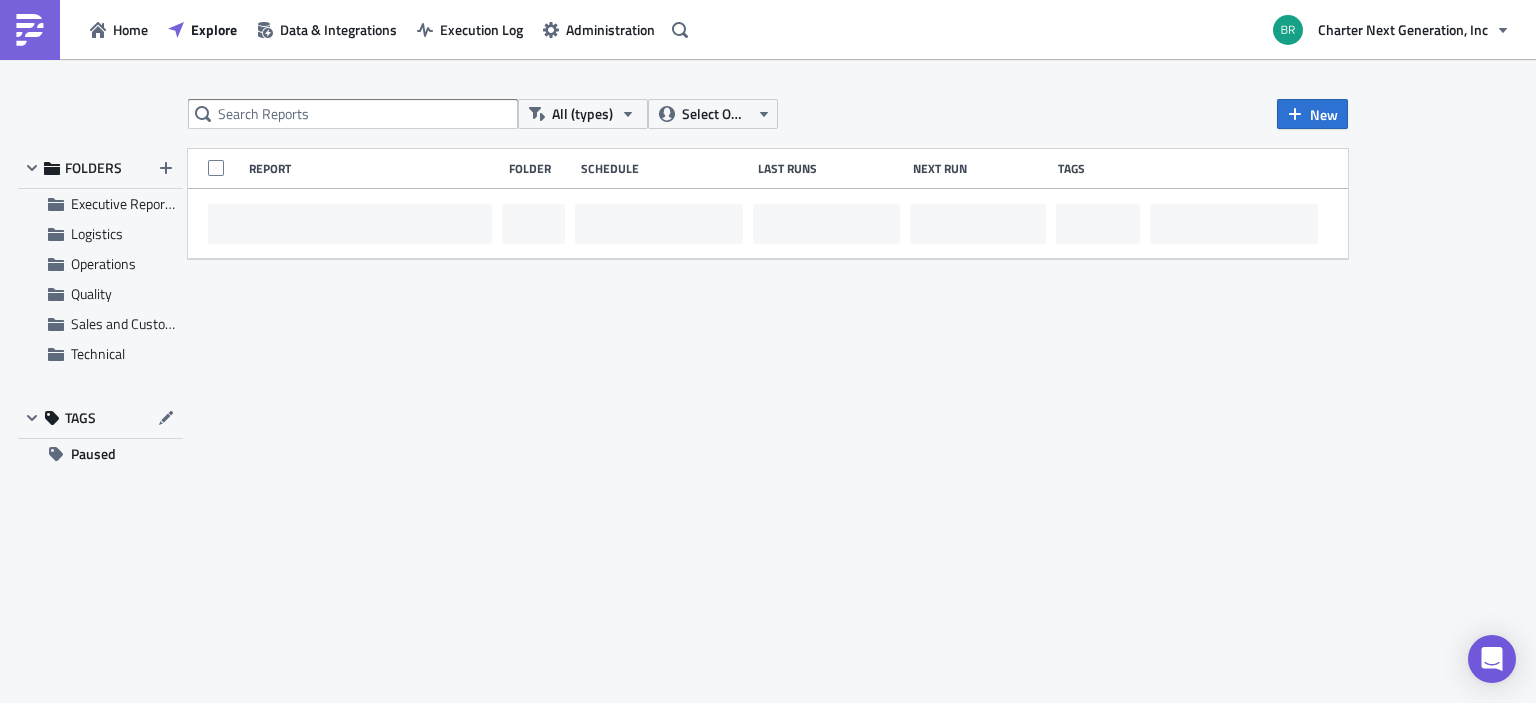 scroll, scrollTop: 0, scrollLeft: 0, axis: both 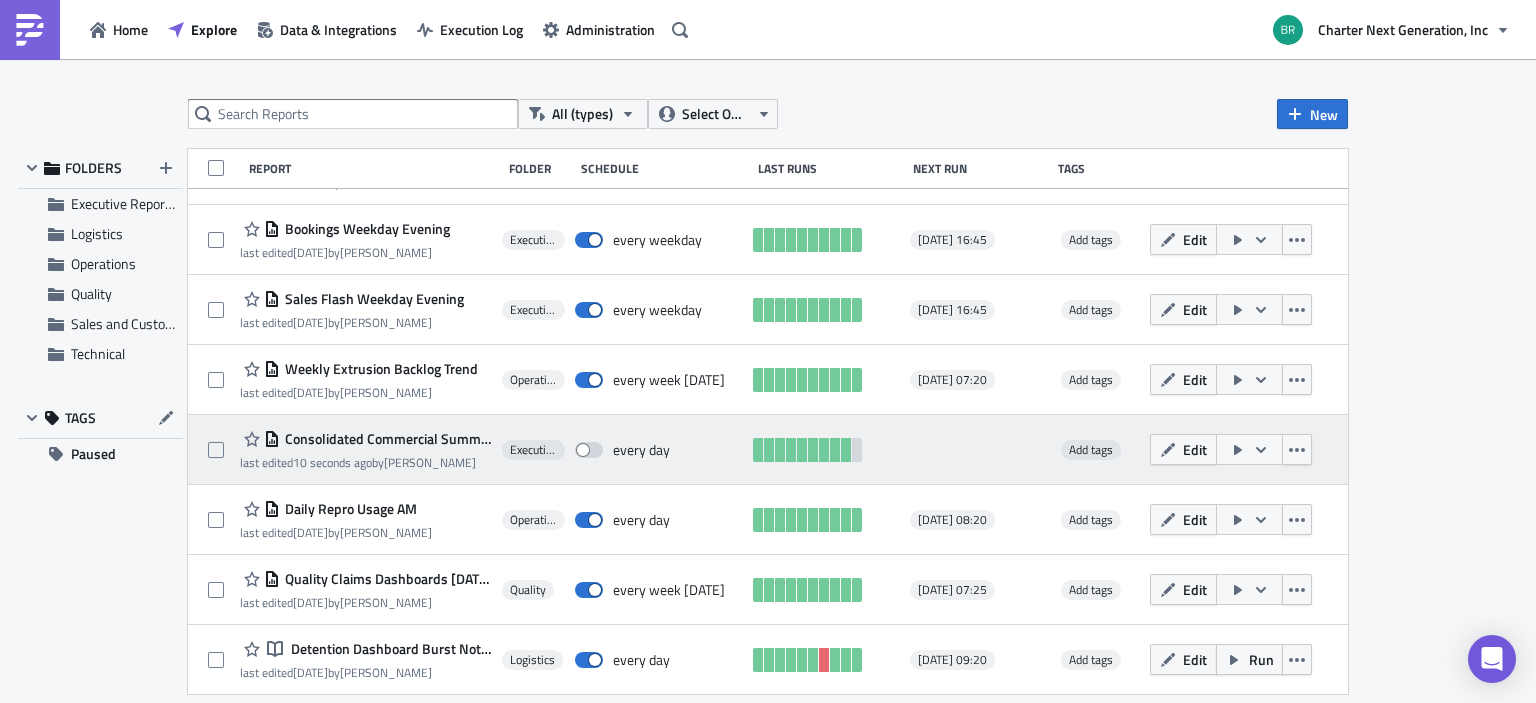 click 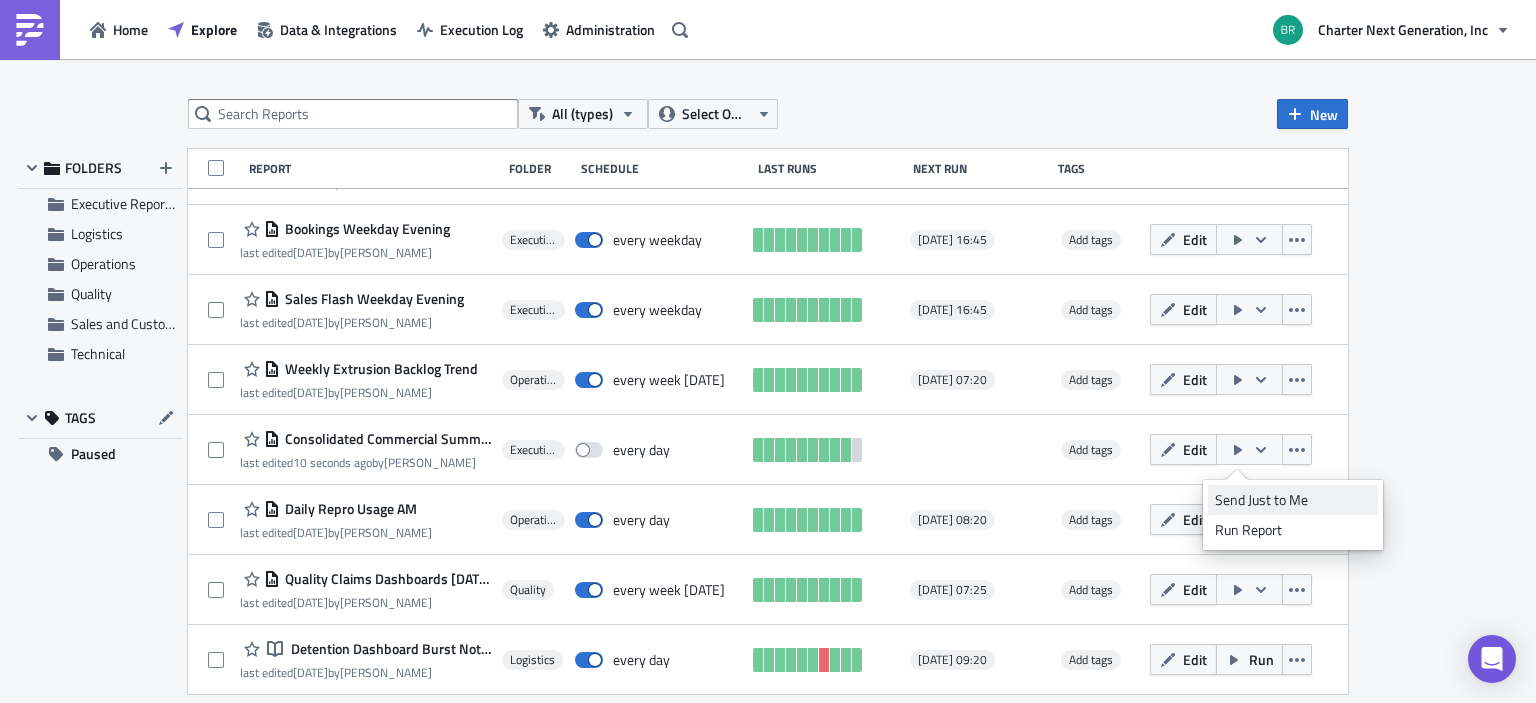 click on "Send Just to Me" at bounding box center [1293, 500] 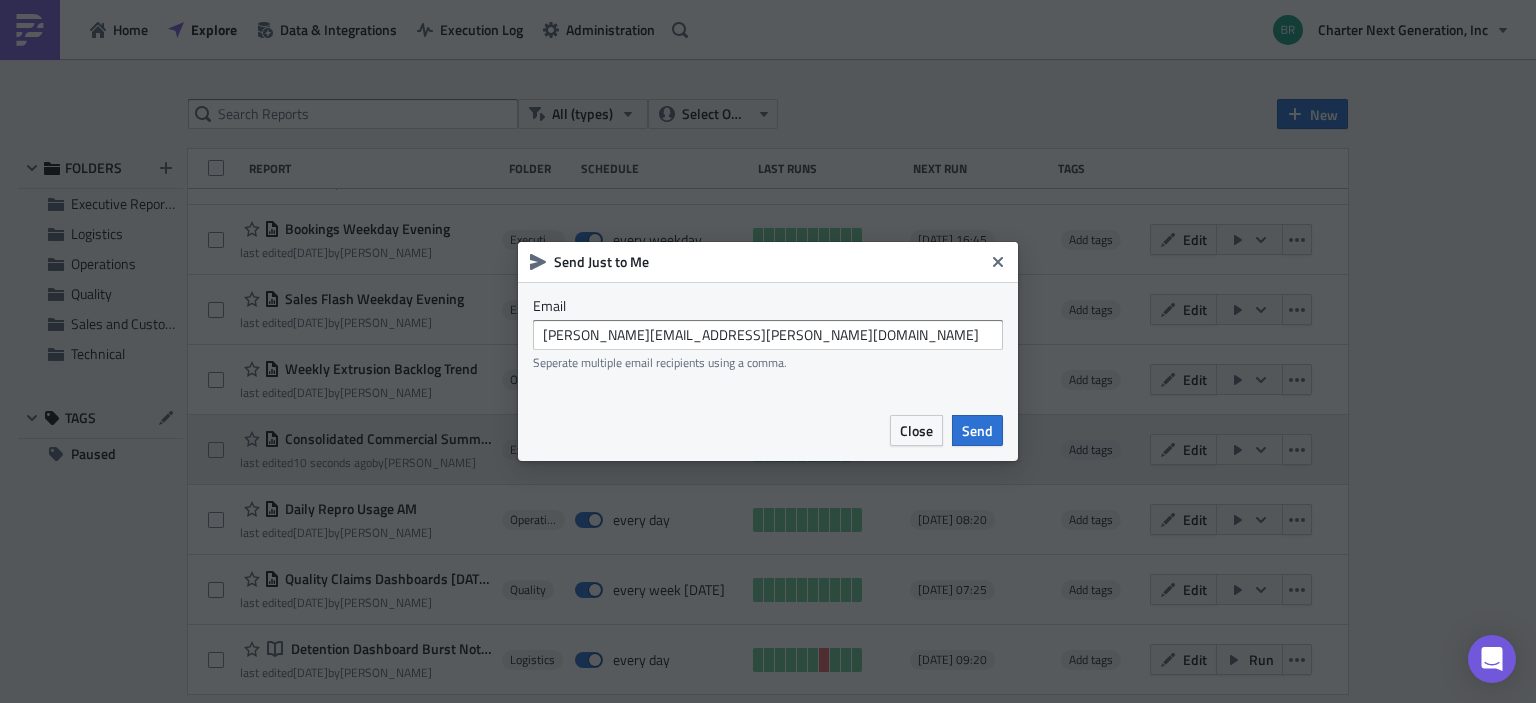 click on "Send" at bounding box center [977, 430] 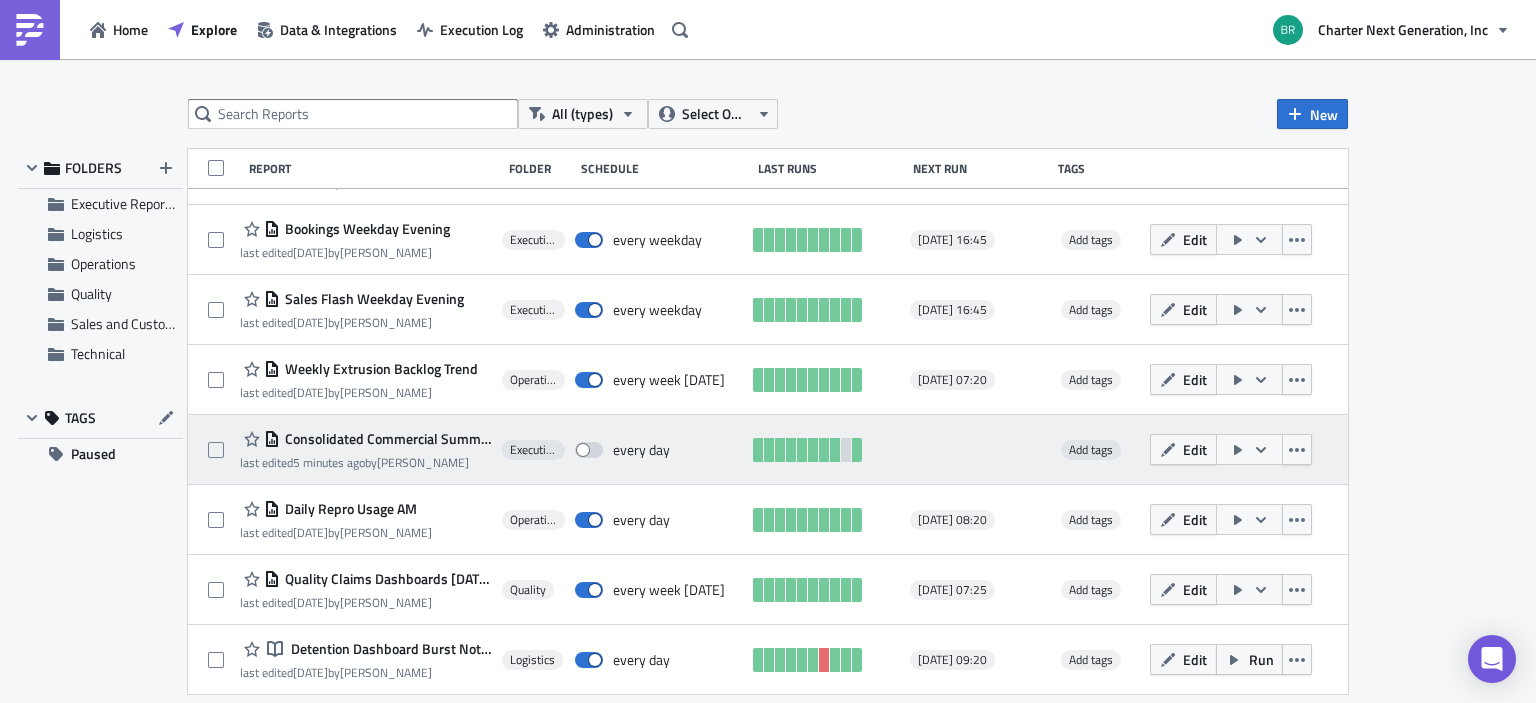 click 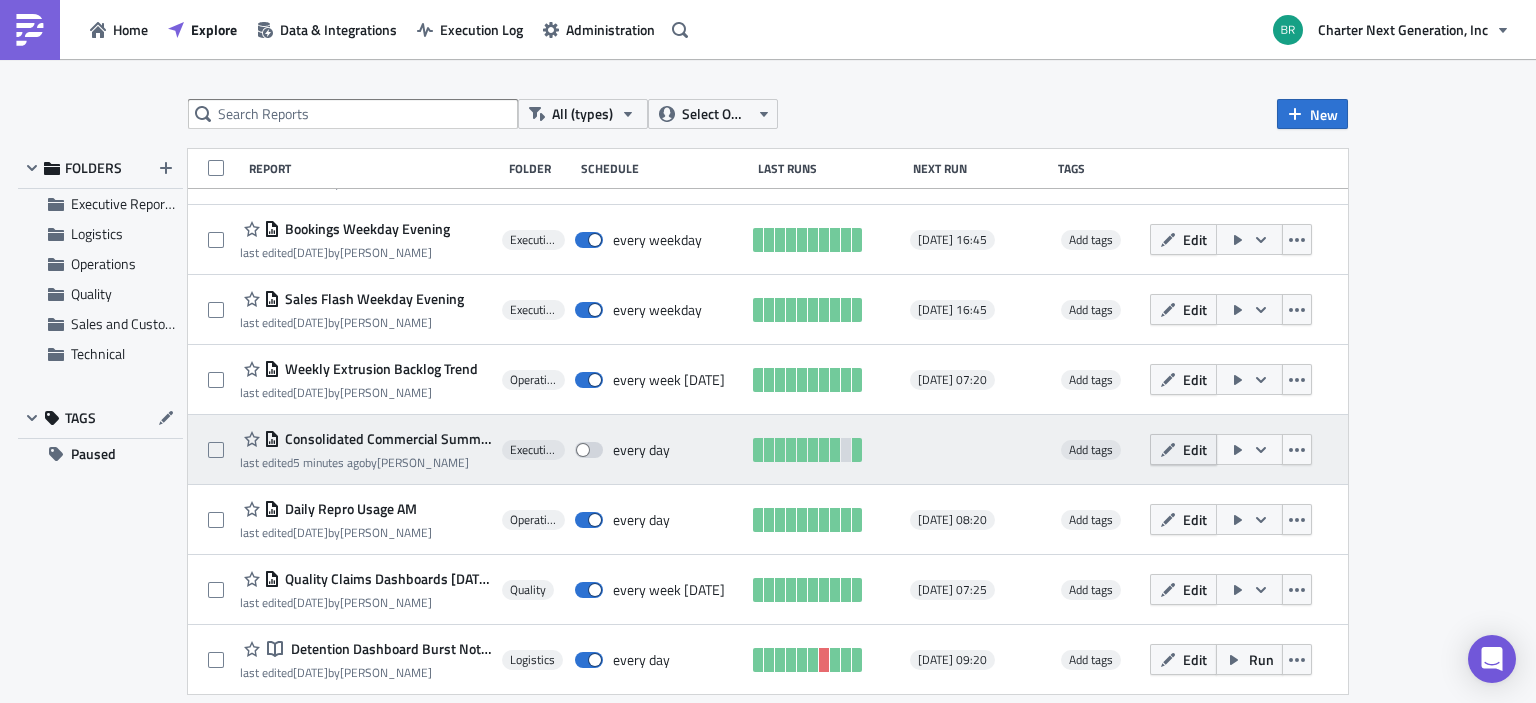 click on "Edit" at bounding box center (1183, 449) 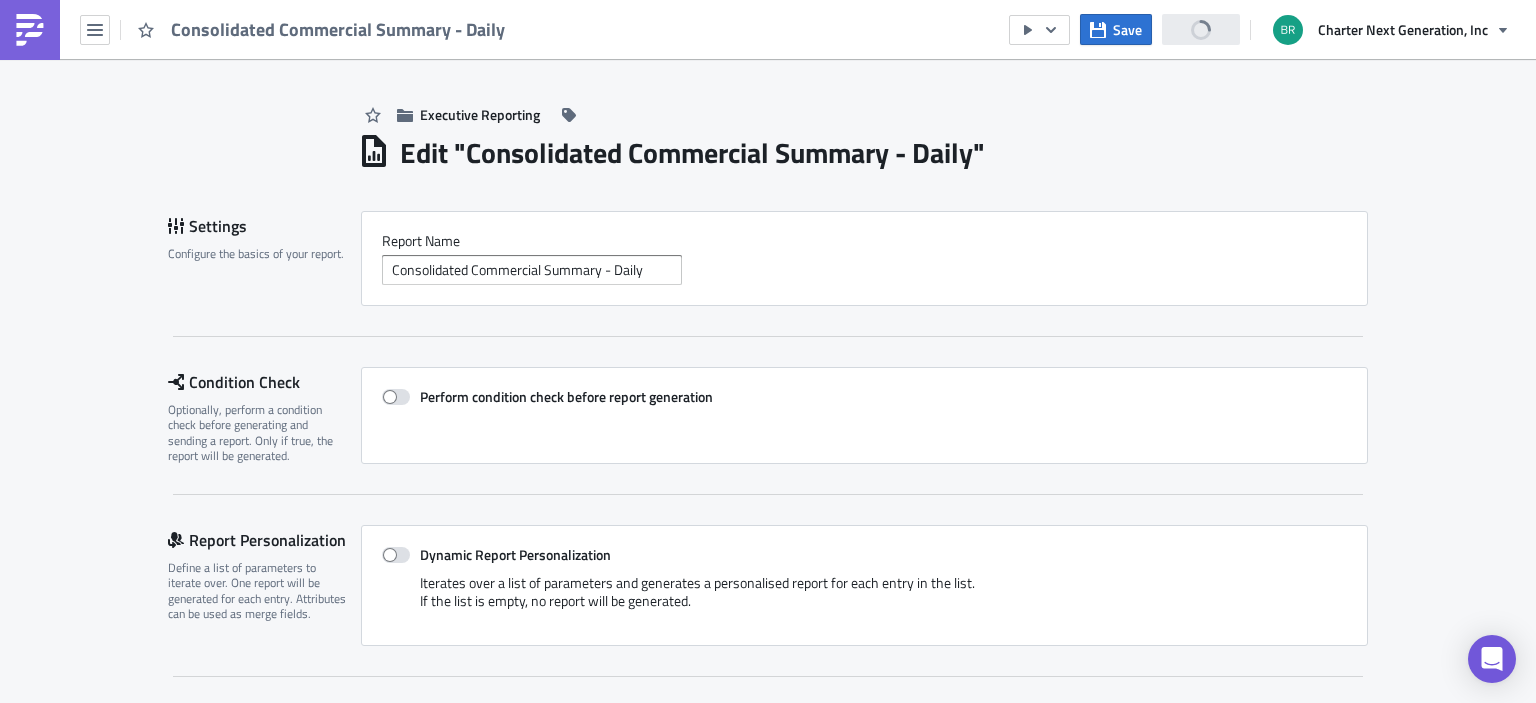scroll, scrollTop: 0, scrollLeft: 0, axis: both 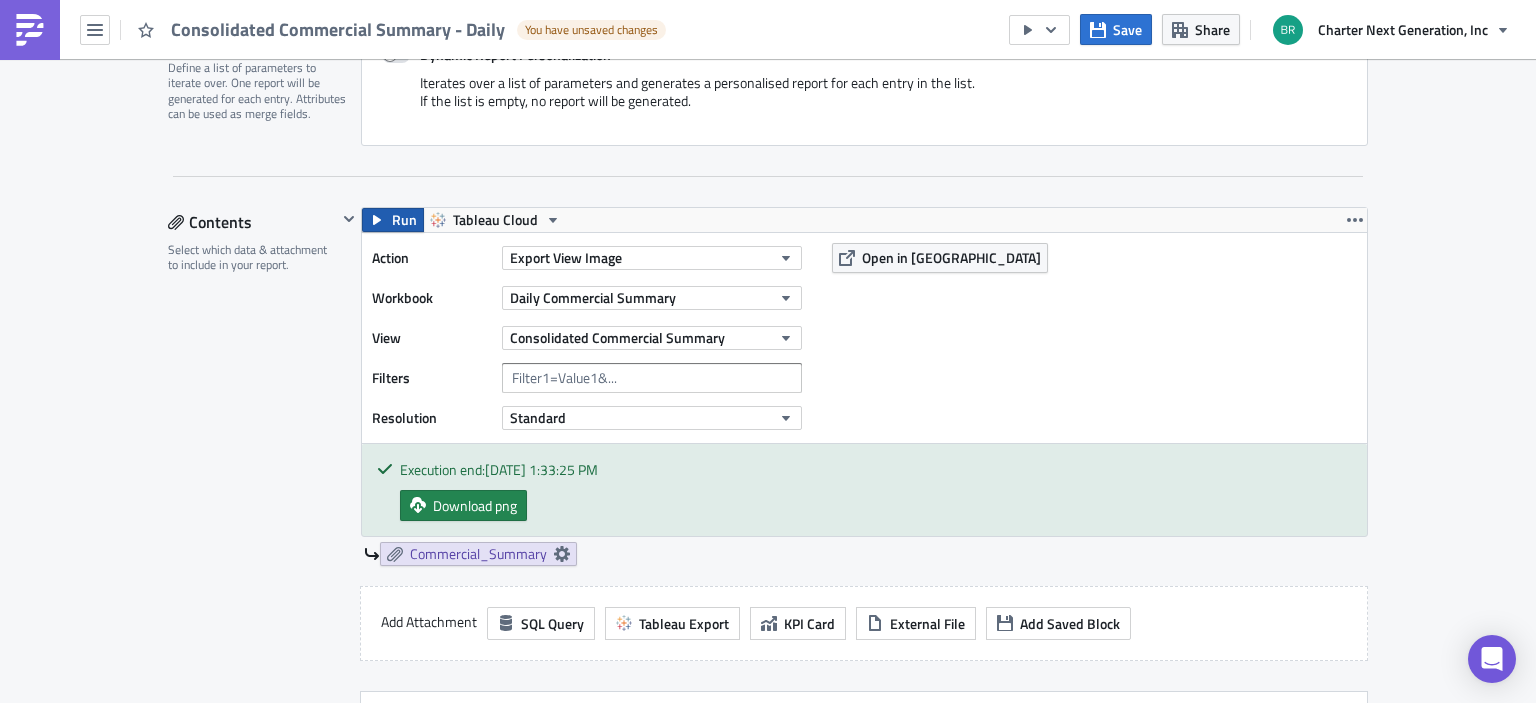 click on "Run" at bounding box center (404, 220) 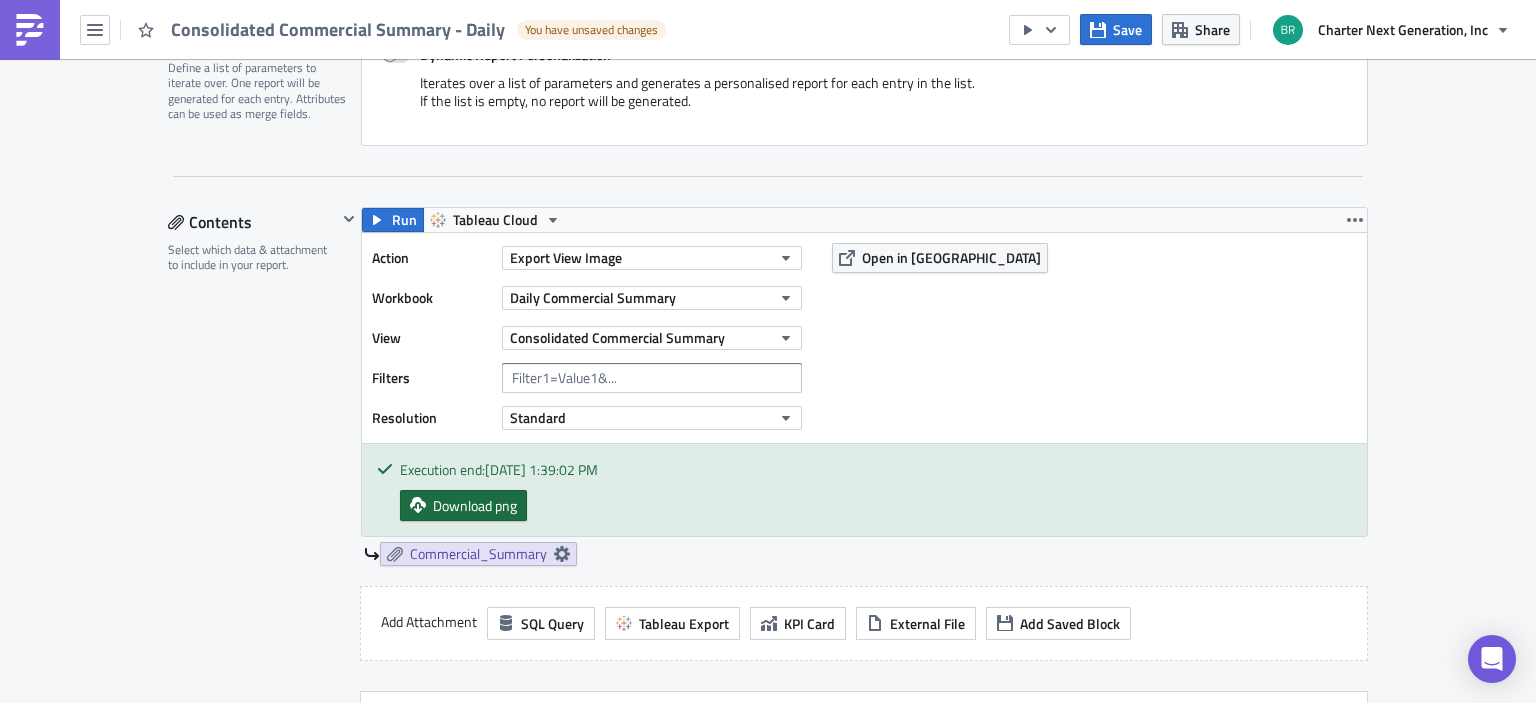 click on "Download png" at bounding box center (475, 505) 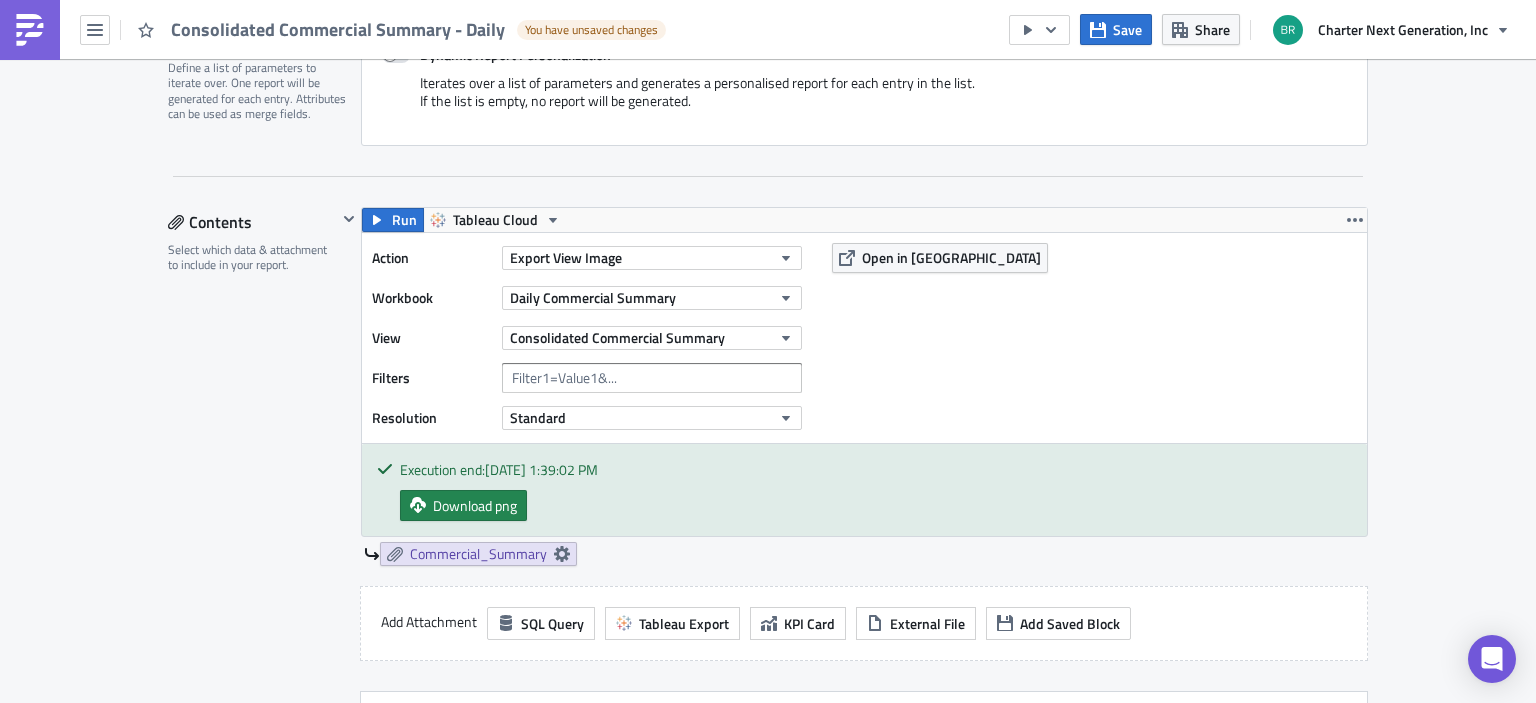 scroll, scrollTop: 500, scrollLeft: 0, axis: vertical 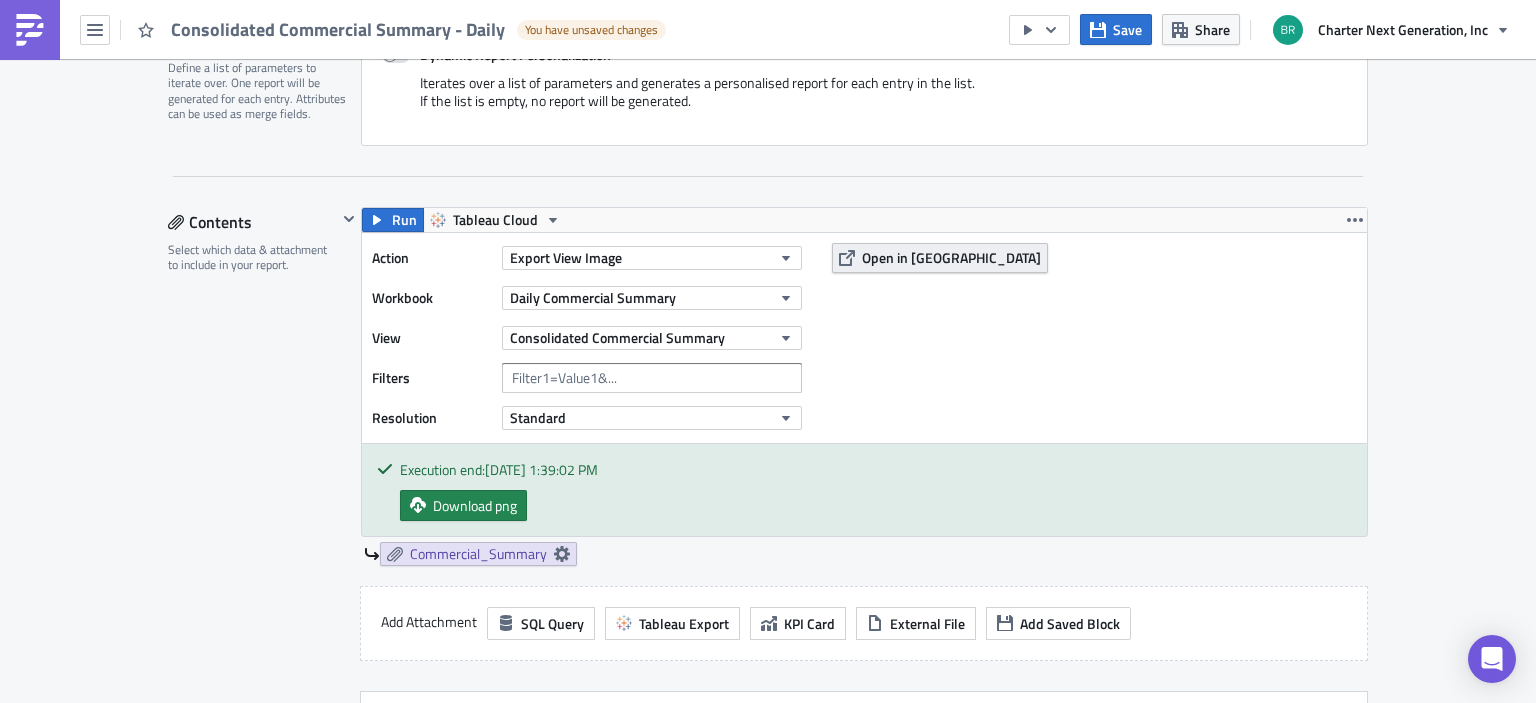 click on "Open in [GEOGRAPHIC_DATA]" at bounding box center [951, 257] 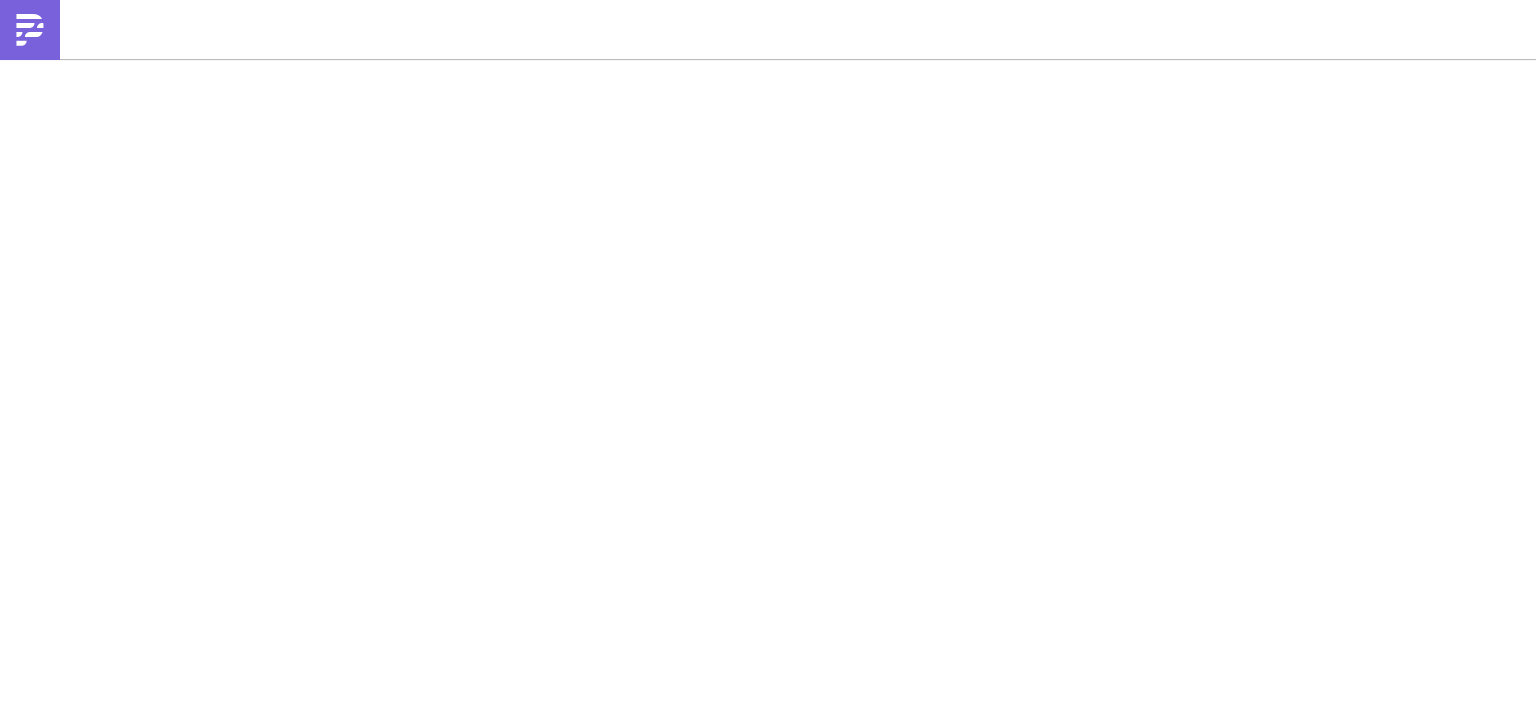 scroll, scrollTop: 0, scrollLeft: 0, axis: both 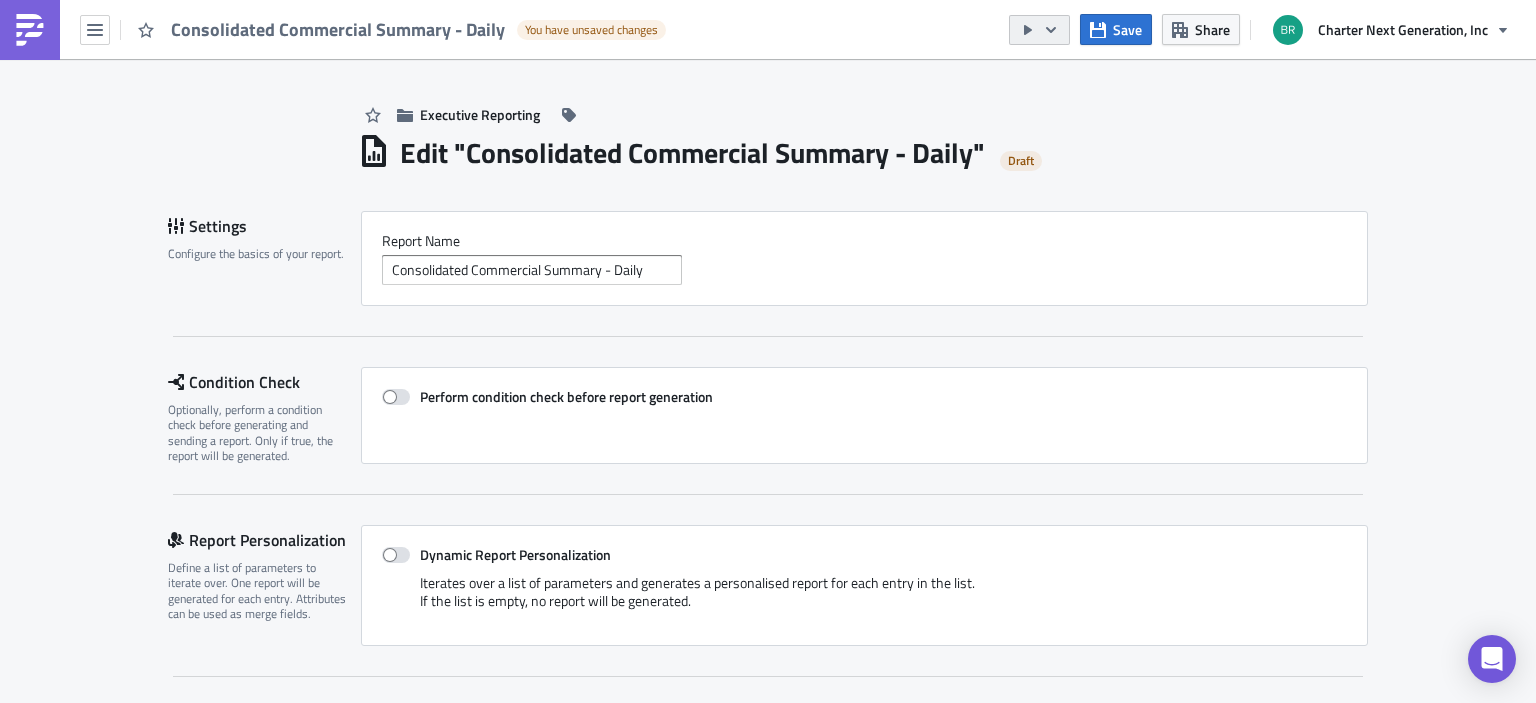 click at bounding box center [1039, 30] 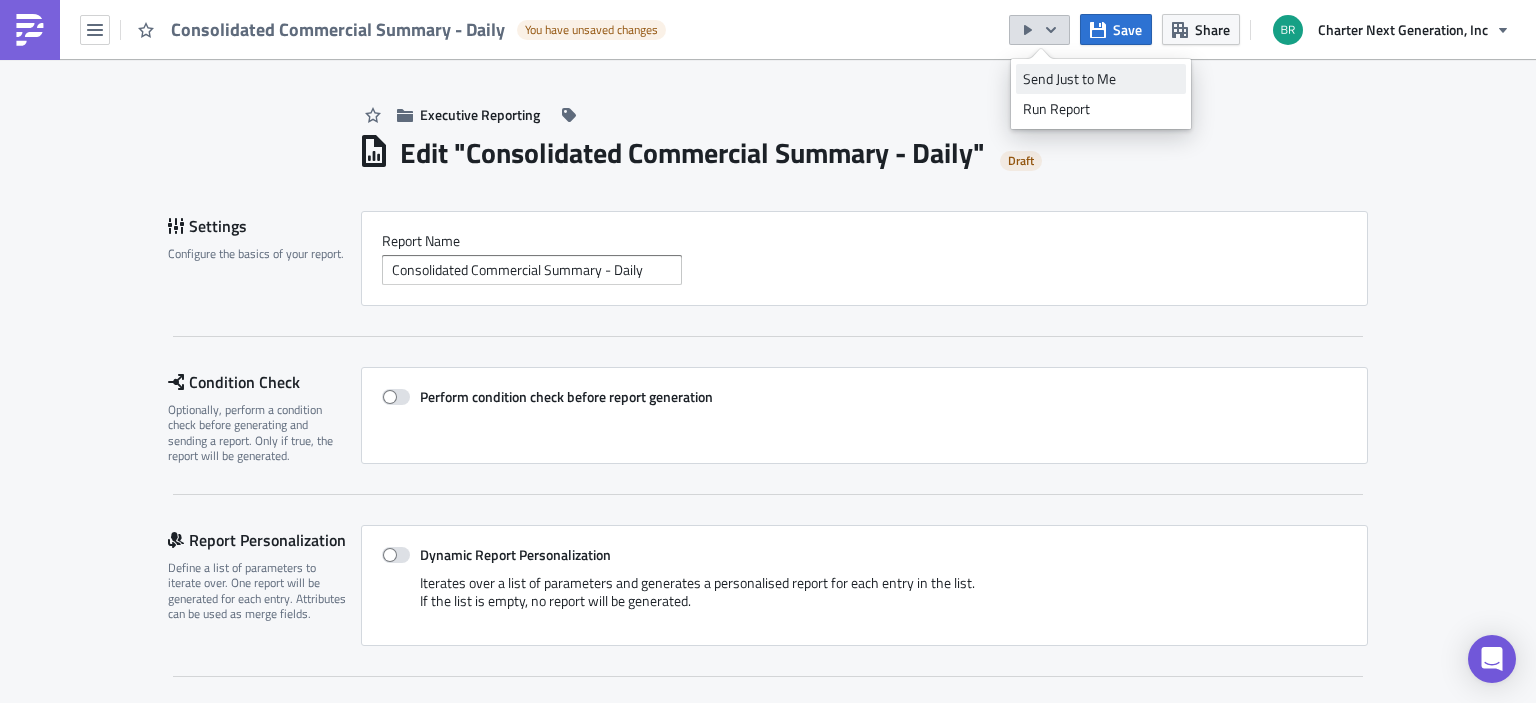 click on "Send Just to Me" at bounding box center (1101, 79) 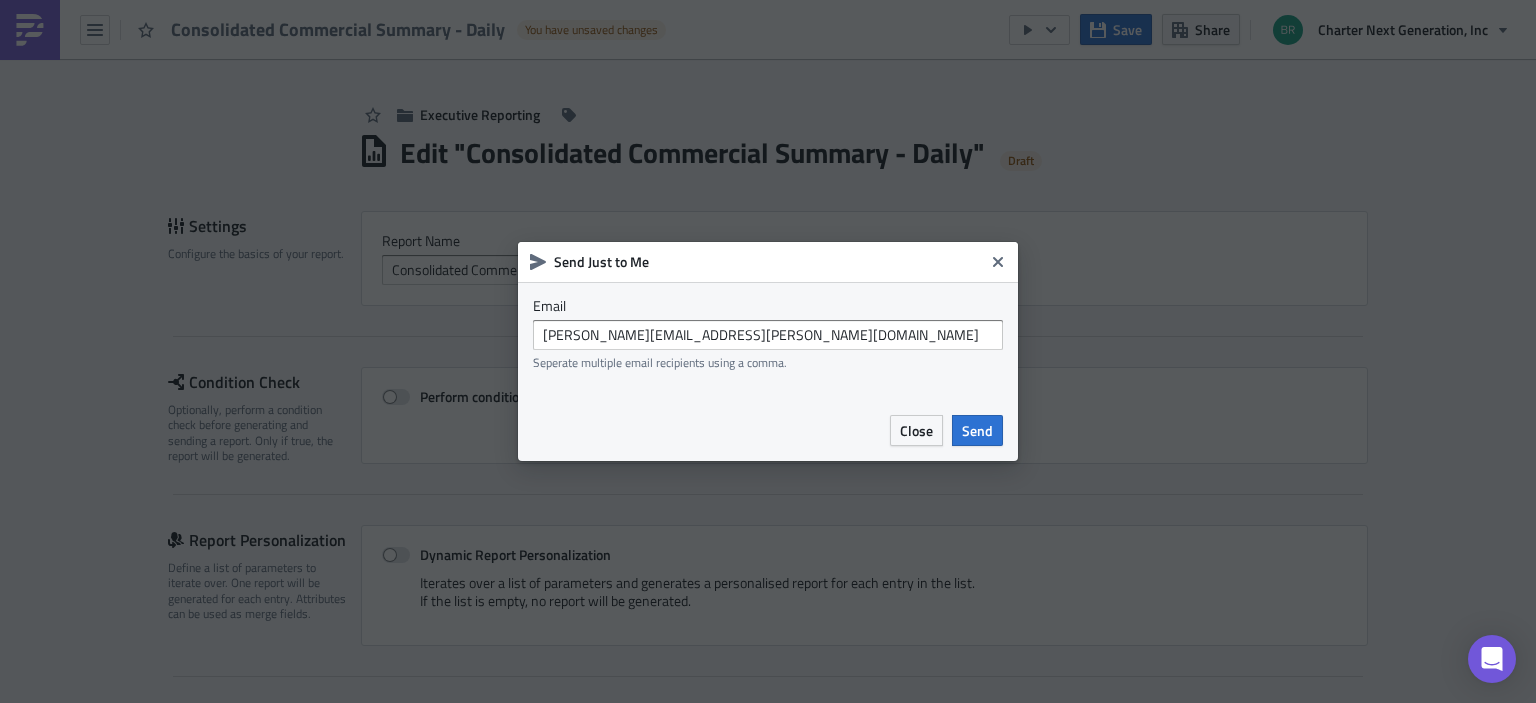 click on "Send" at bounding box center (977, 430) 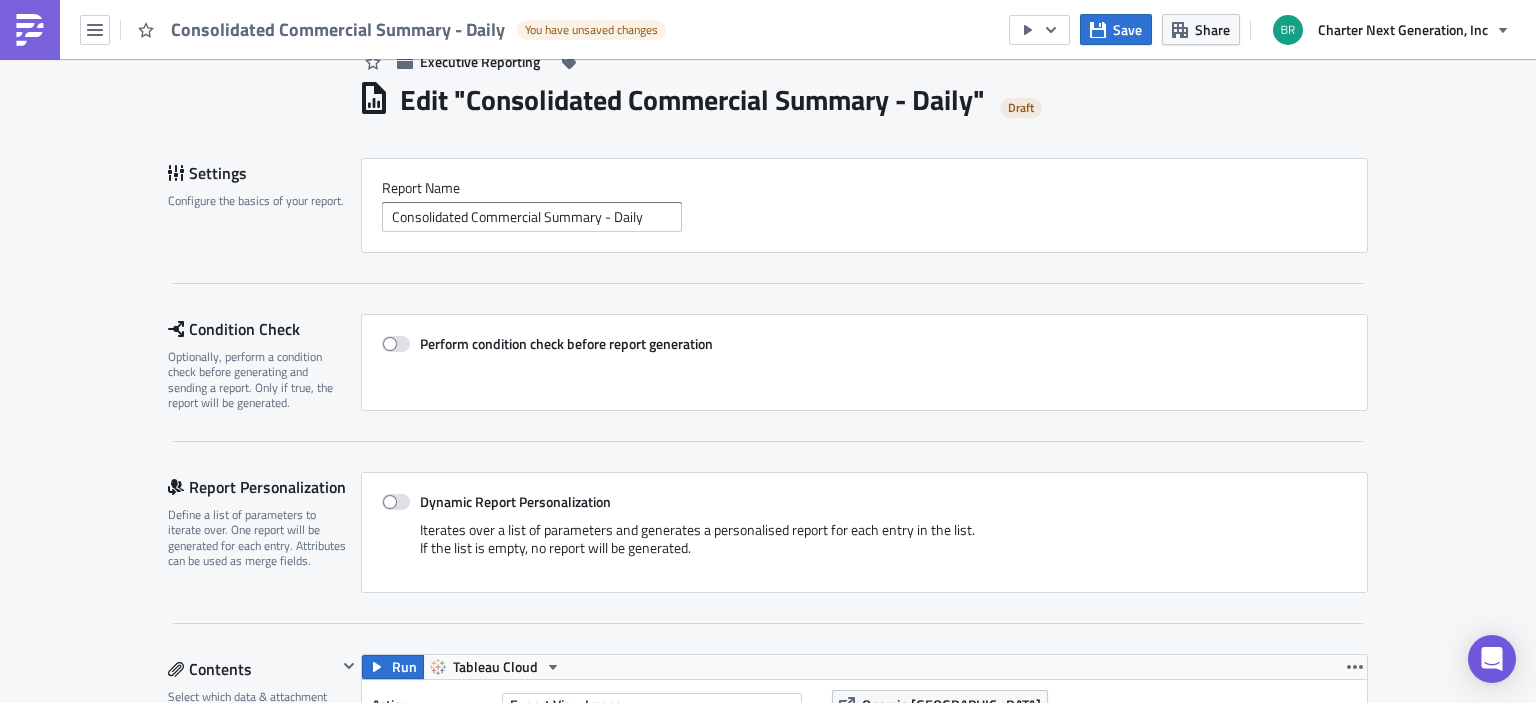 scroll, scrollTop: 0, scrollLeft: 0, axis: both 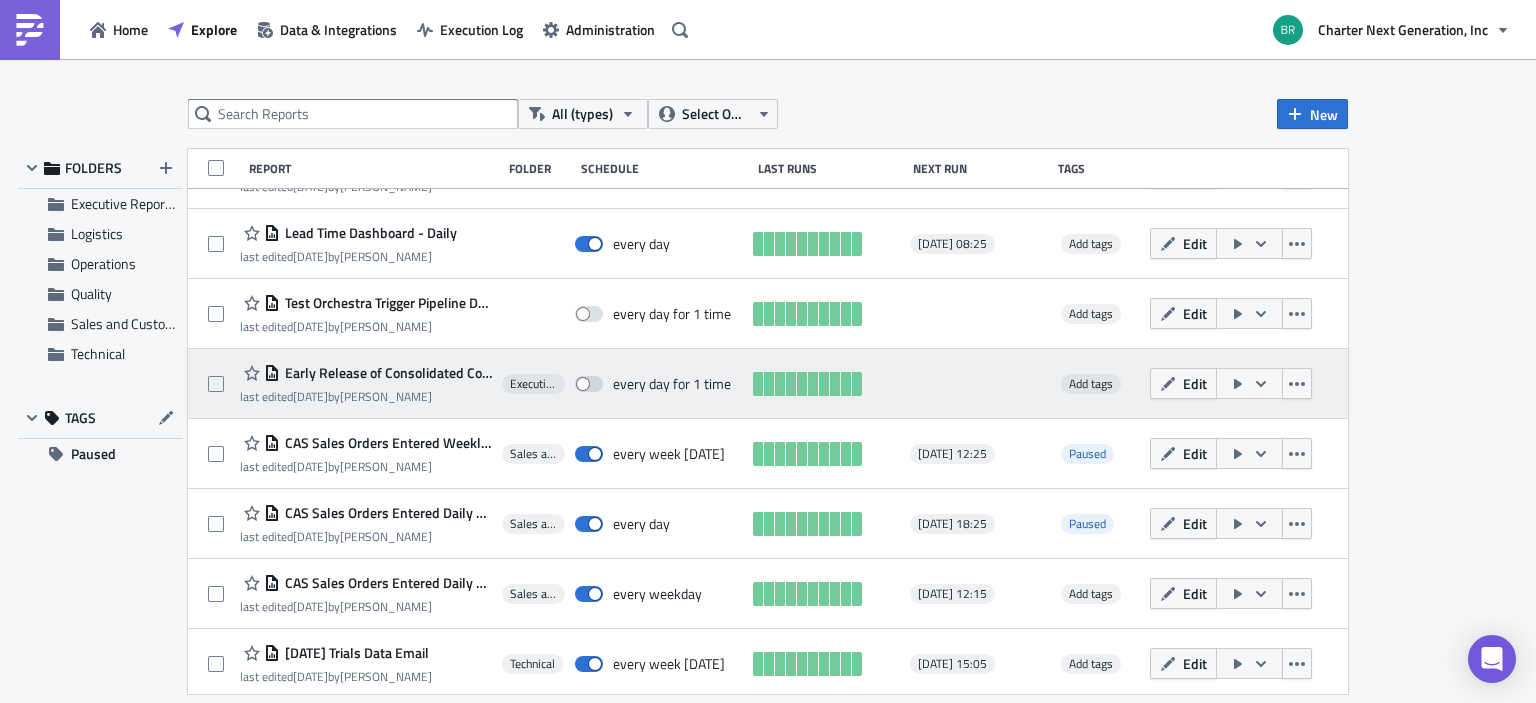 click 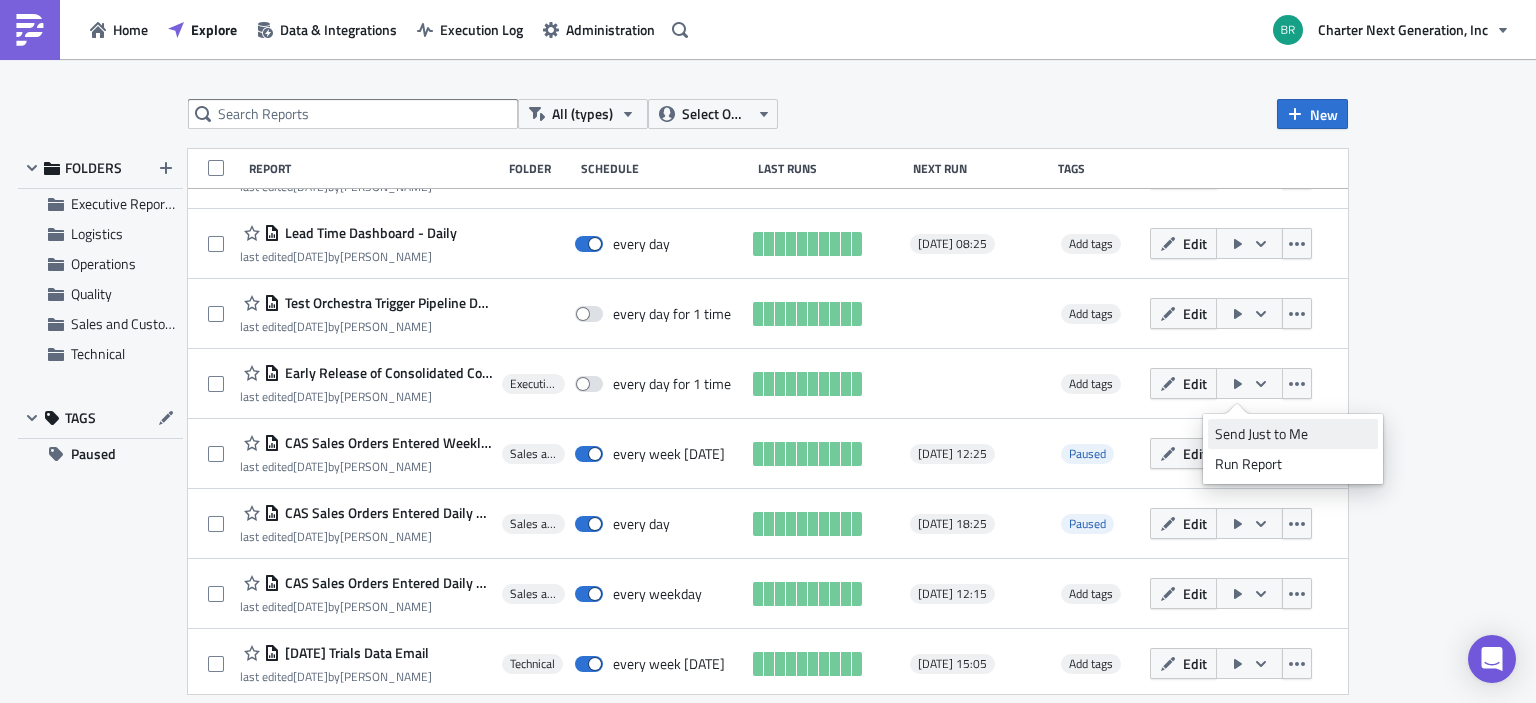 click on "Send Just to Me" at bounding box center [1293, 434] 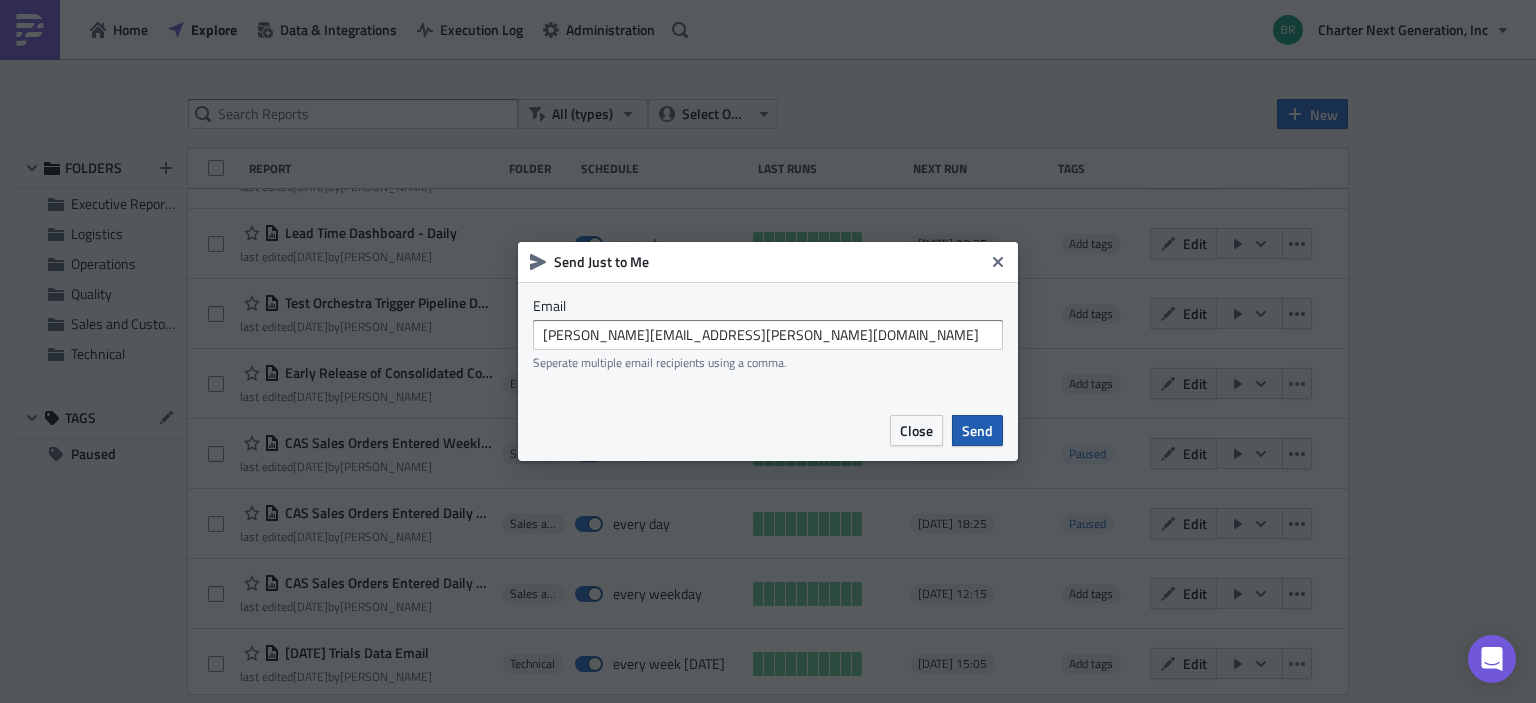 click on "Send" at bounding box center (977, 430) 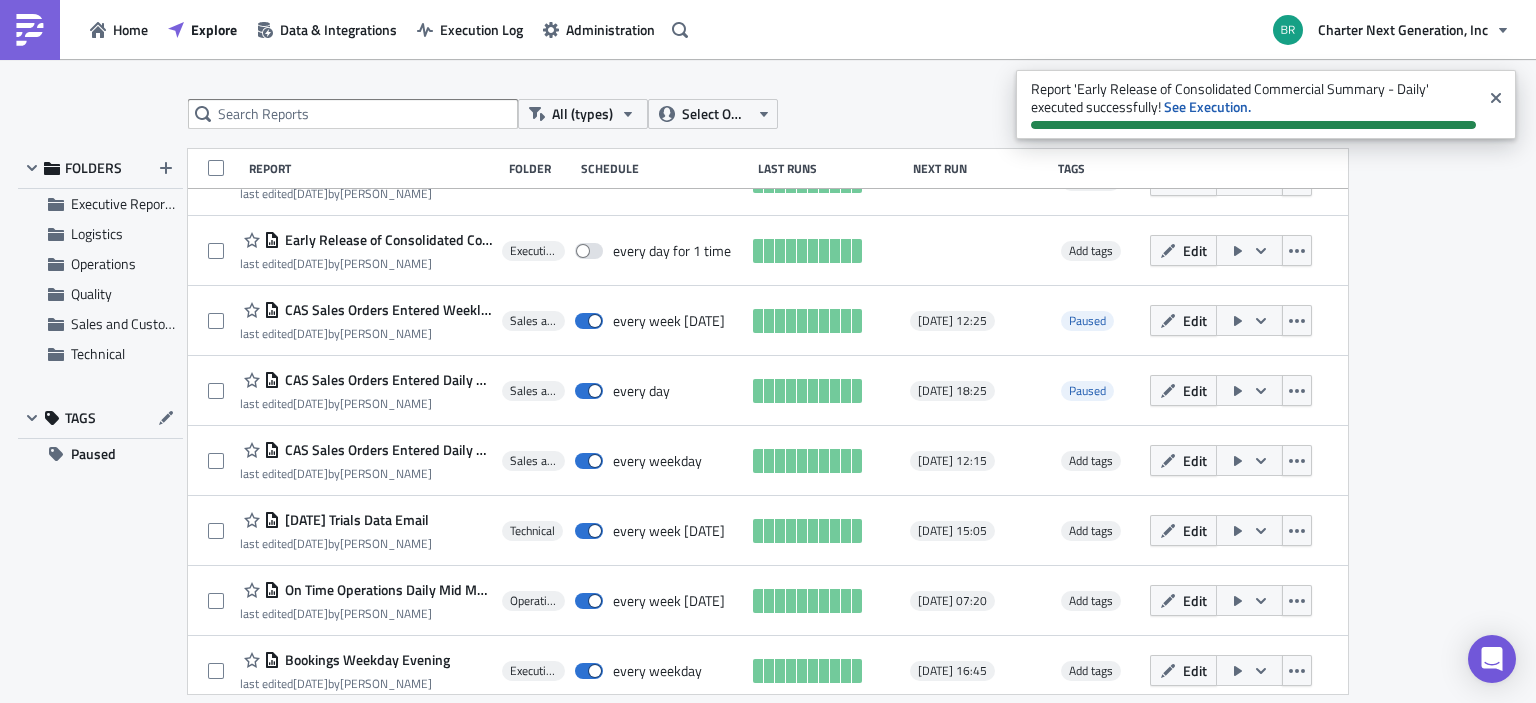 scroll, scrollTop: 964, scrollLeft: 0, axis: vertical 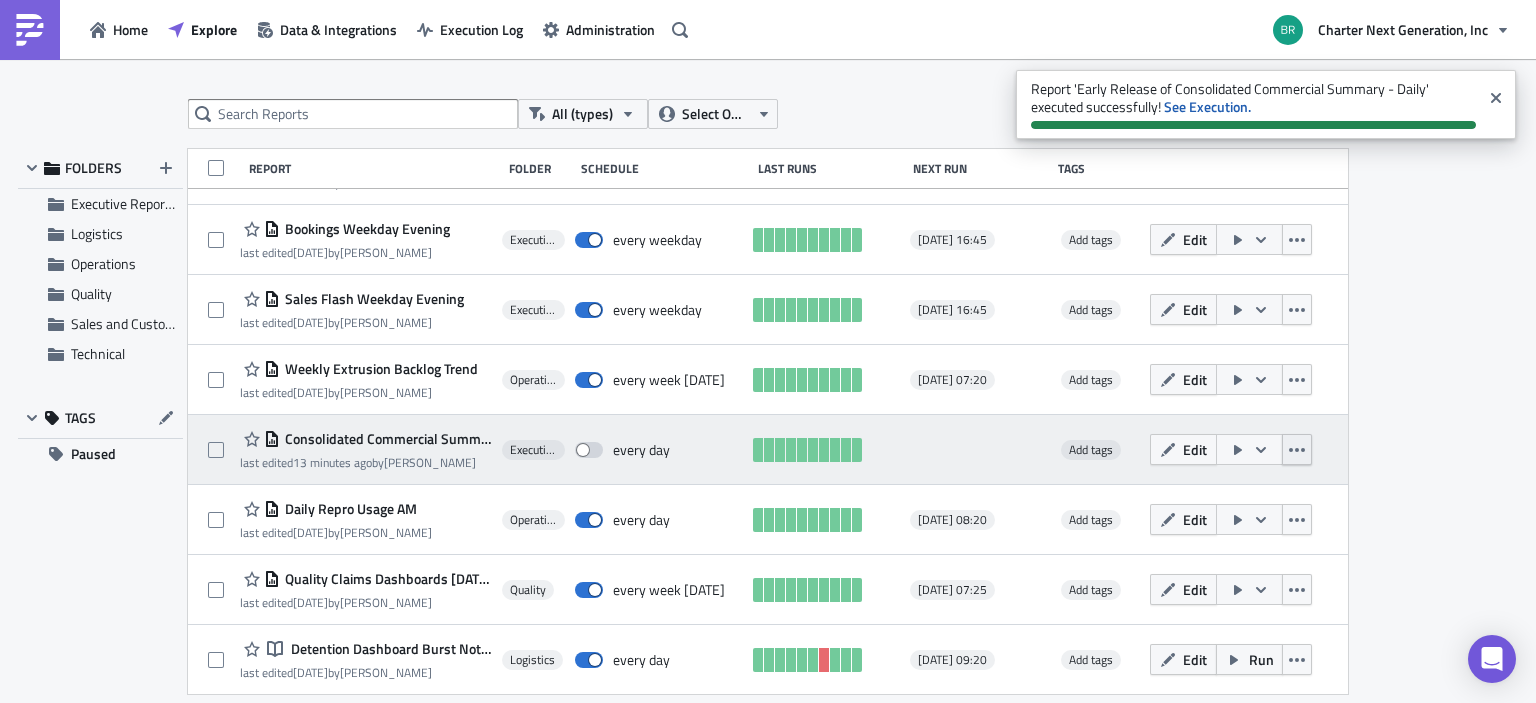 click 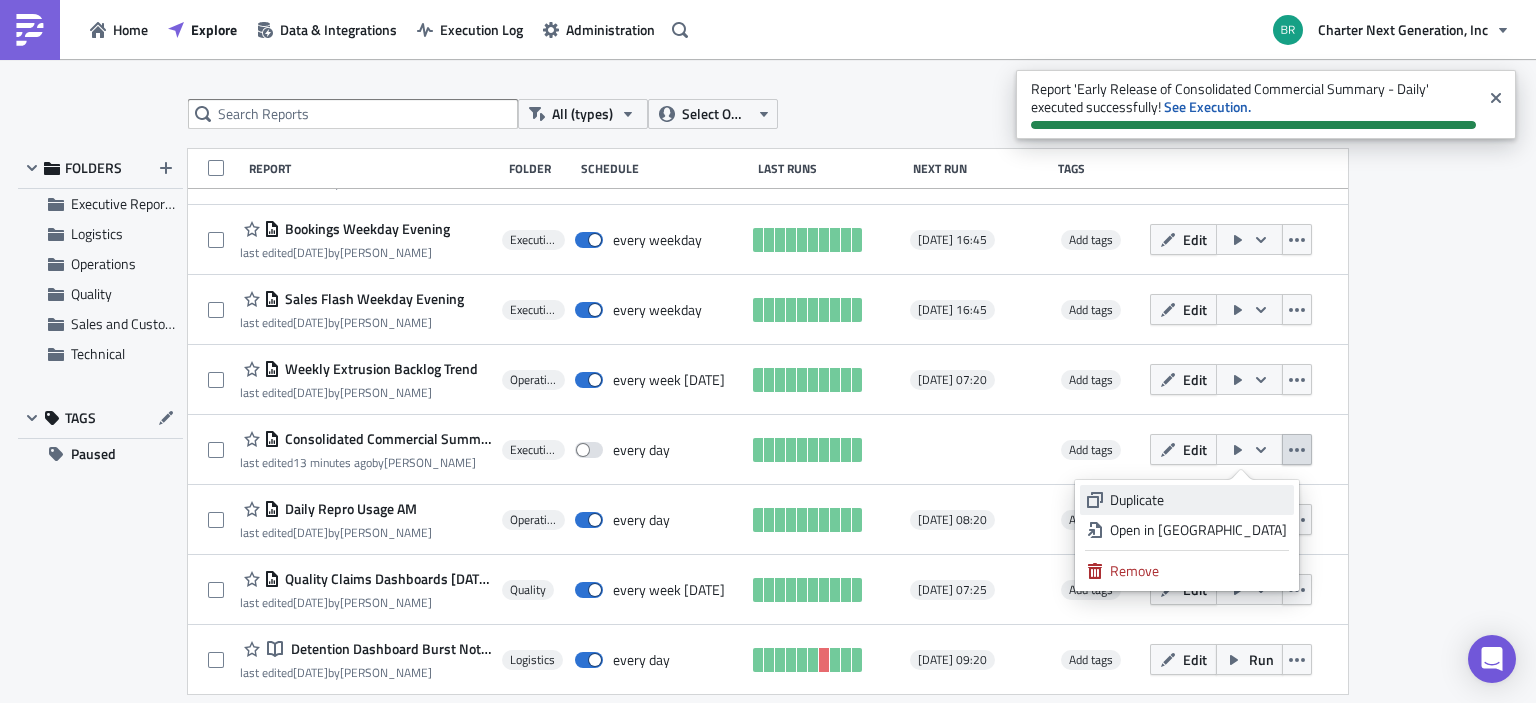 click on "Duplicate" at bounding box center (1198, 500) 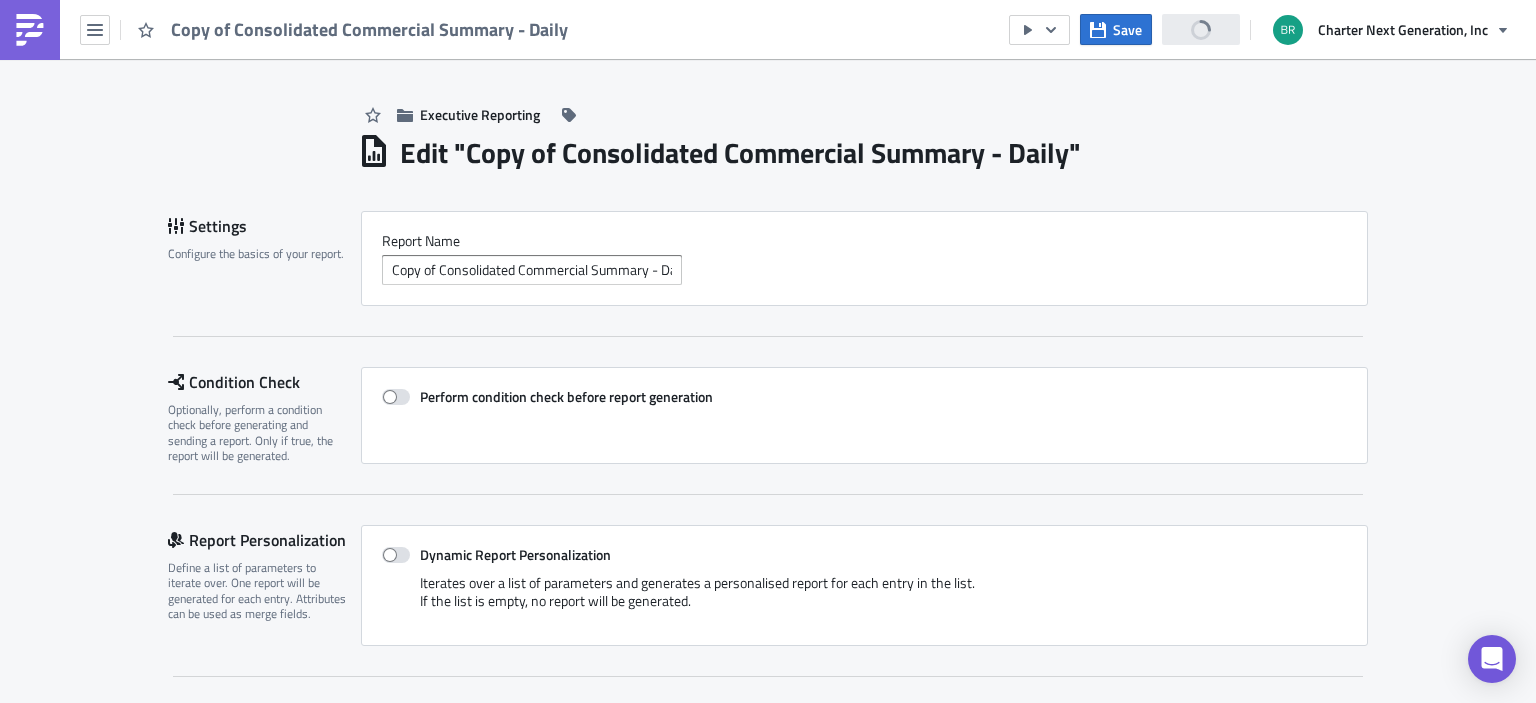 scroll, scrollTop: 0, scrollLeft: 0, axis: both 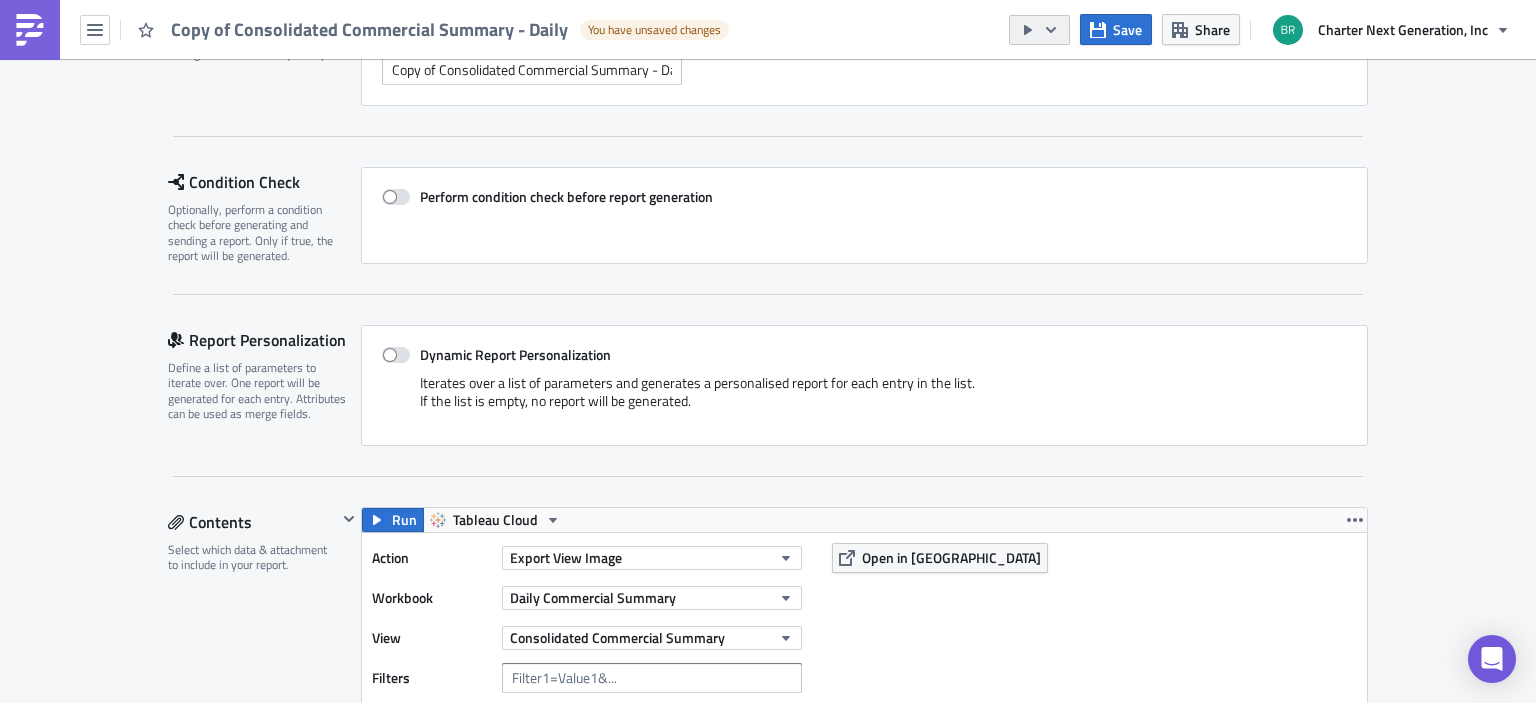 click 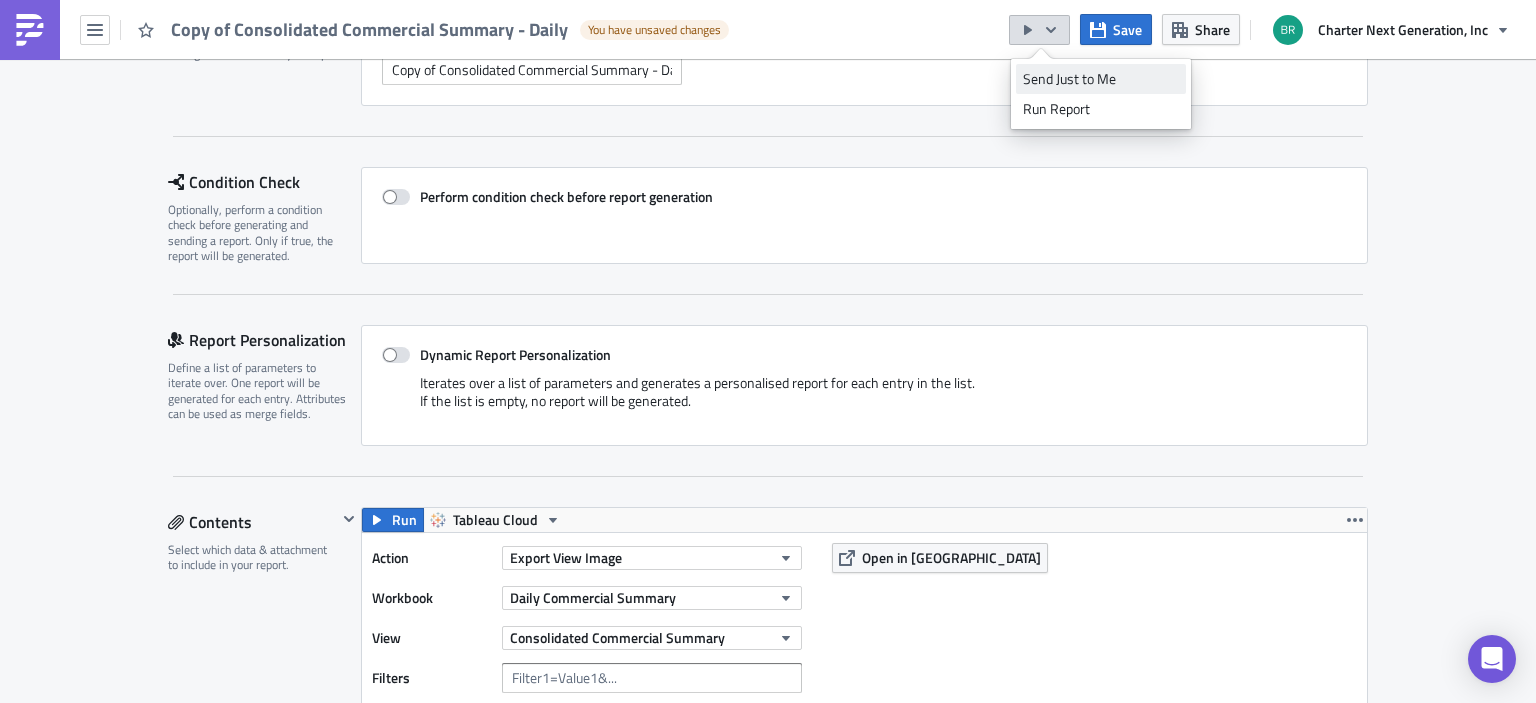 click on "Send Just to Me" at bounding box center [1101, 79] 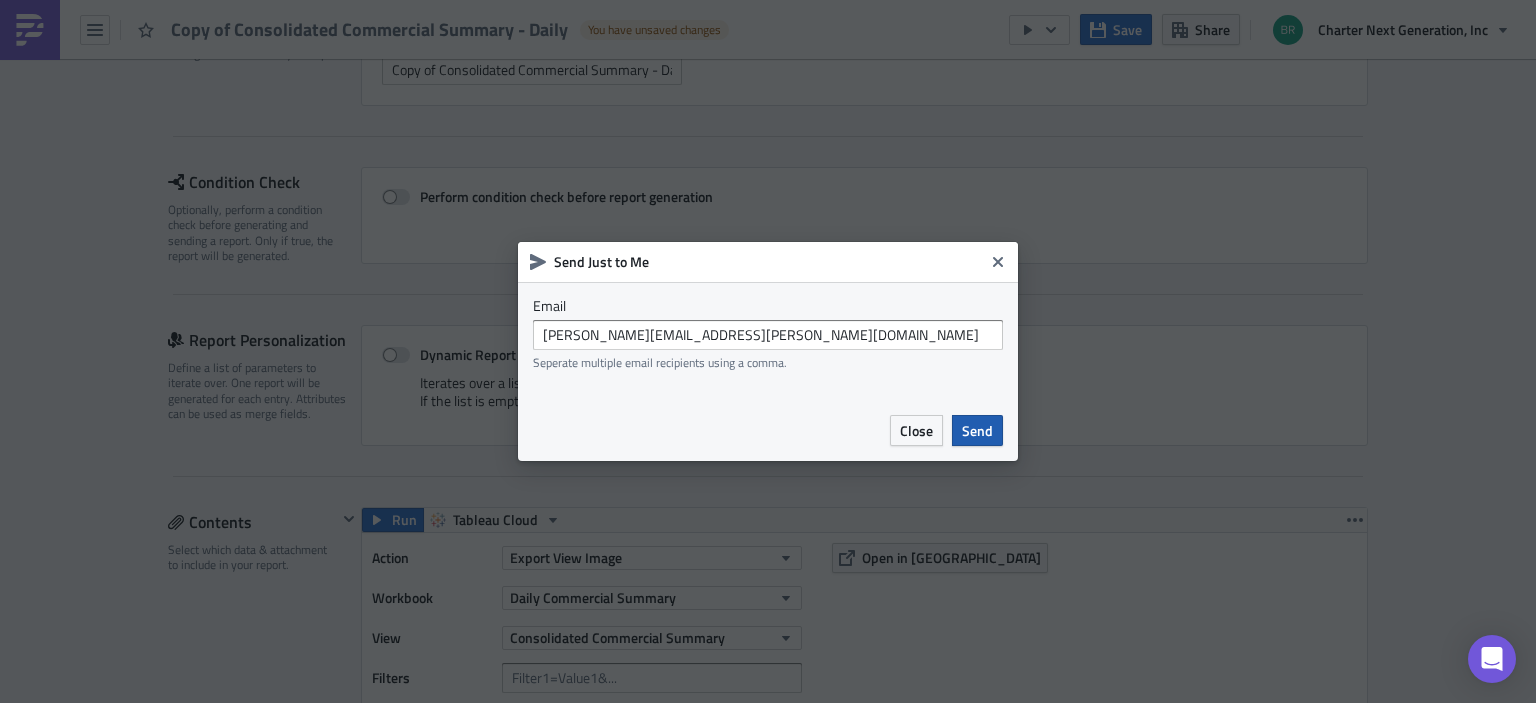 click on "Send" at bounding box center [977, 430] 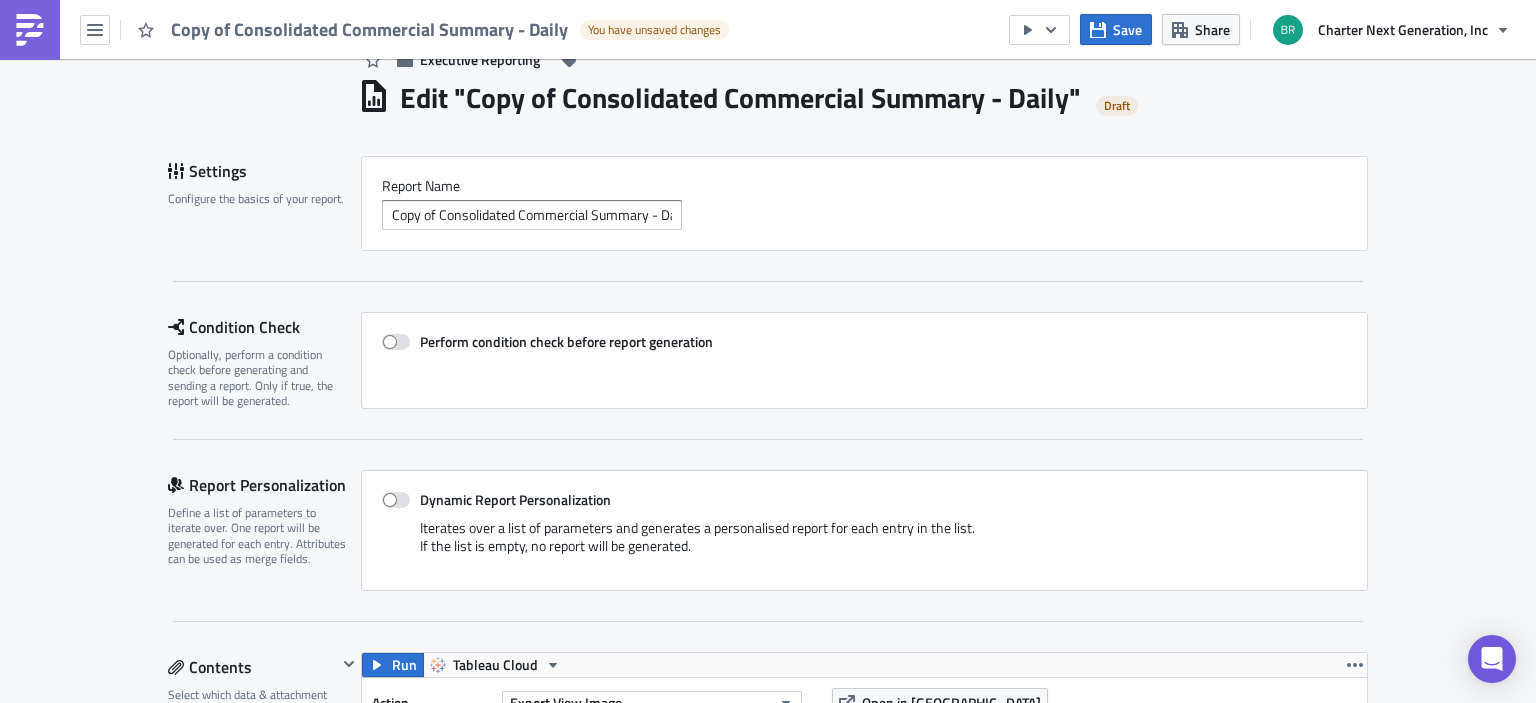 scroll, scrollTop: 0, scrollLeft: 0, axis: both 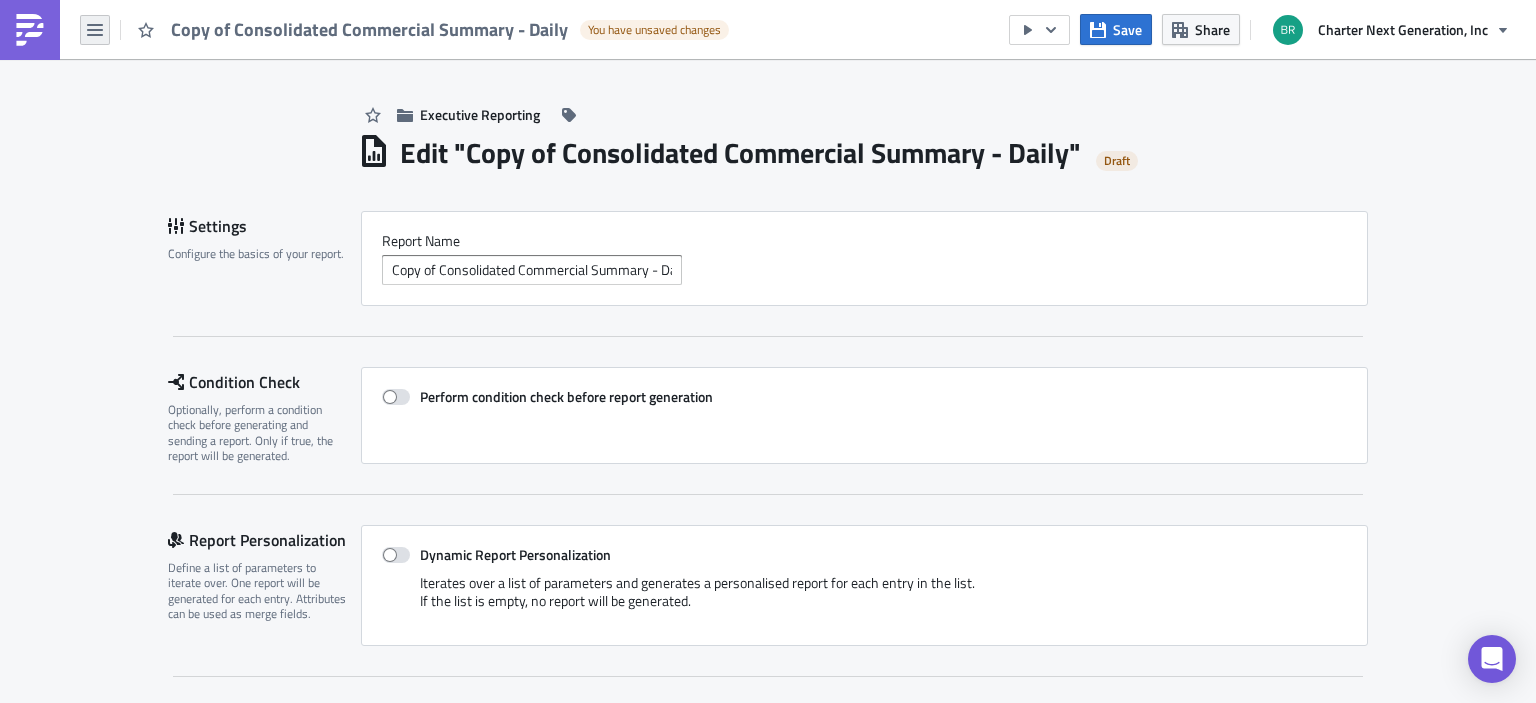 click 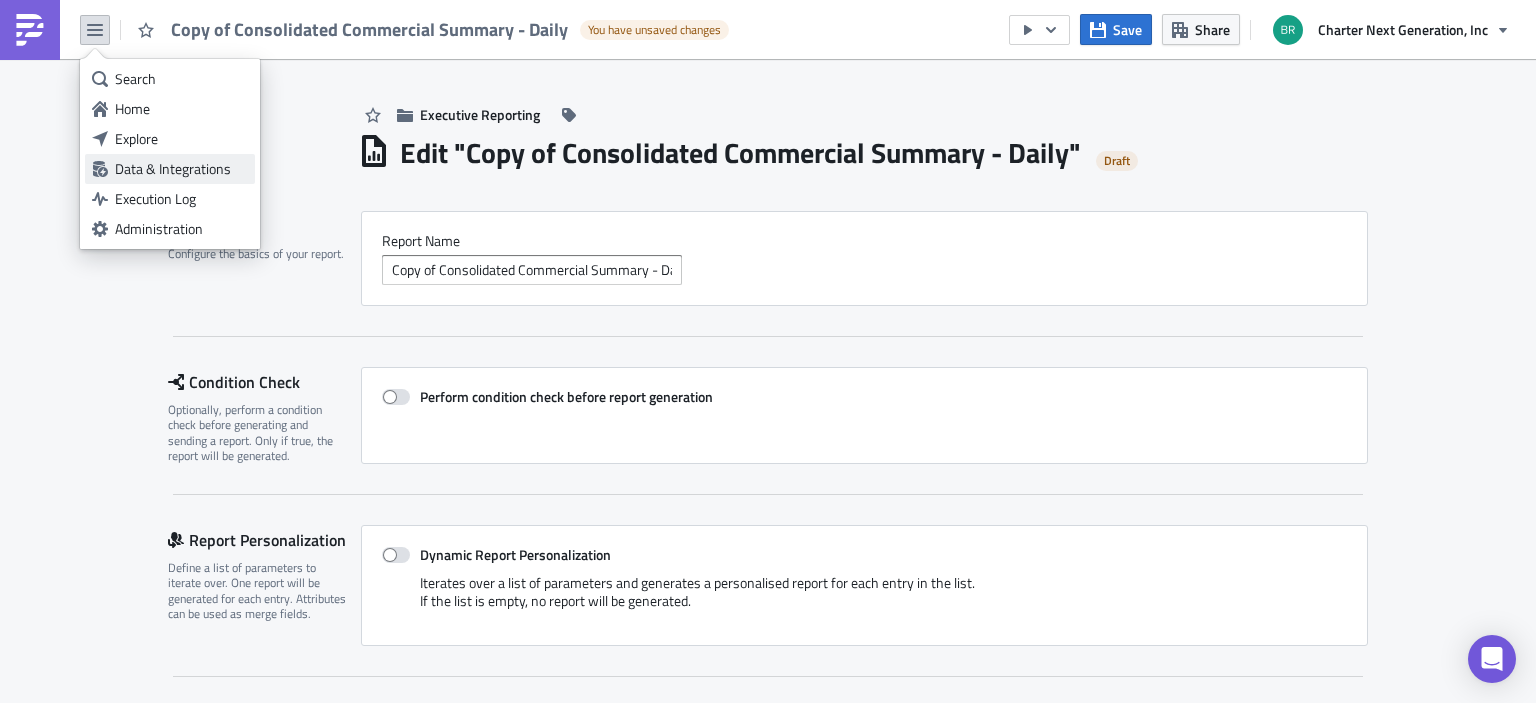 click on "Data & Integrations" at bounding box center [181, 169] 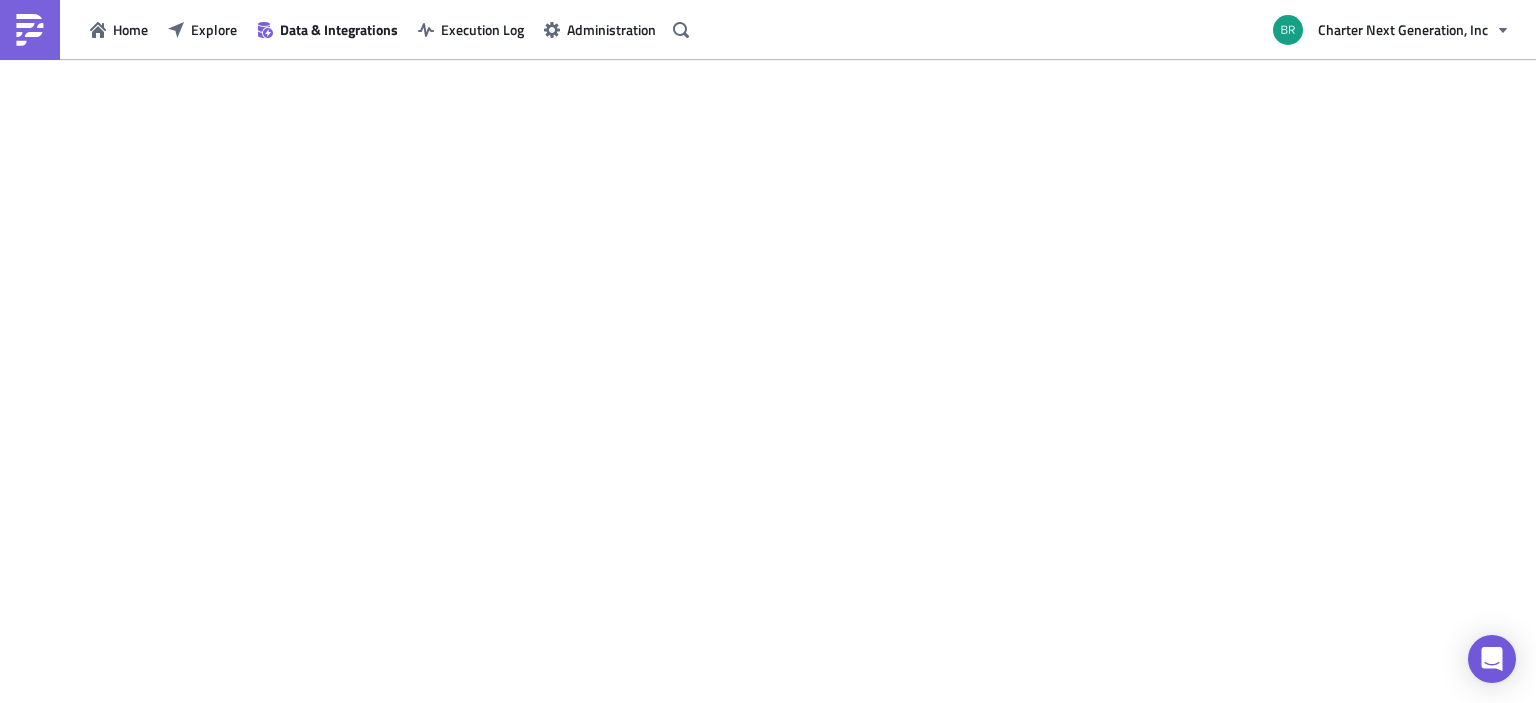 scroll, scrollTop: 0, scrollLeft: 0, axis: both 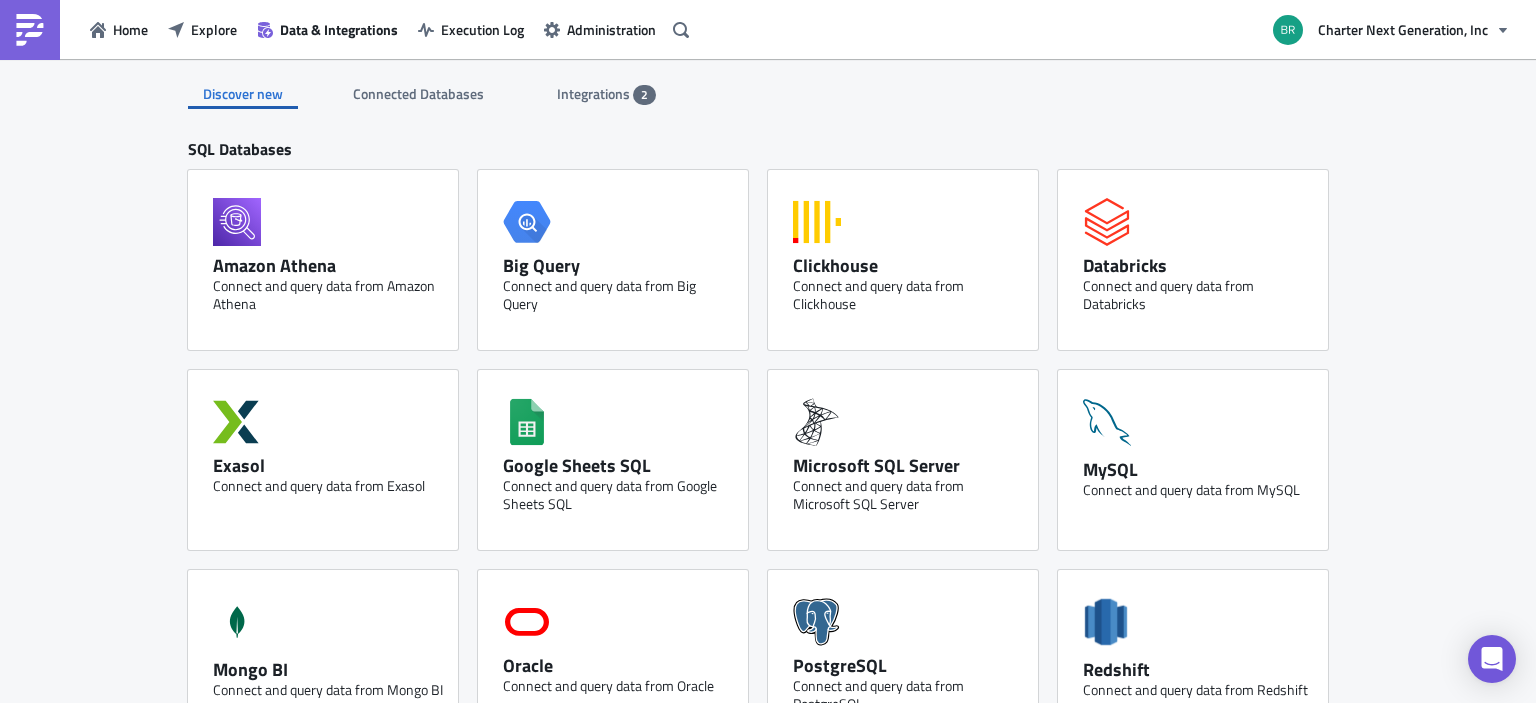 click on "2" at bounding box center (644, 95) 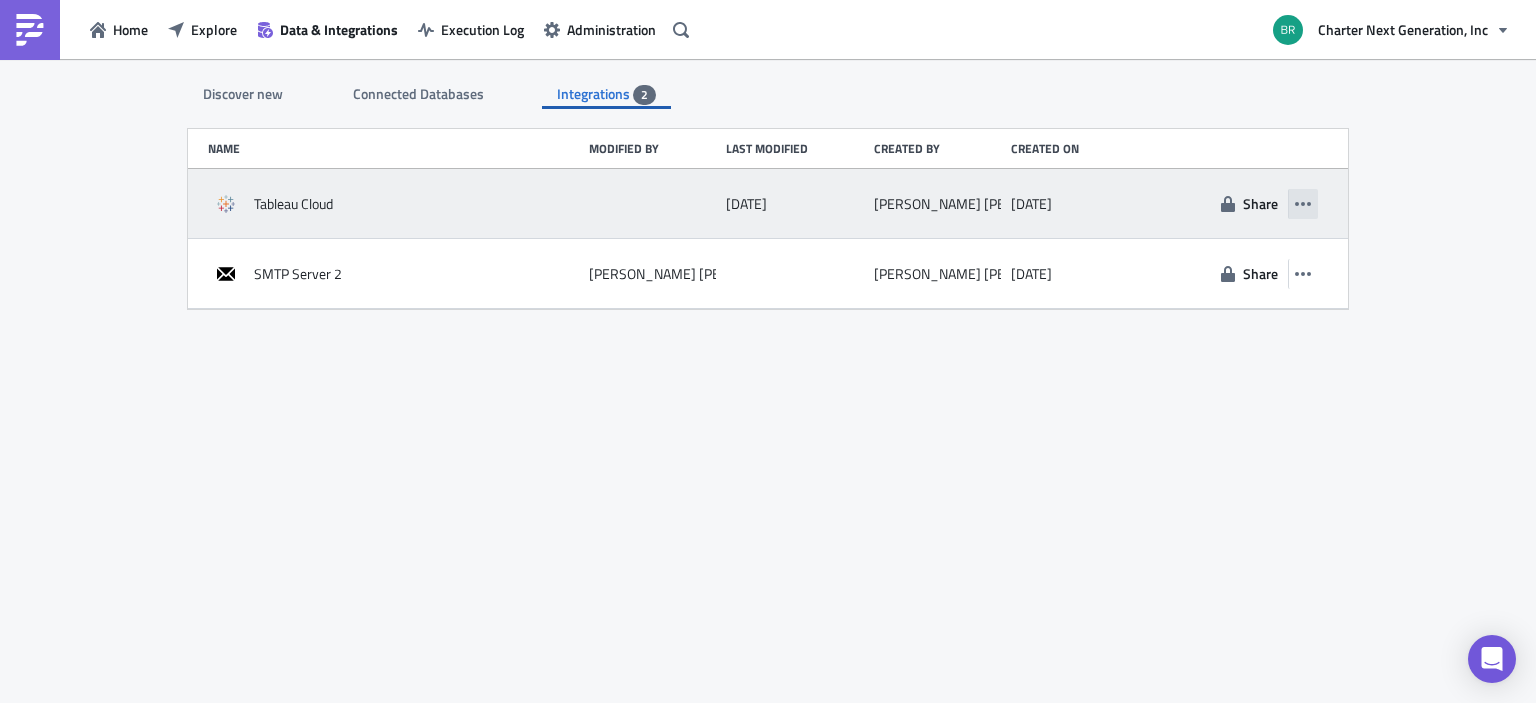 click at bounding box center (1303, 204) 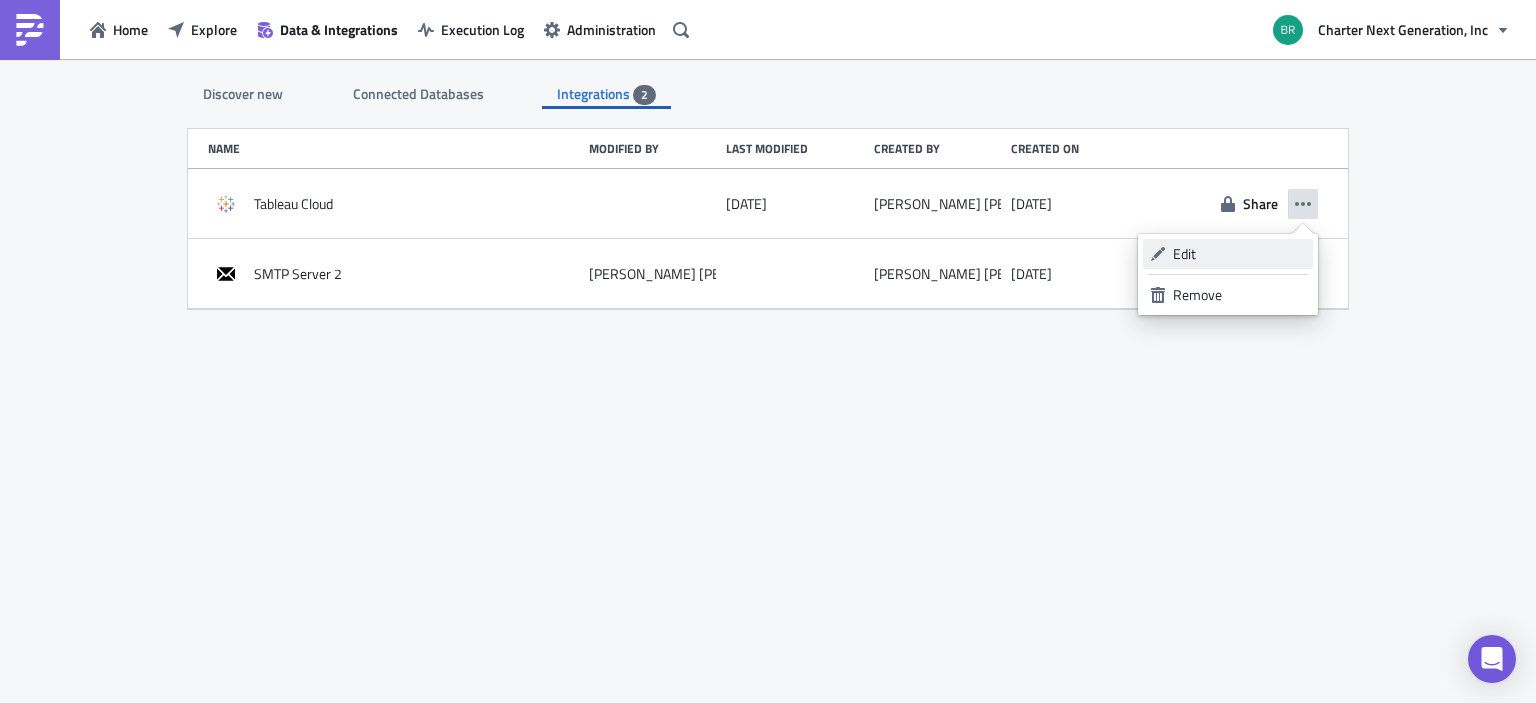 click on "Edit" at bounding box center (1239, 254) 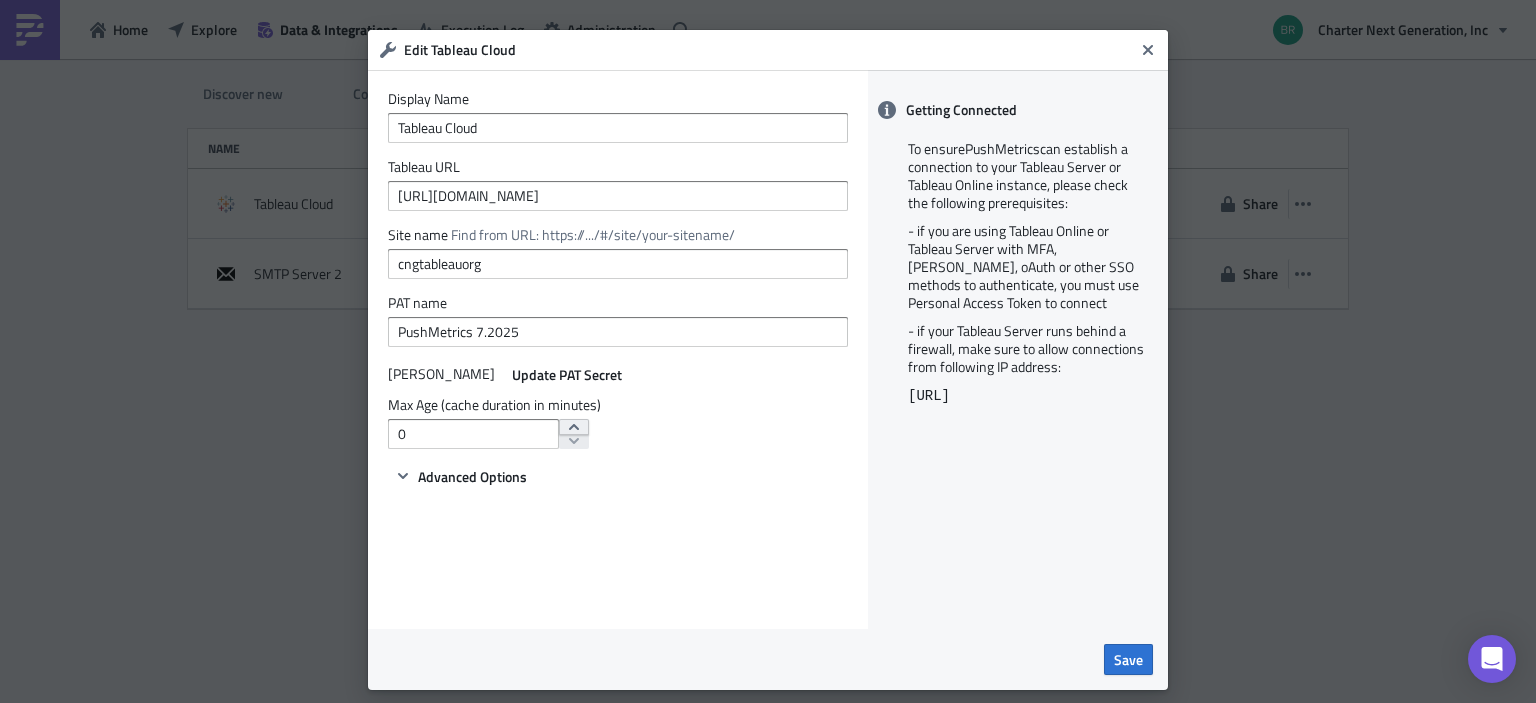 type on "1" 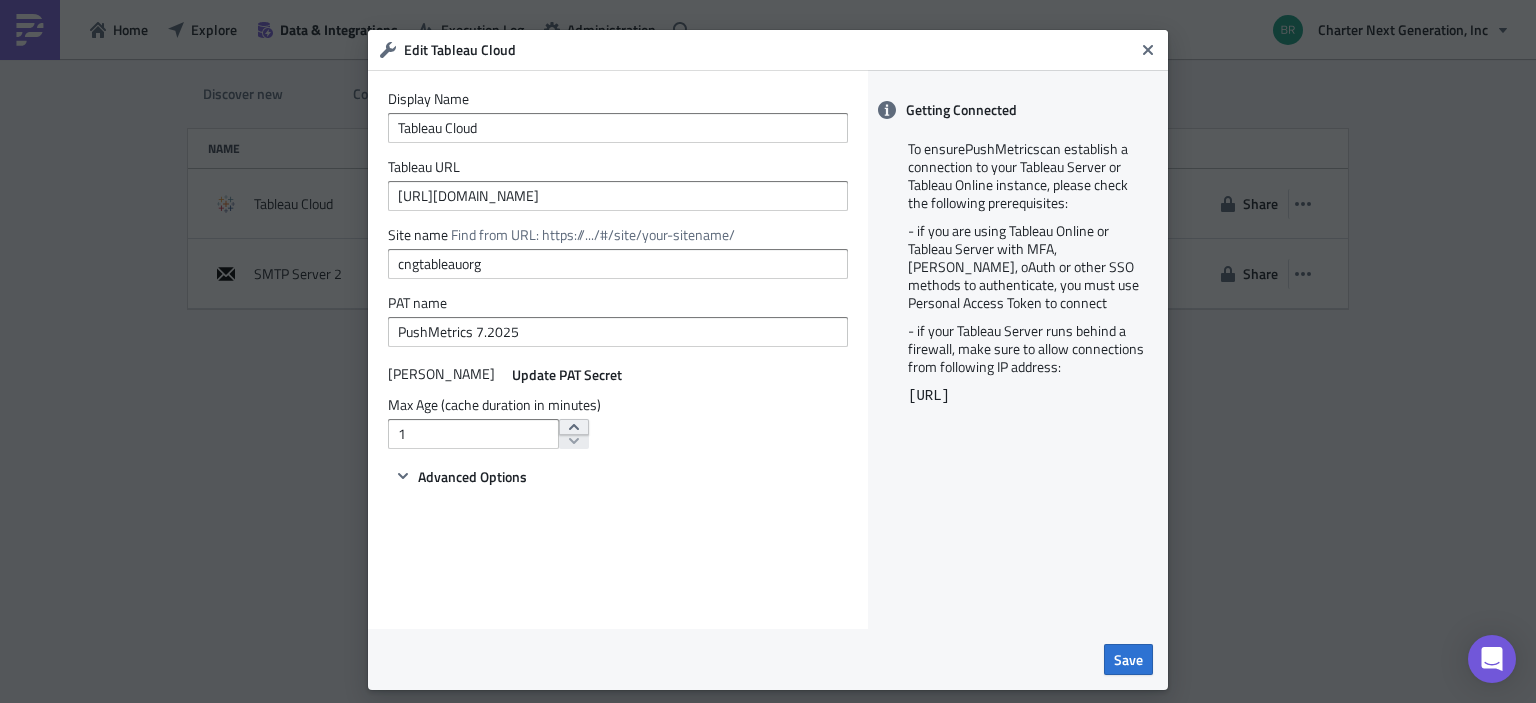 click at bounding box center (574, 427) 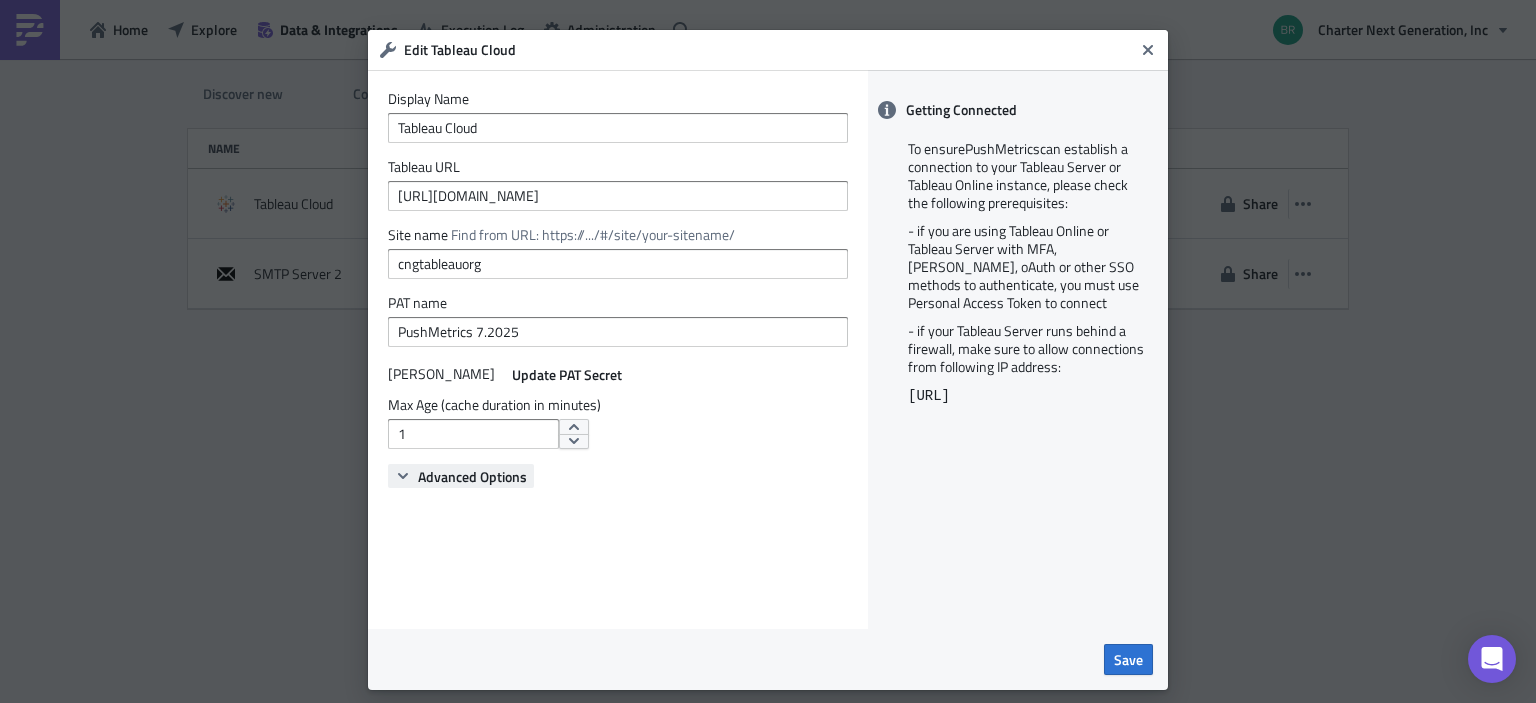 click on "Advanced Options" at bounding box center [472, 476] 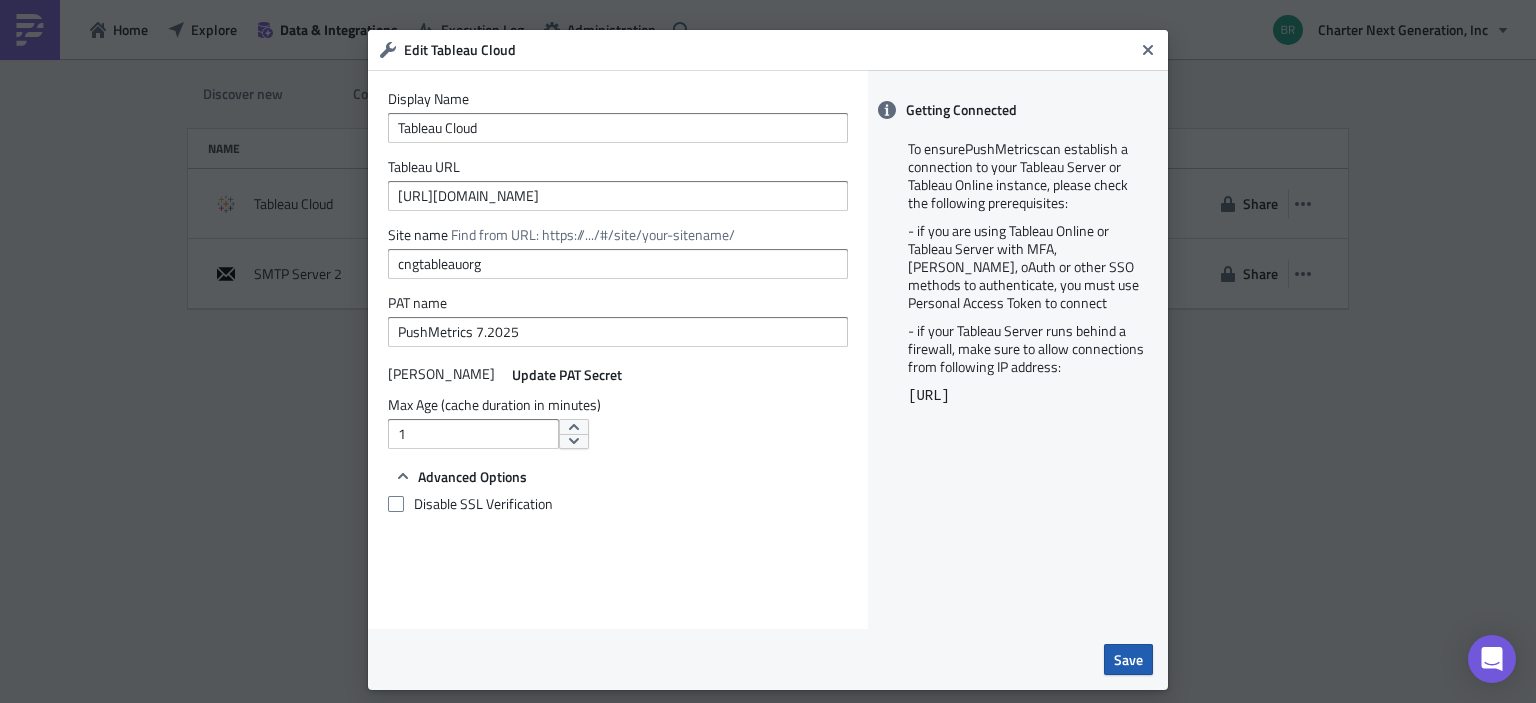 click on "Save" at bounding box center [1128, 659] 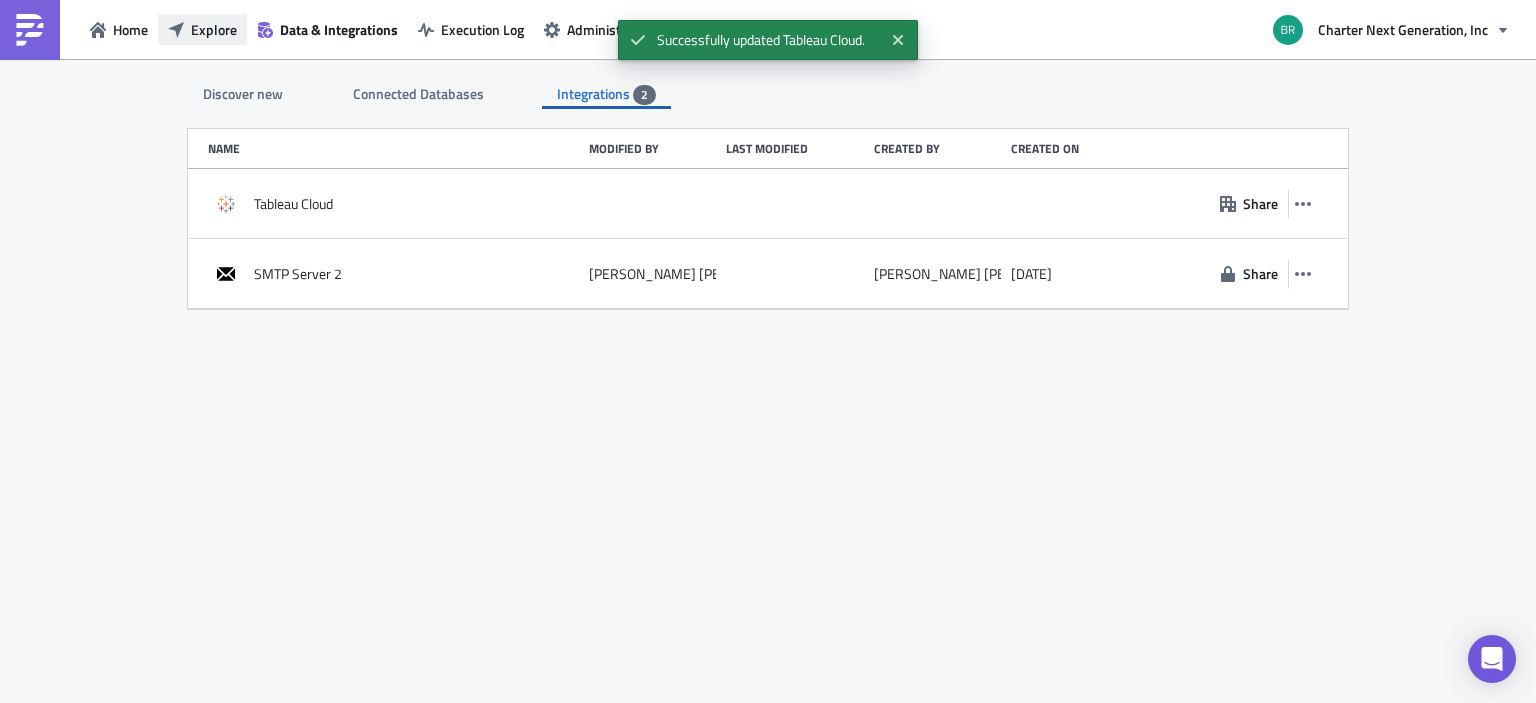 click on "Explore" at bounding box center (214, 29) 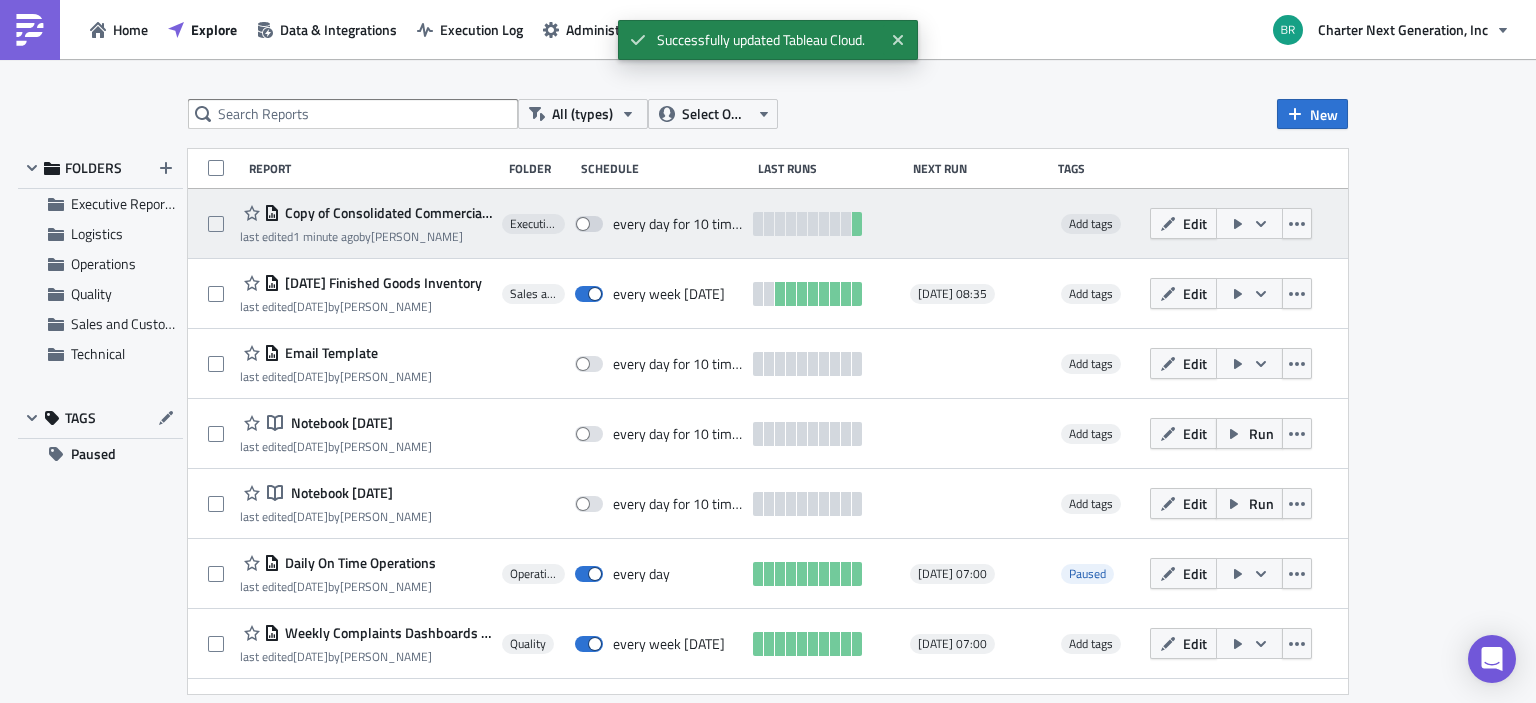 click 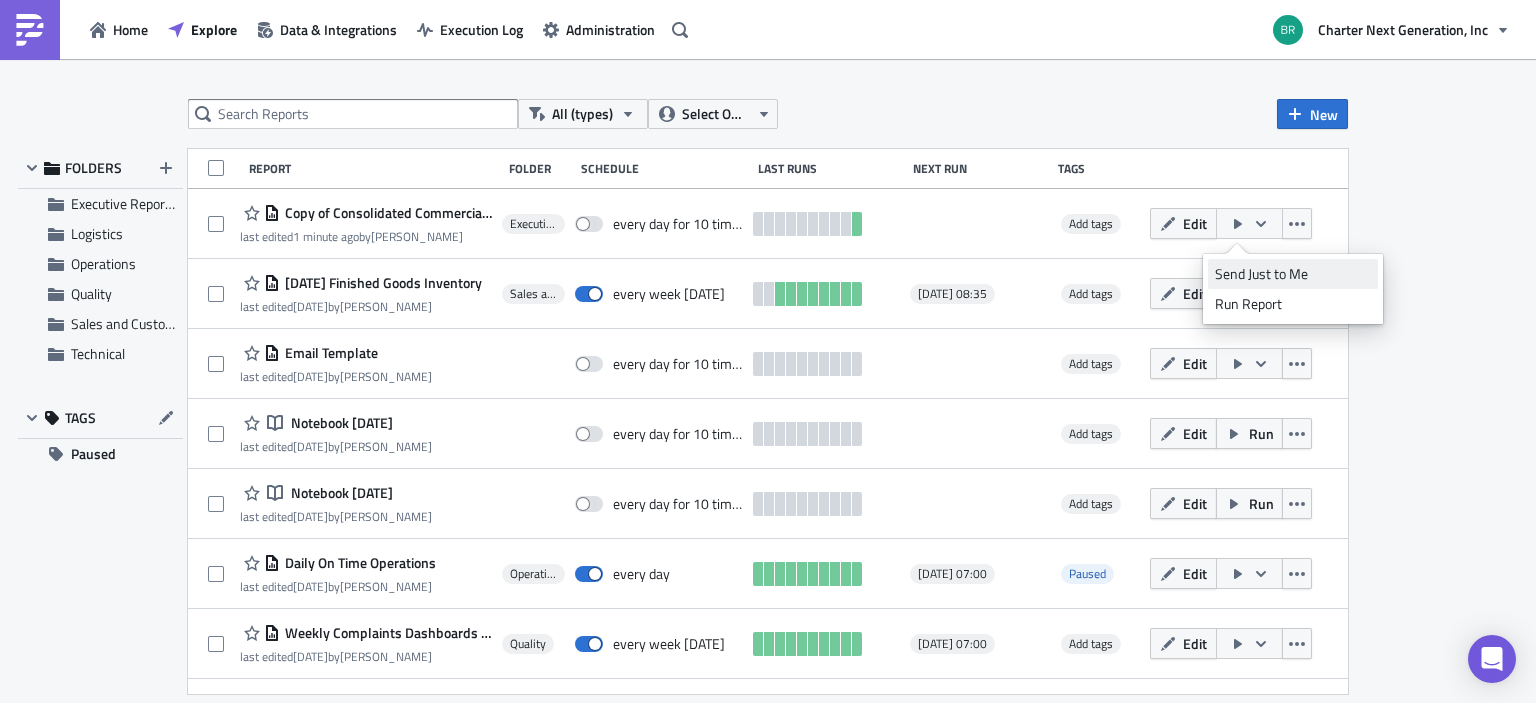 click on "Send Just to Me" at bounding box center (1293, 274) 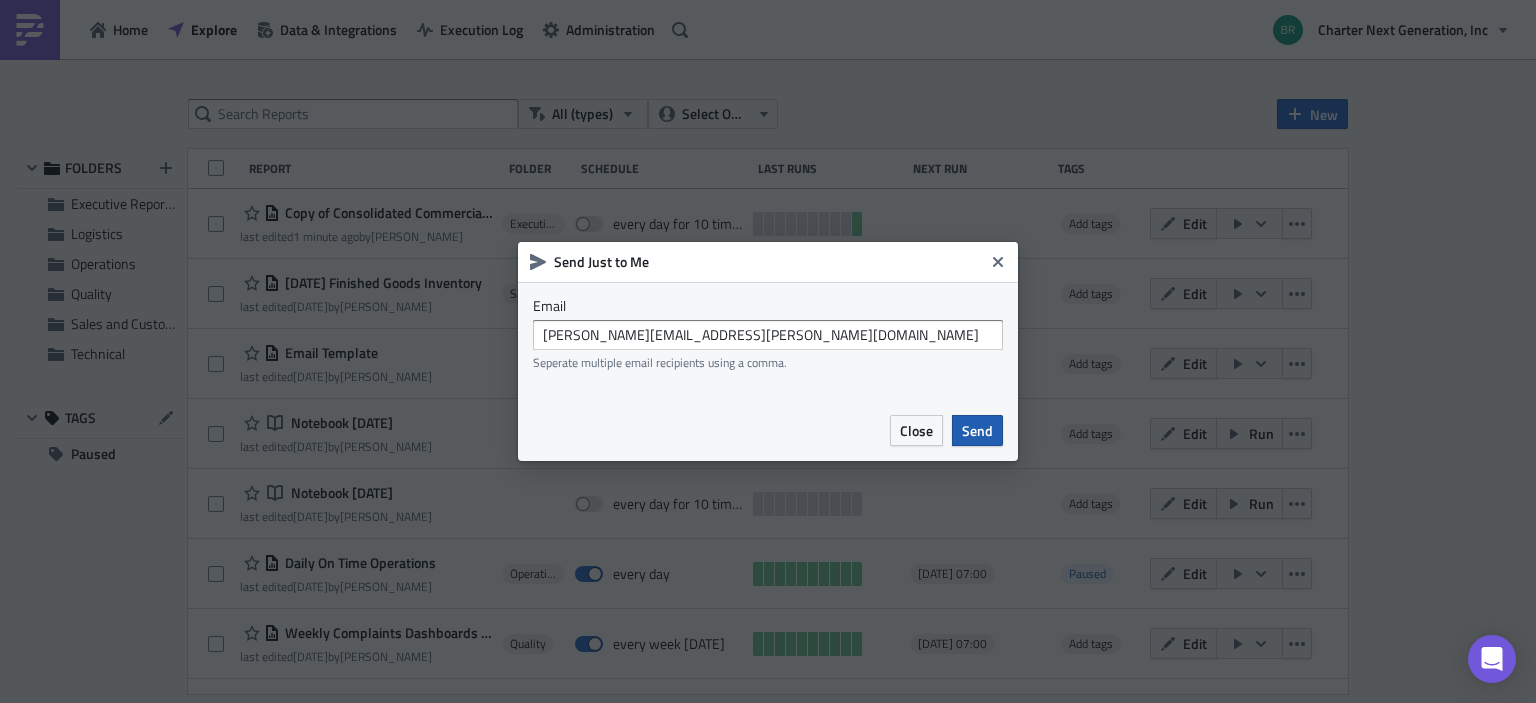 click on "Send" at bounding box center (977, 430) 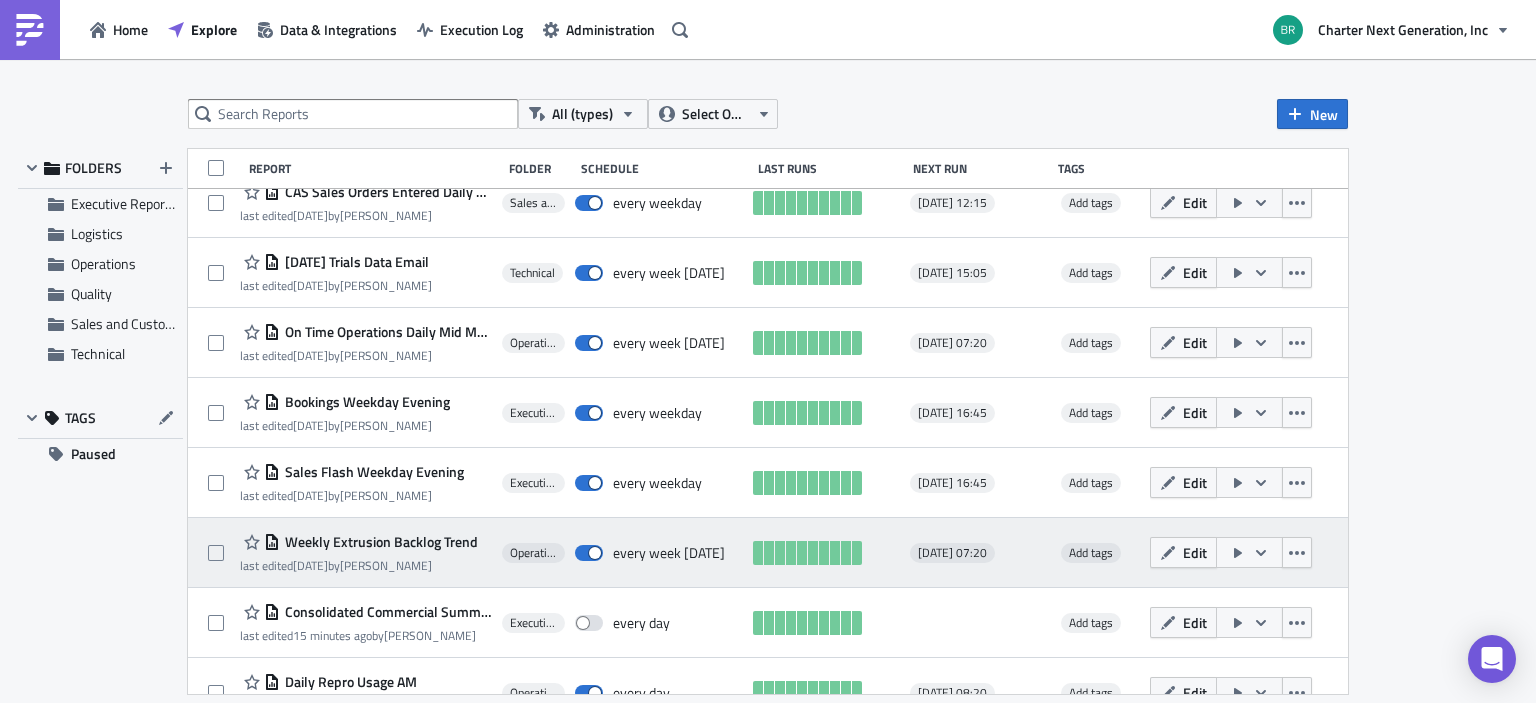 scroll, scrollTop: 1034, scrollLeft: 0, axis: vertical 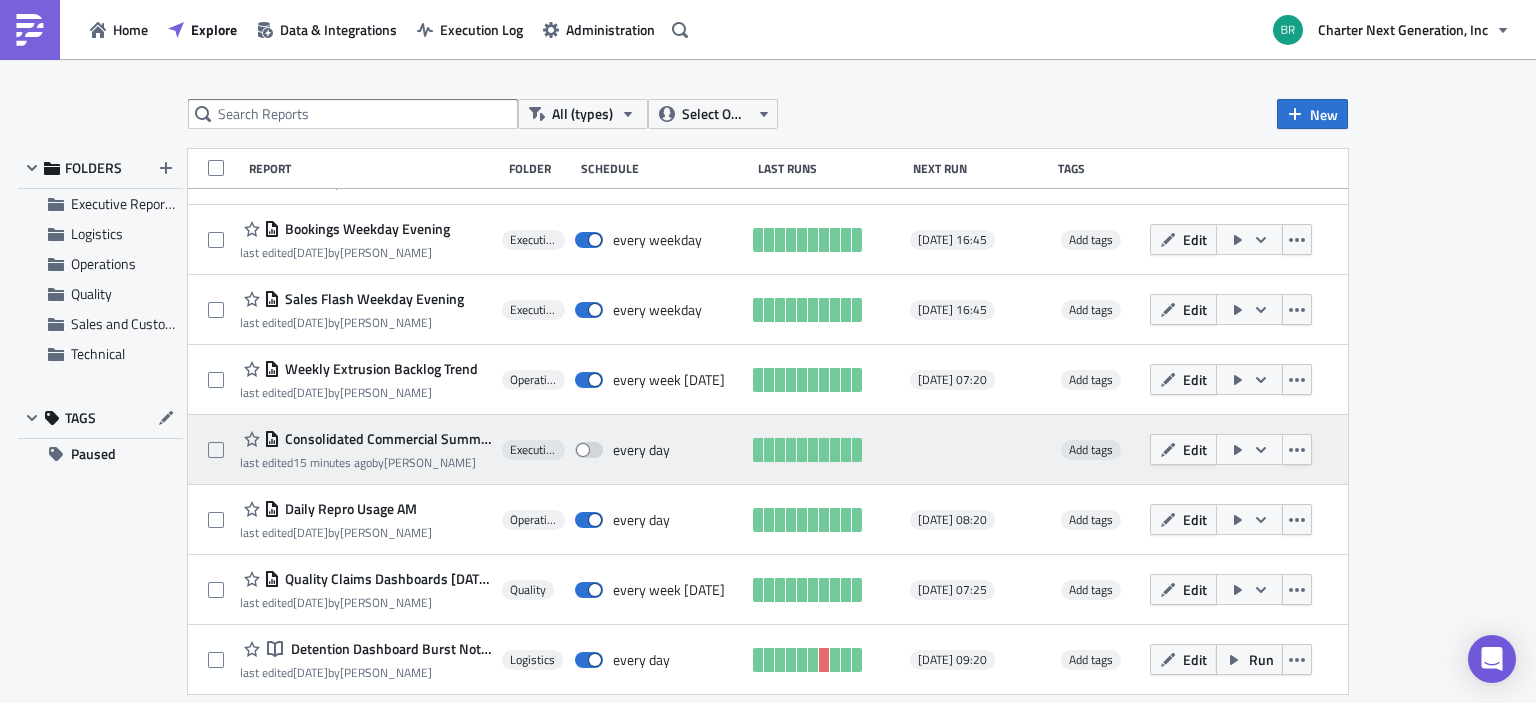 click at bounding box center [1249, 449] 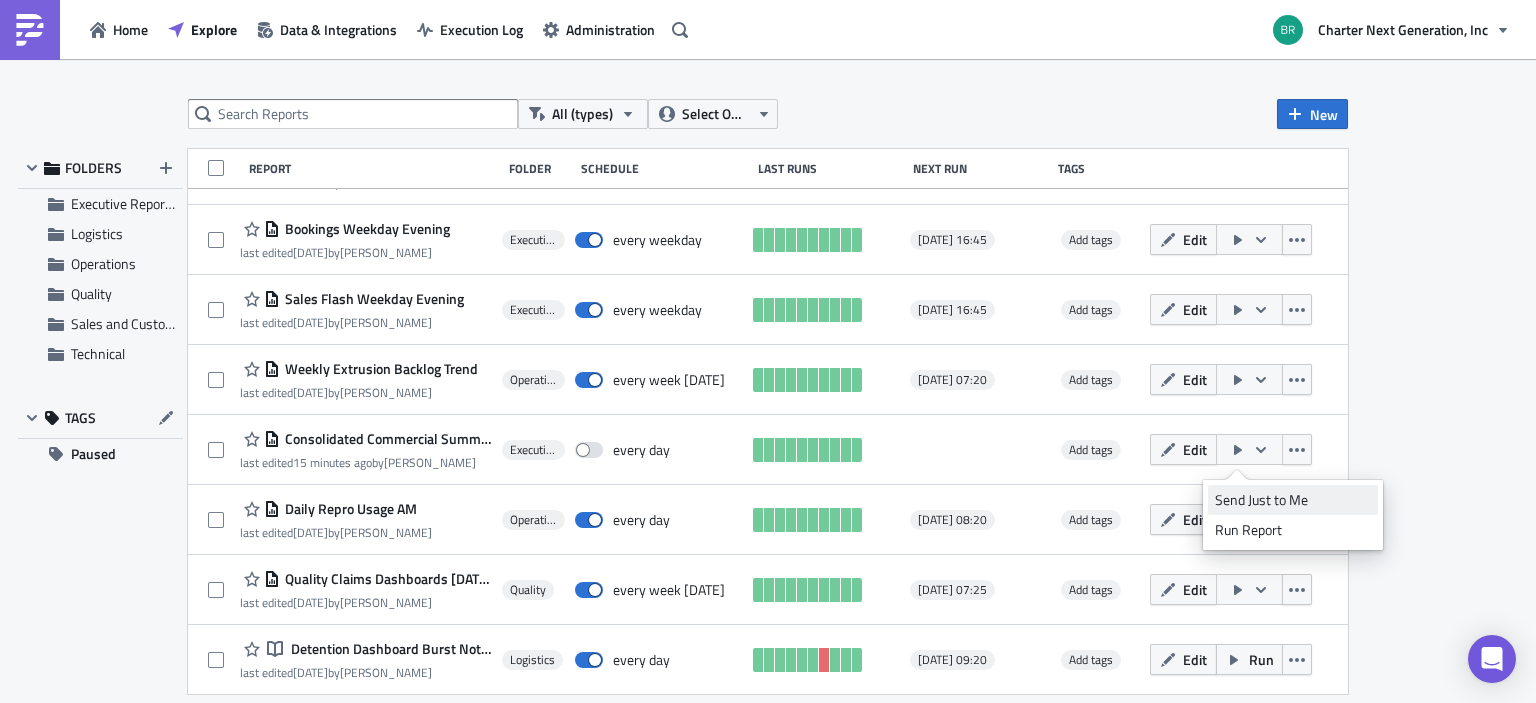 click on "Send Just to Me" at bounding box center [1293, 500] 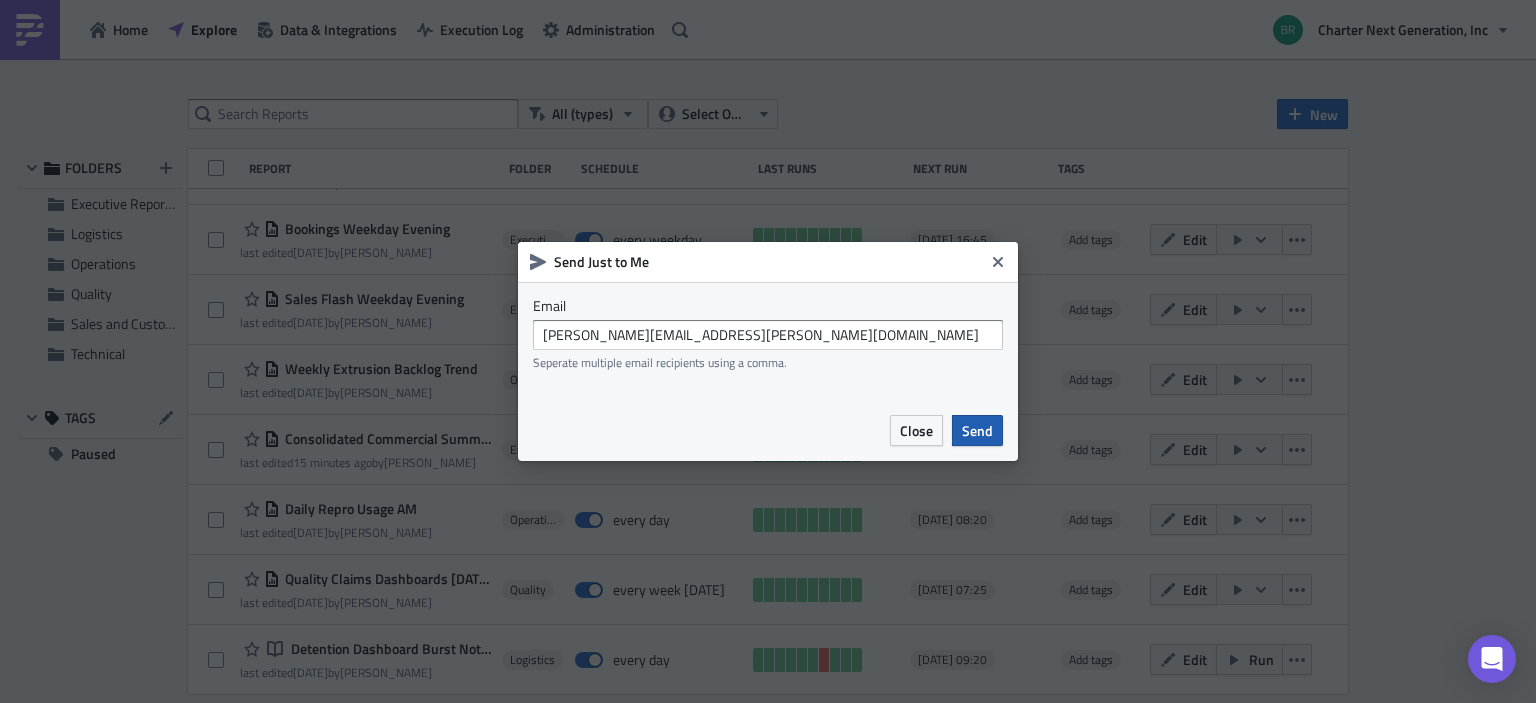 click on "Send" at bounding box center (977, 430) 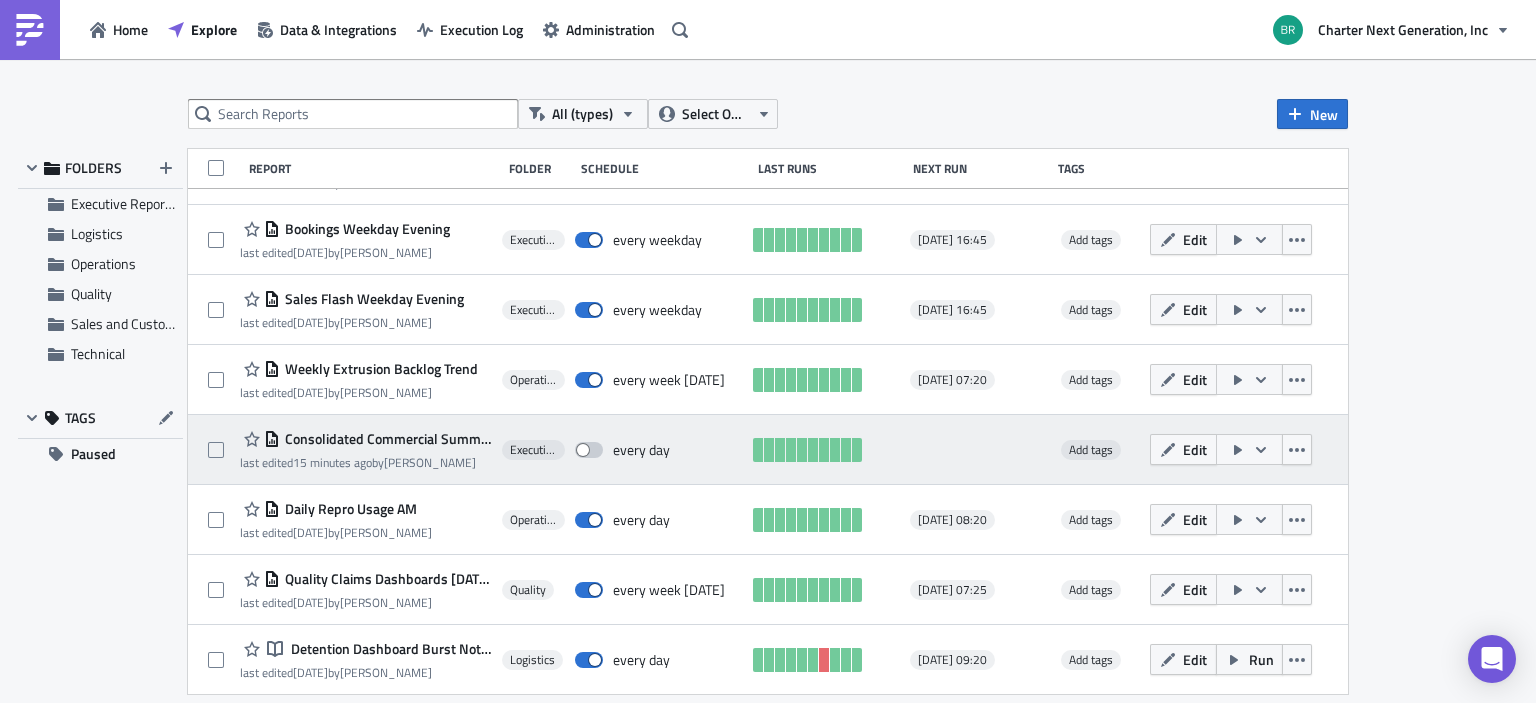click at bounding box center (589, 450) 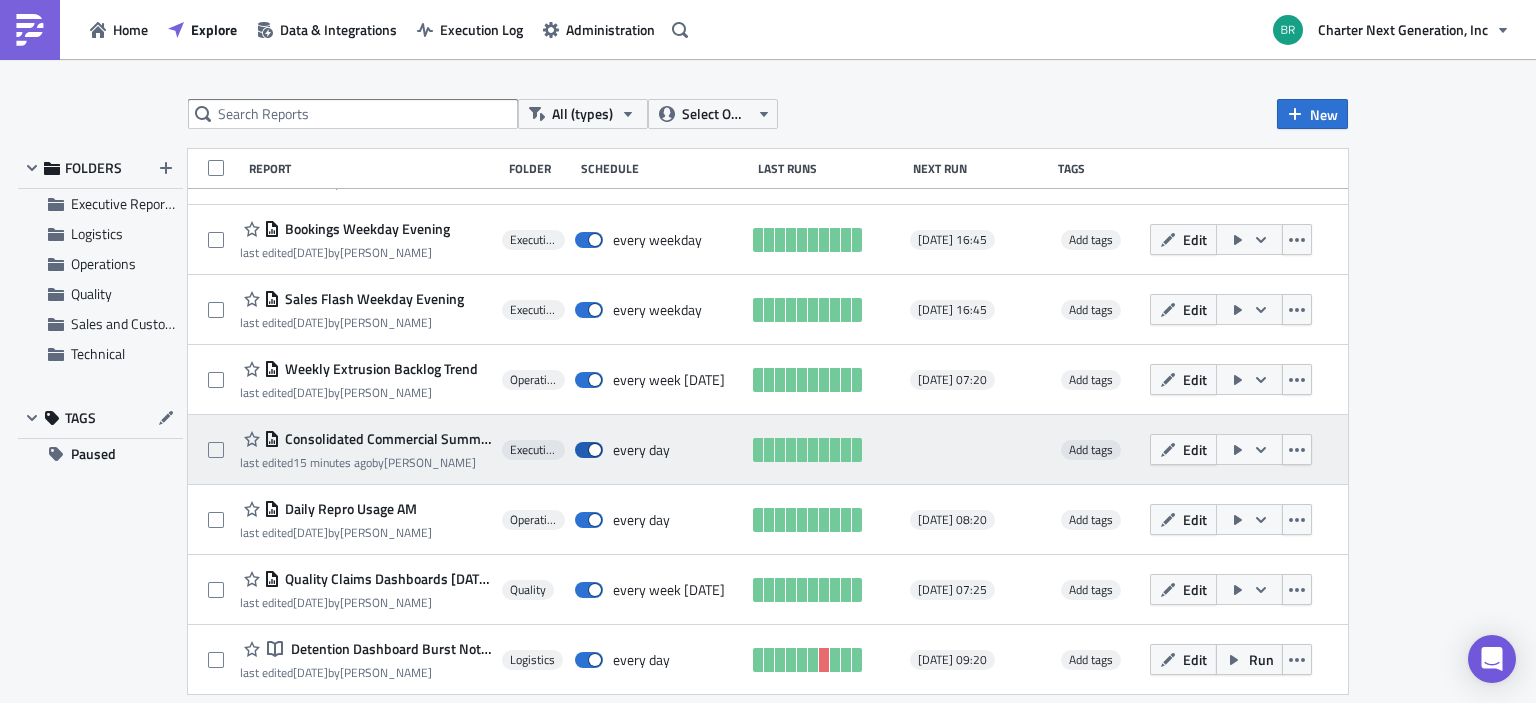 checkbox on "true" 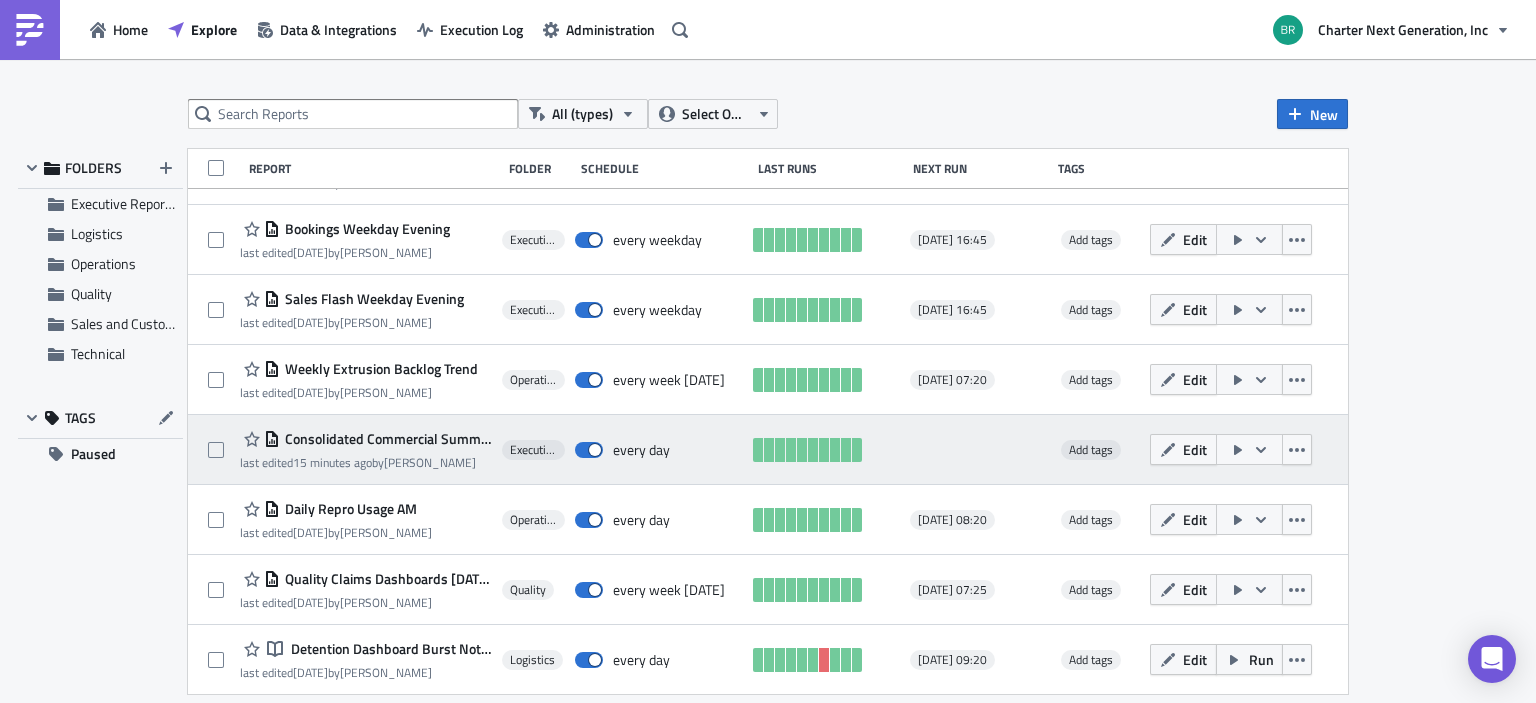 click at bounding box center (1249, 449) 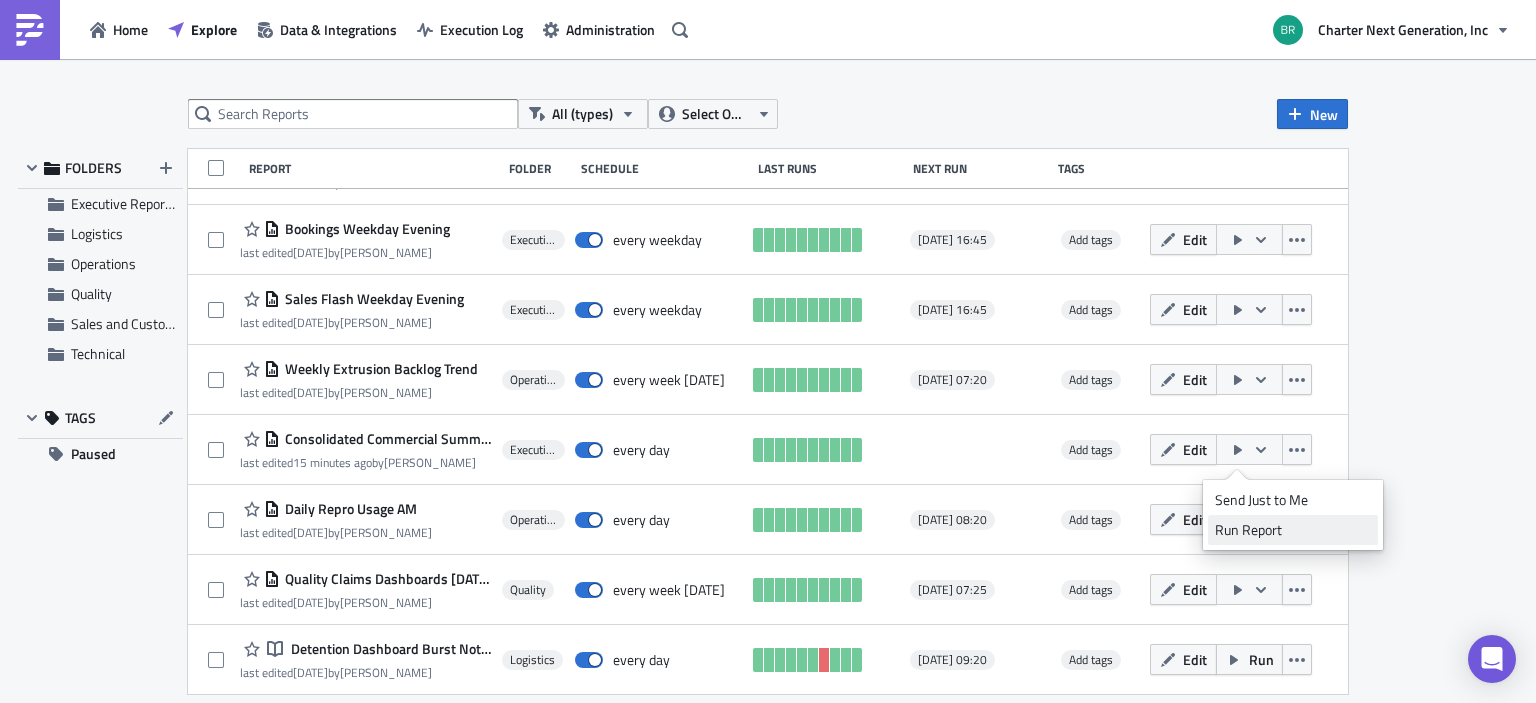 click on "Run Report" at bounding box center [1293, 530] 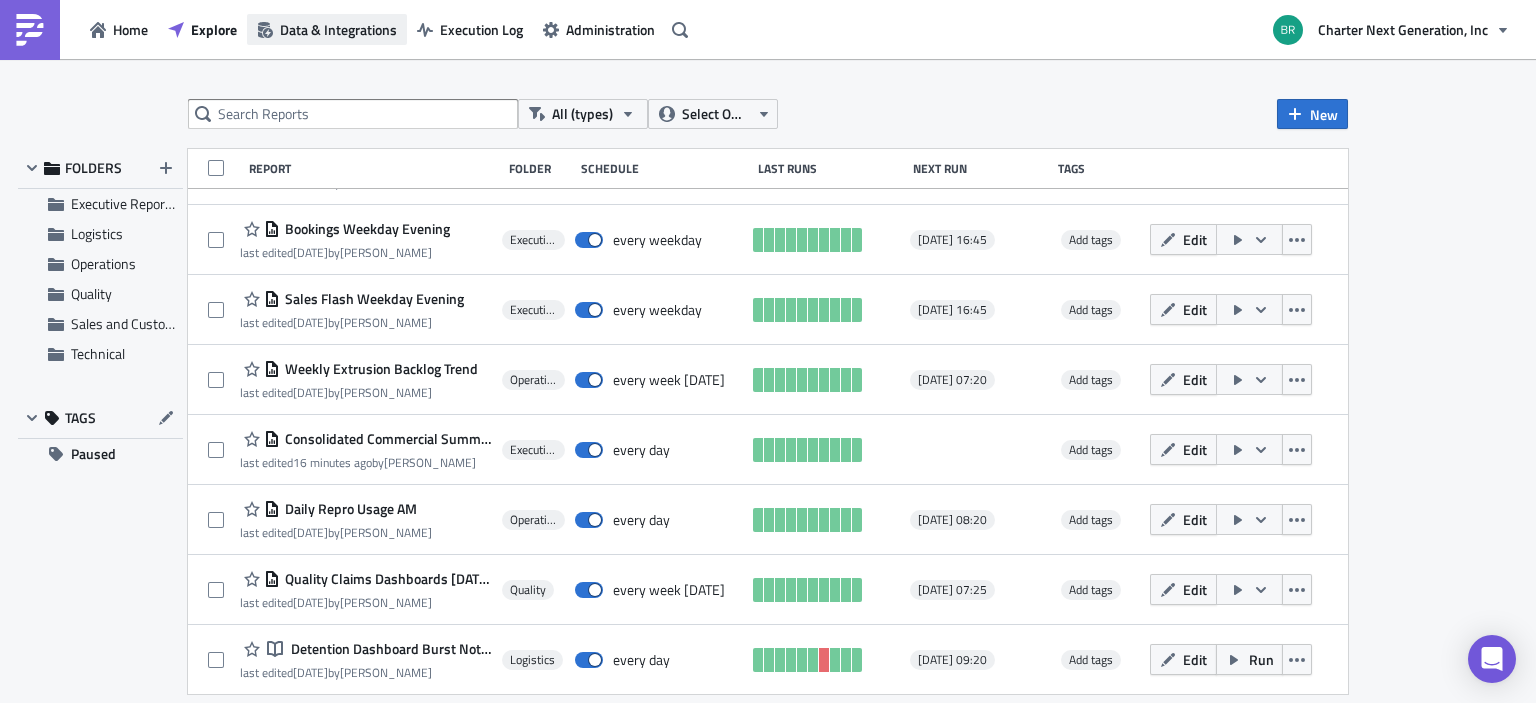 click on "Data & Integrations" at bounding box center [338, 29] 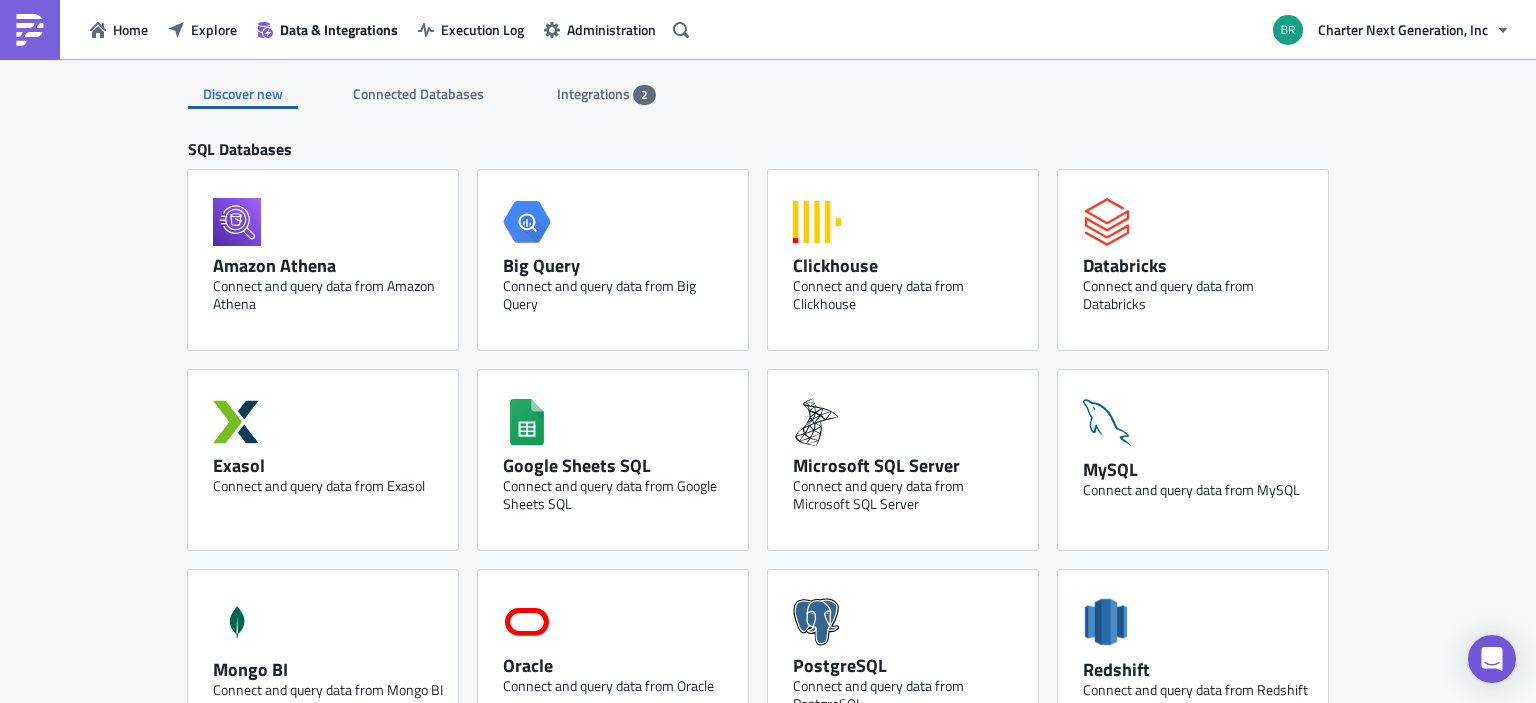 click on "Integrations" at bounding box center [595, 93] 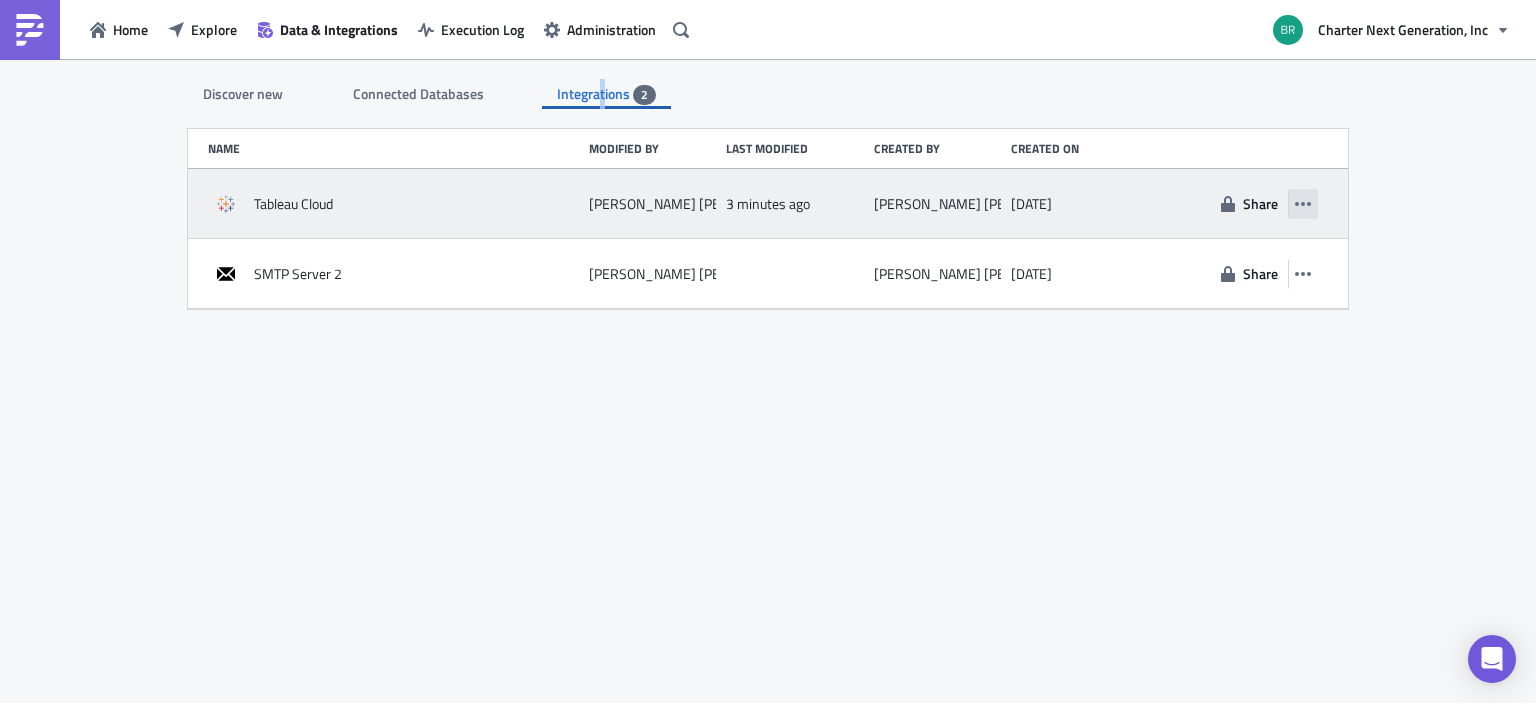 click at bounding box center (1303, 204) 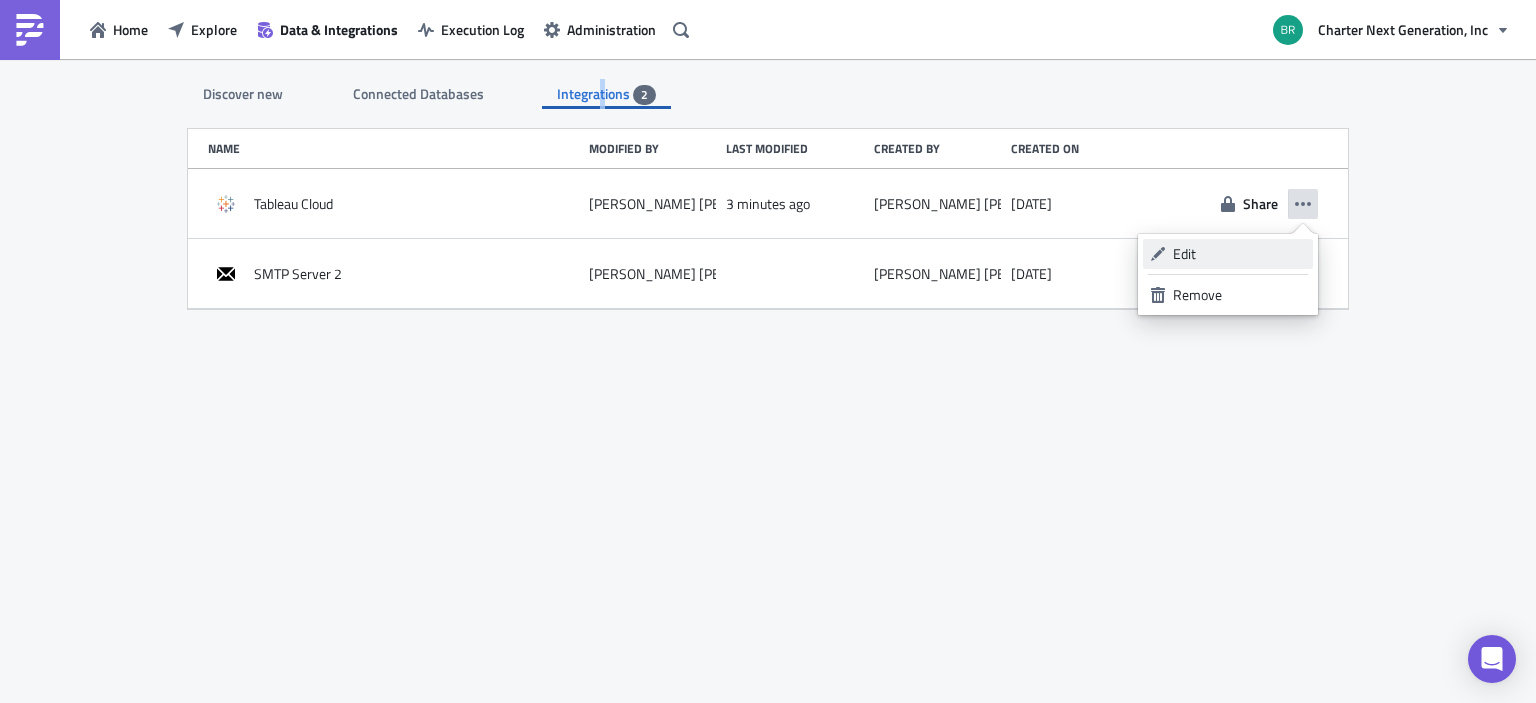 click on "Edit" at bounding box center [1239, 254] 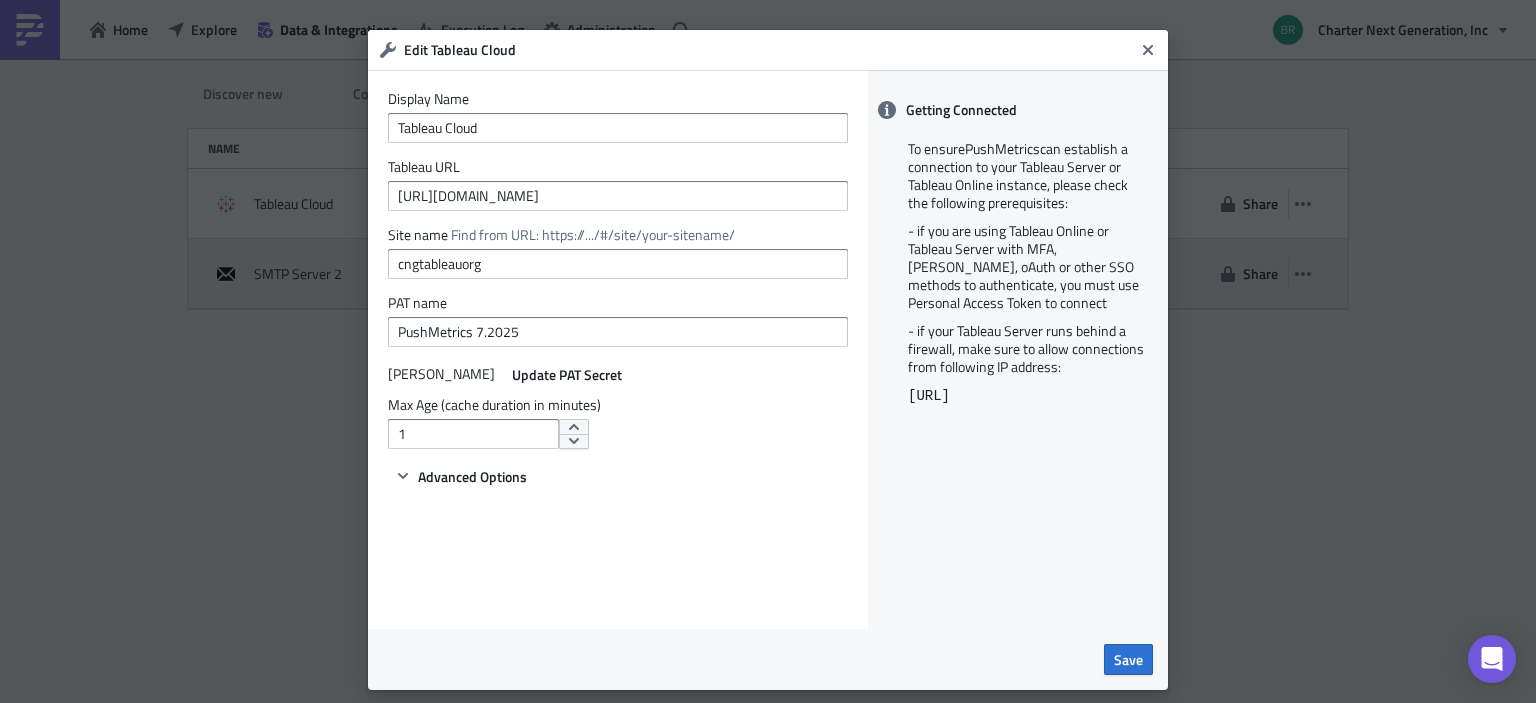 drag, startPoint x: 1296, startPoint y: 411, endPoint x: 1247, endPoint y: 297, distance: 124.08465 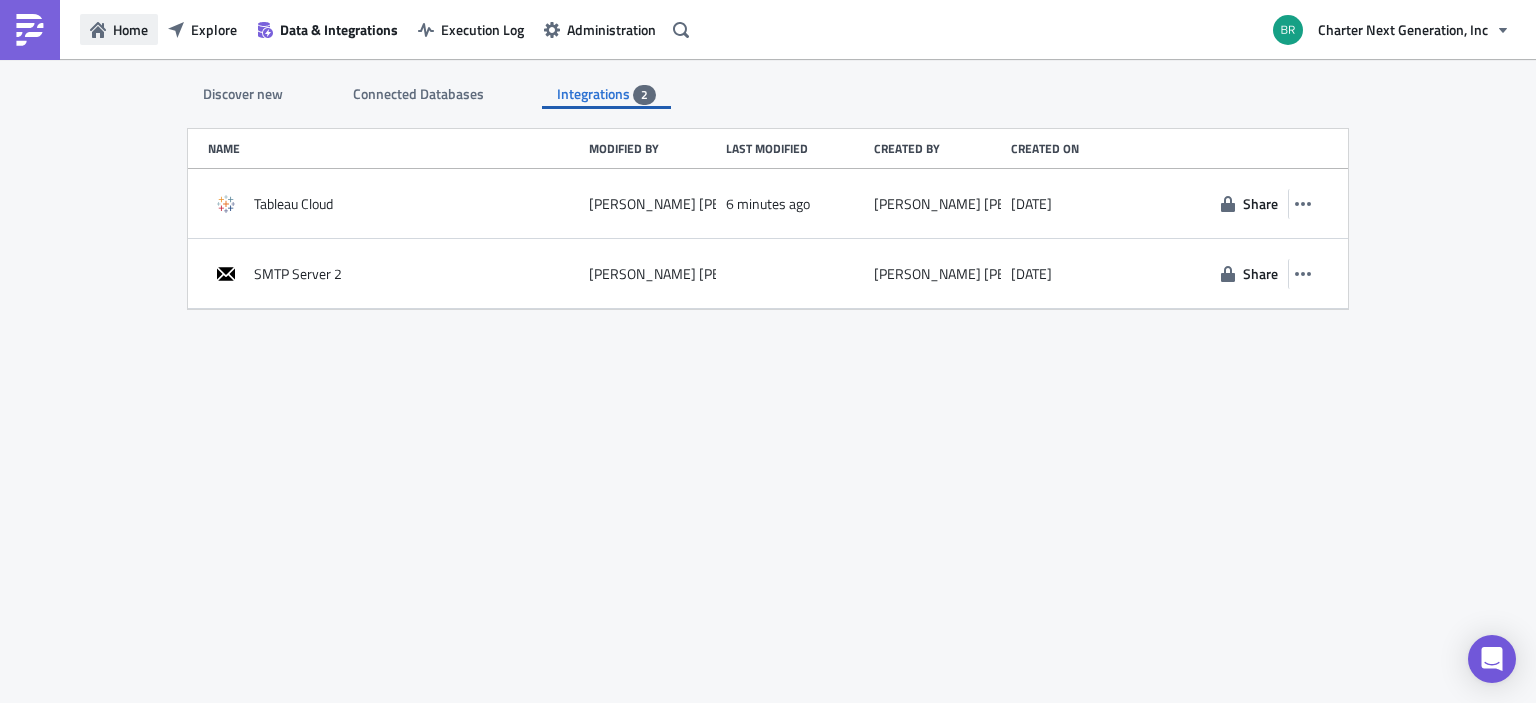 click on "Home" at bounding box center [130, 29] 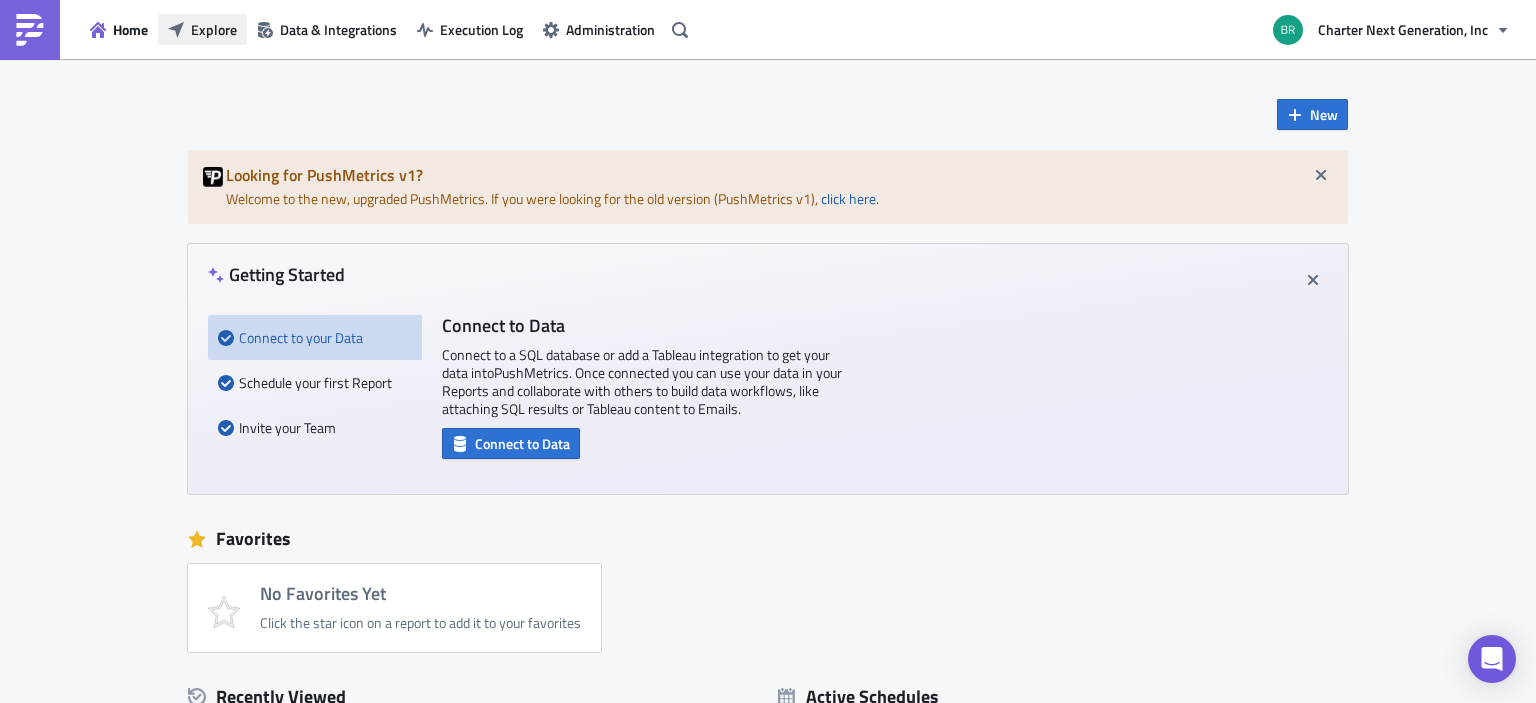click on "Explore" at bounding box center (202, 29) 